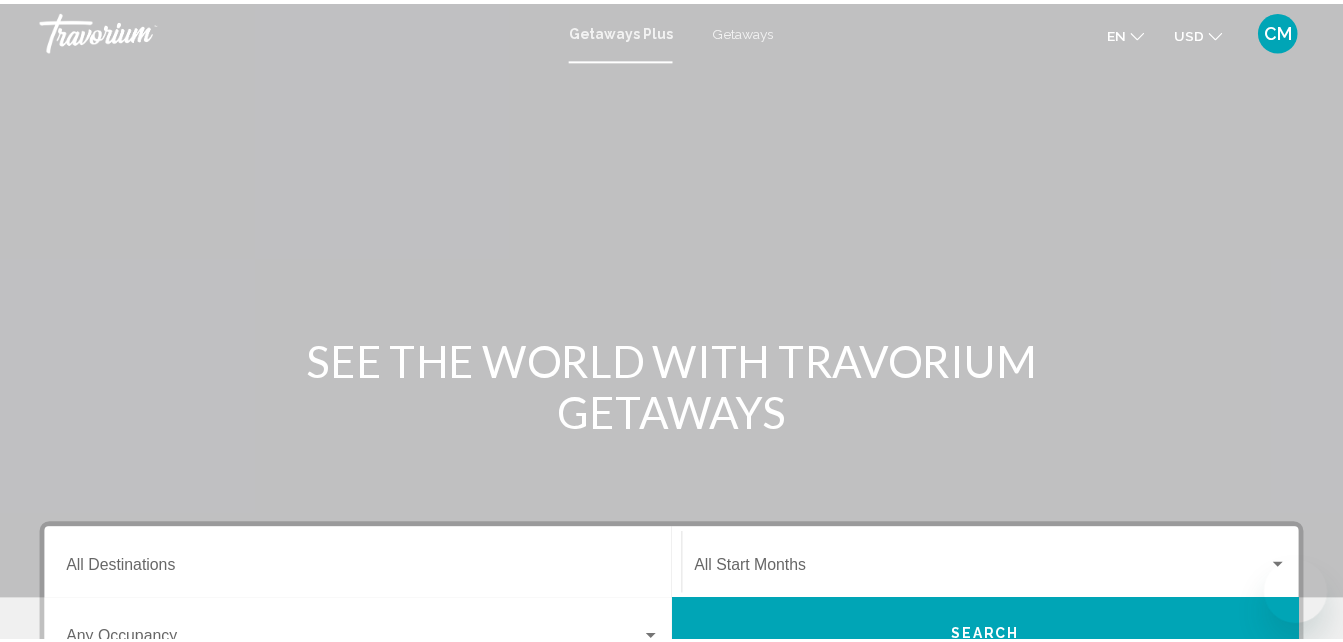 scroll, scrollTop: 0, scrollLeft: 0, axis: both 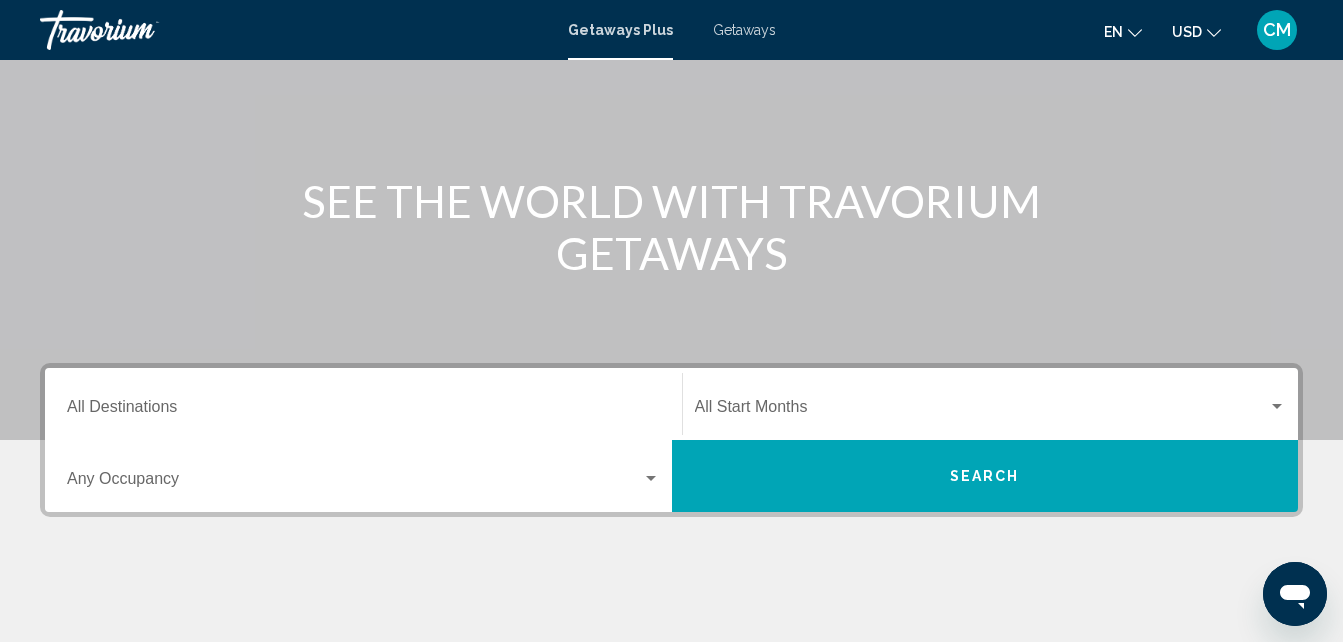 click on "Getaways" at bounding box center [744, 30] 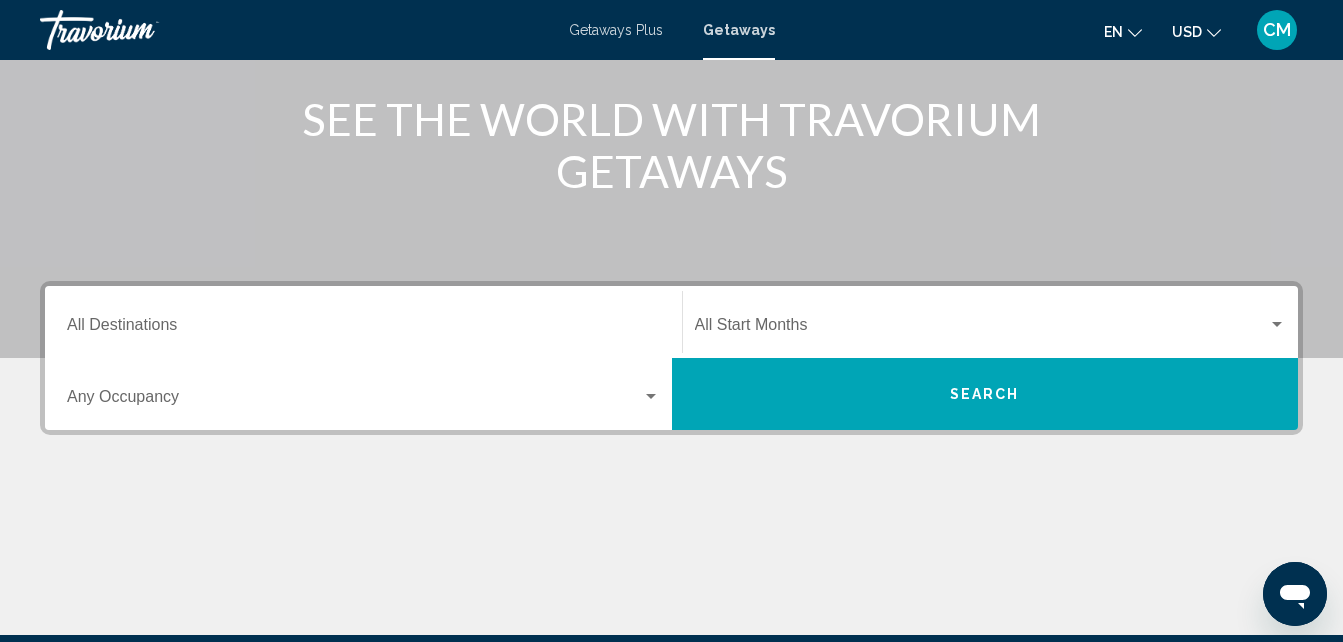 scroll, scrollTop: 240, scrollLeft: 0, axis: vertical 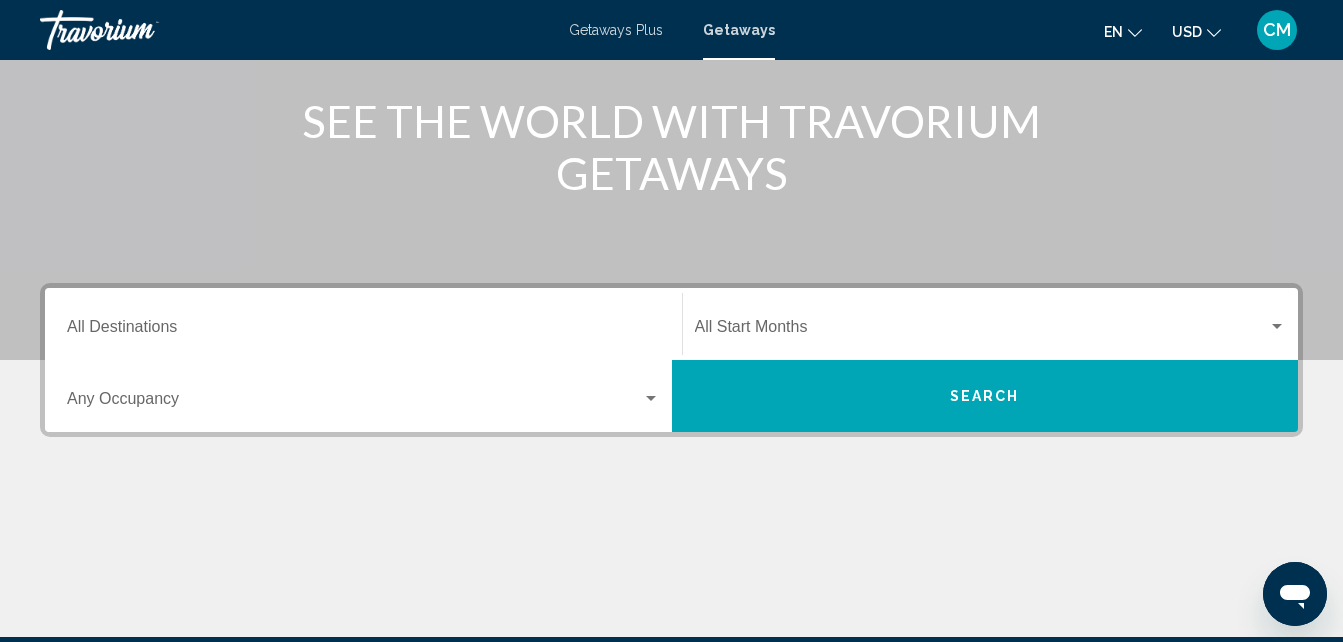 click on "Getaways Plus" at bounding box center [616, 30] 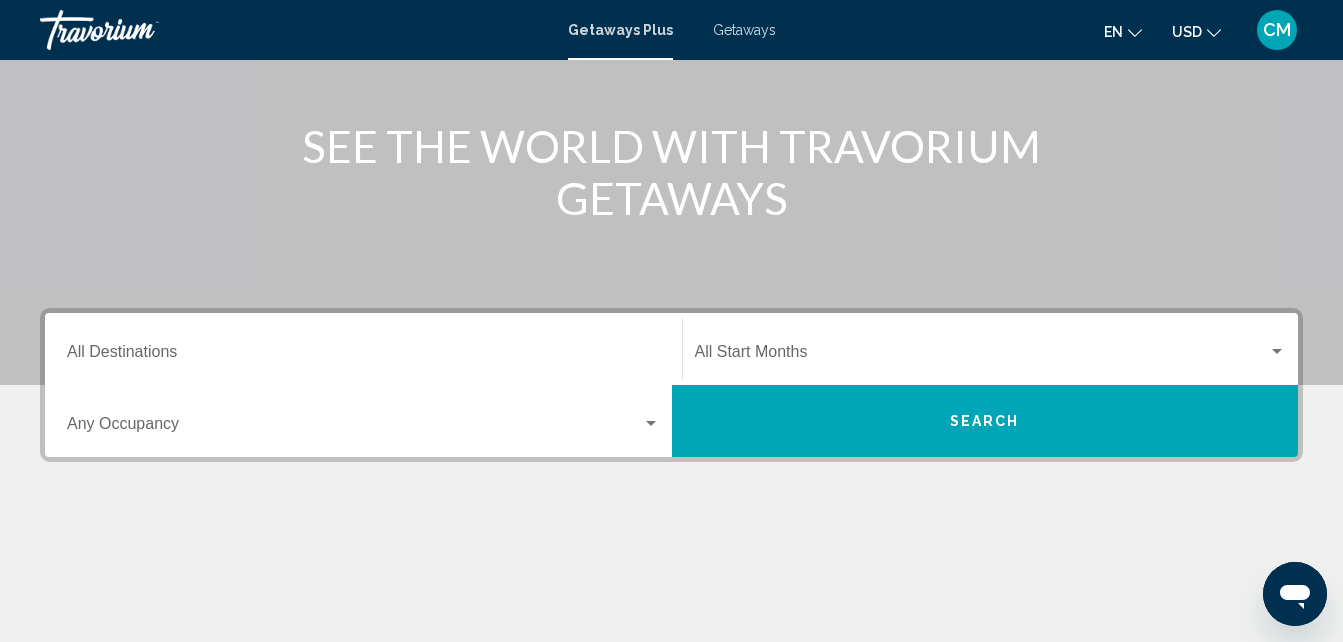 scroll, scrollTop: 240, scrollLeft: 0, axis: vertical 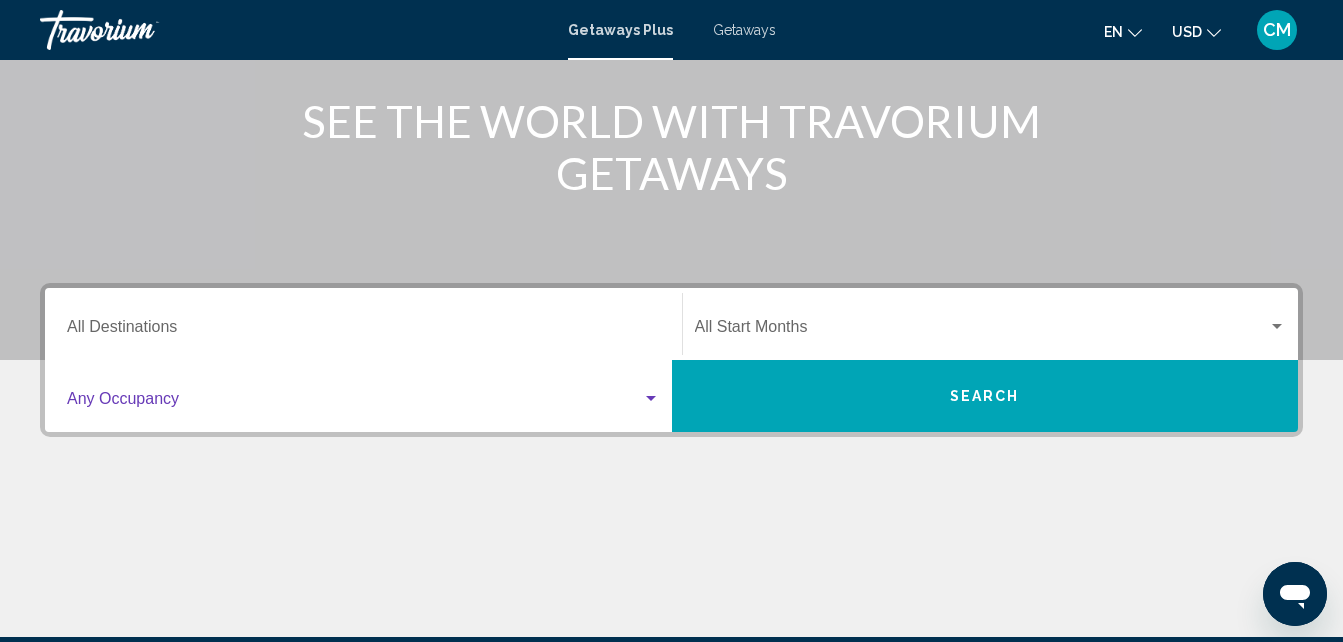 click at bounding box center [651, 398] 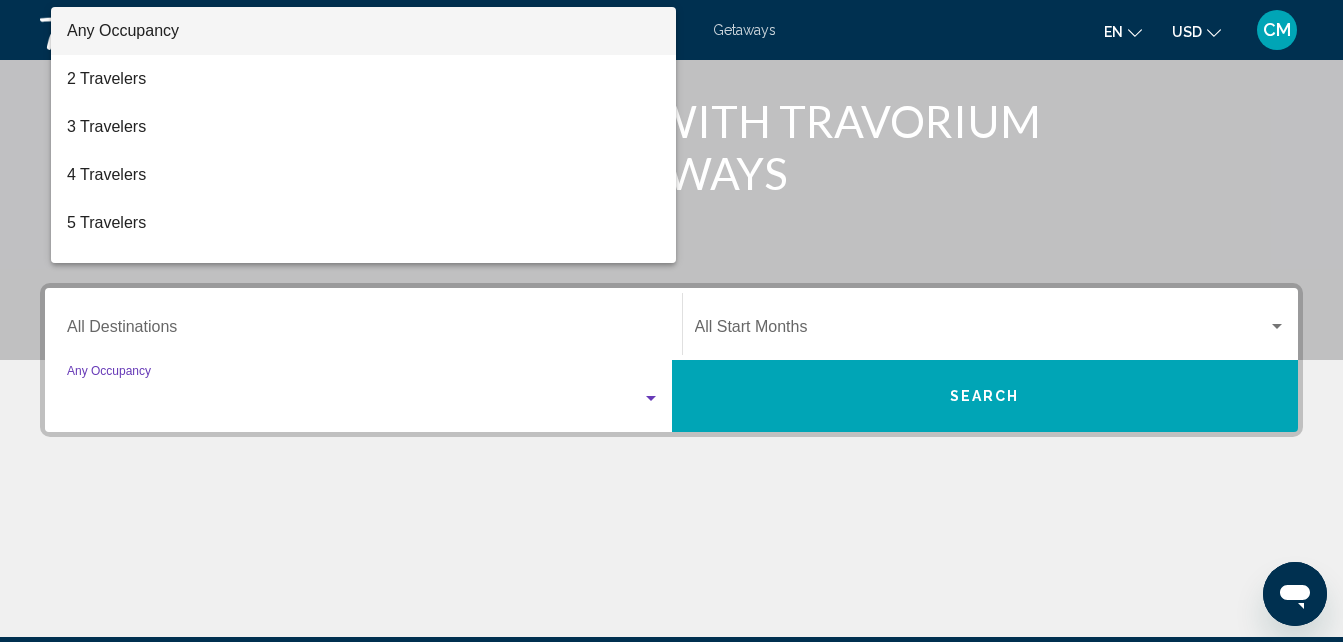 scroll, scrollTop: 458, scrollLeft: 0, axis: vertical 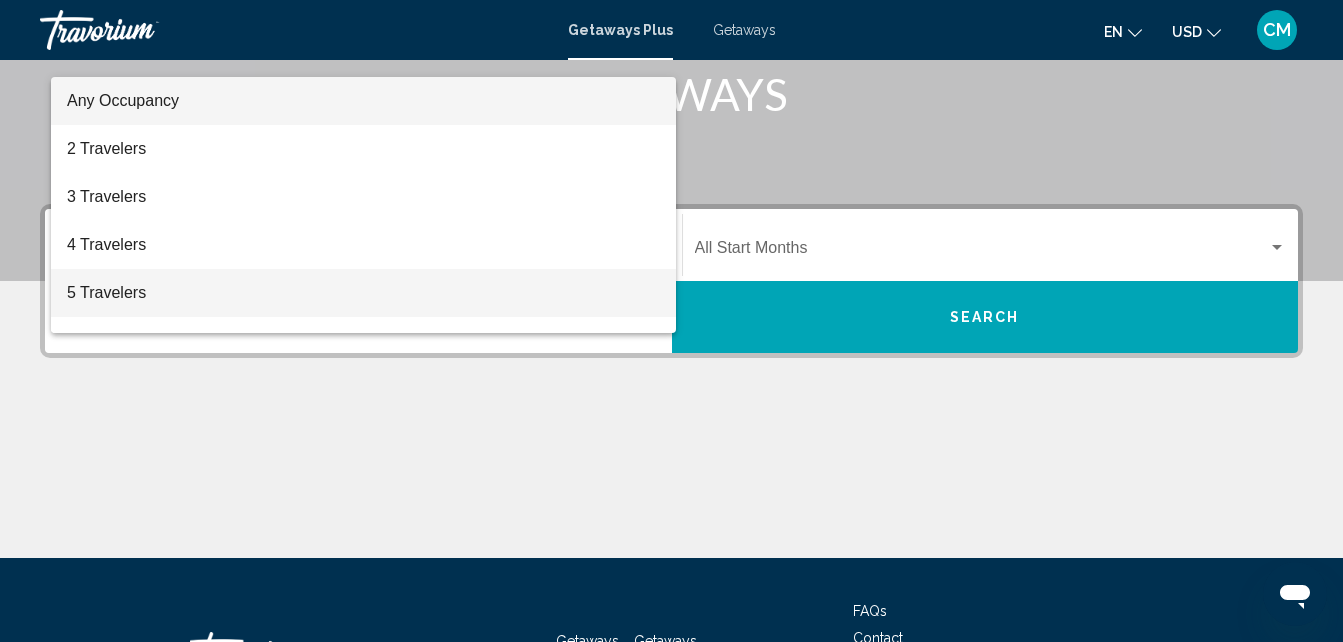 click on "5 Travelers" at bounding box center [363, 293] 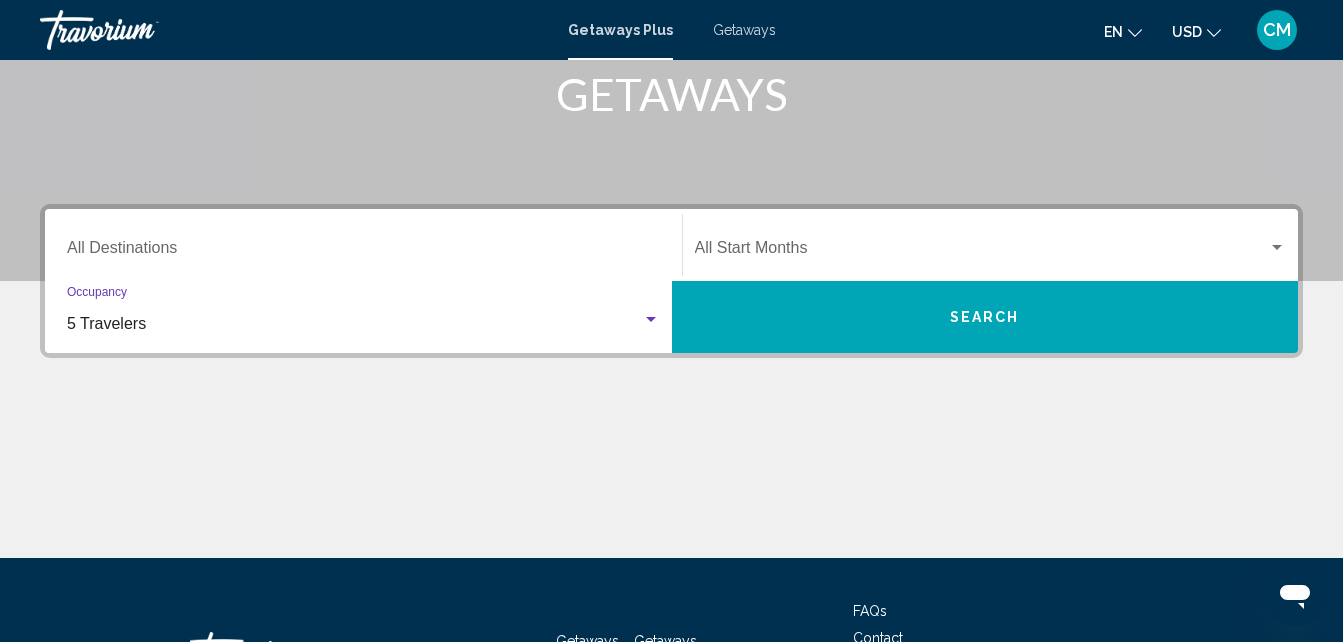 click on "Search" at bounding box center [985, 317] 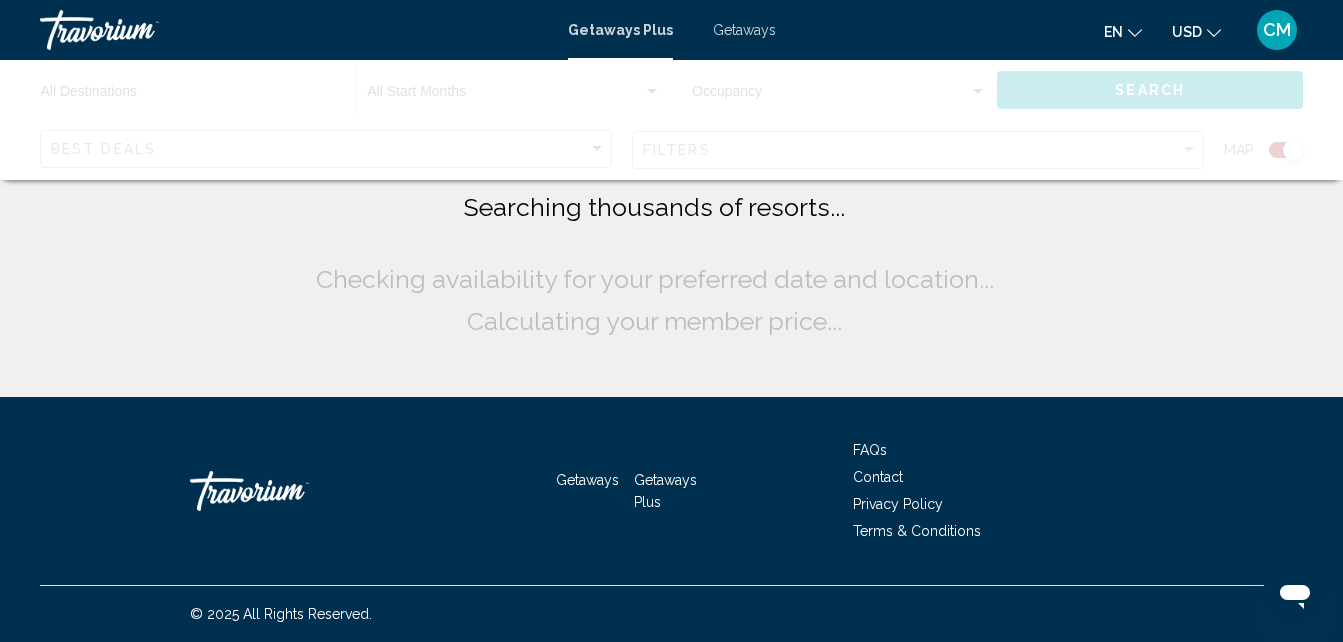 scroll, scrollTop: 0, scrollLeft: 0, axis: both 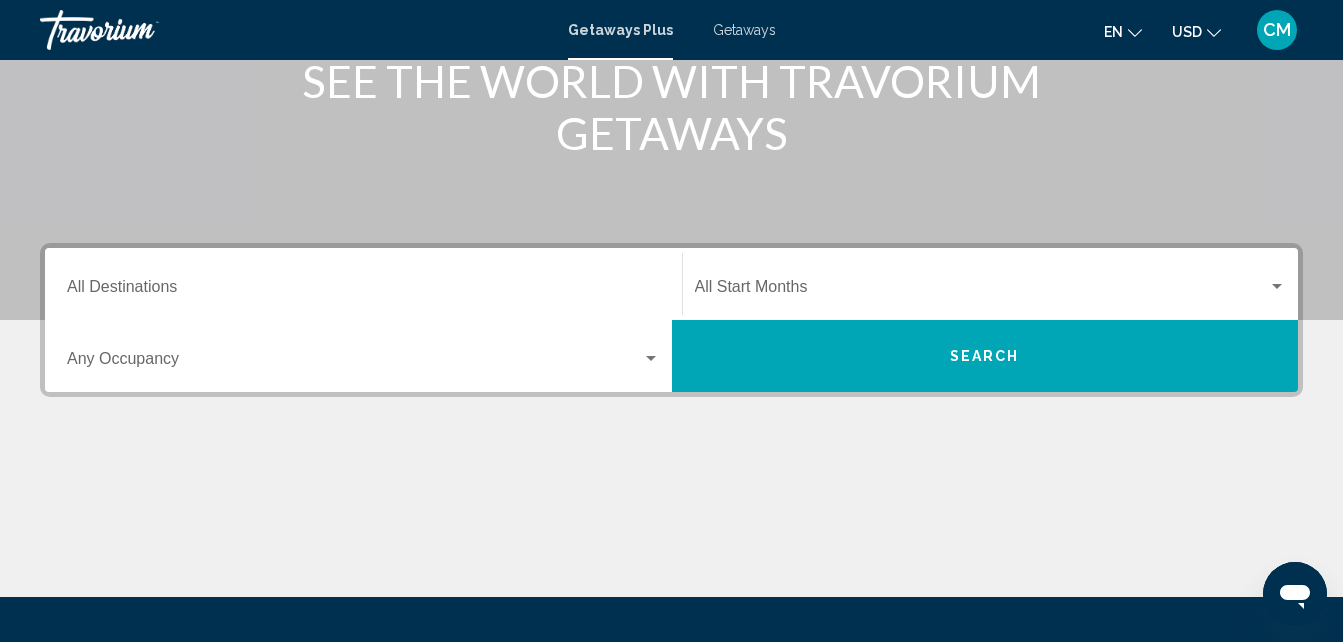 click at bounding box center (1277, 286) 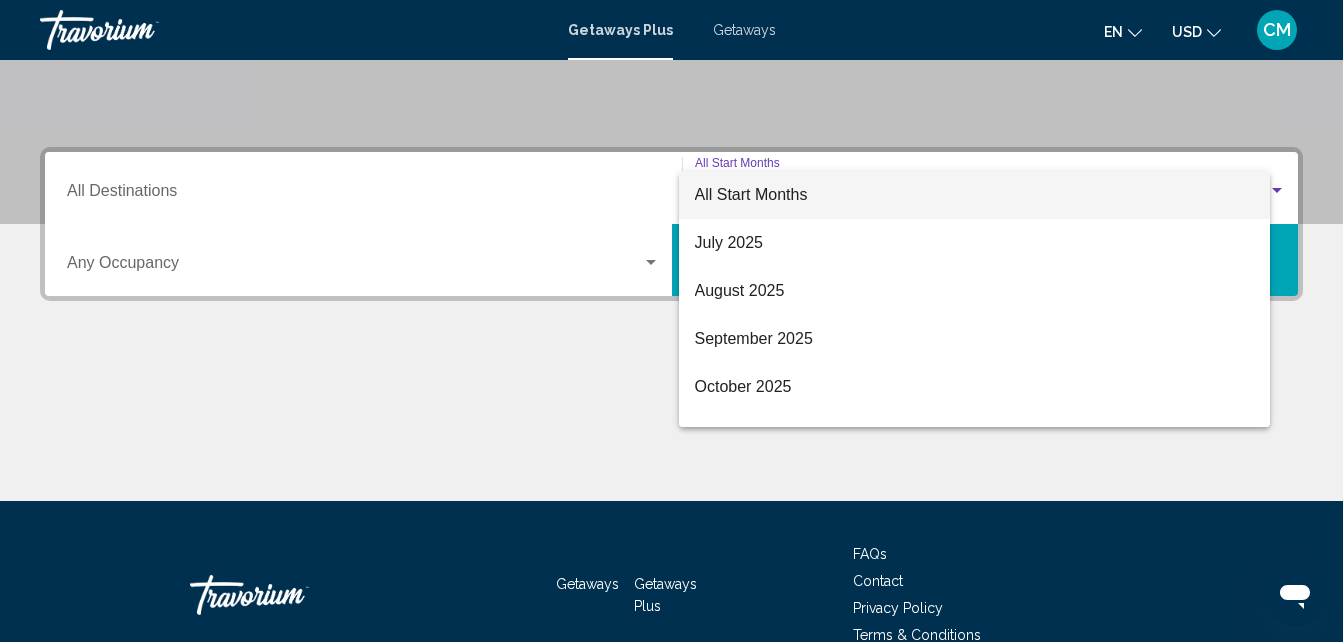 scroll, scrollTop: 458, scrollLeft: 0, axis: vertical 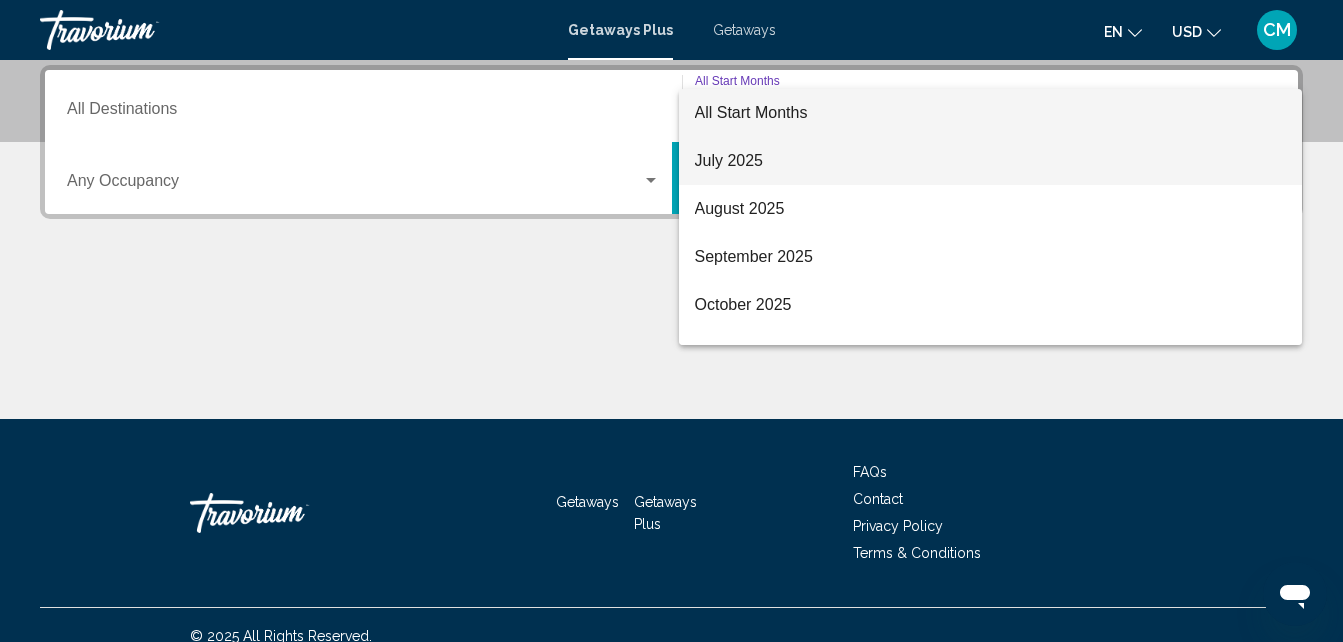 click on "July 2025" at bounding box center (991, 161) 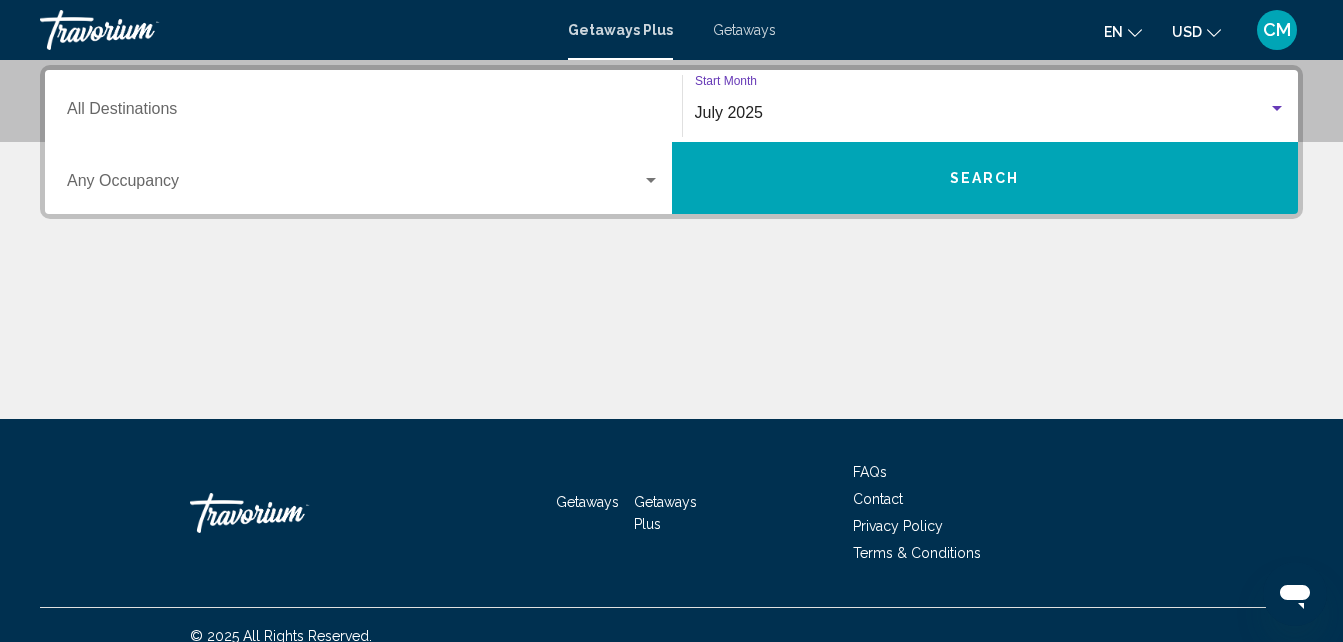 click on "Search" at bounding box center [985, 178] 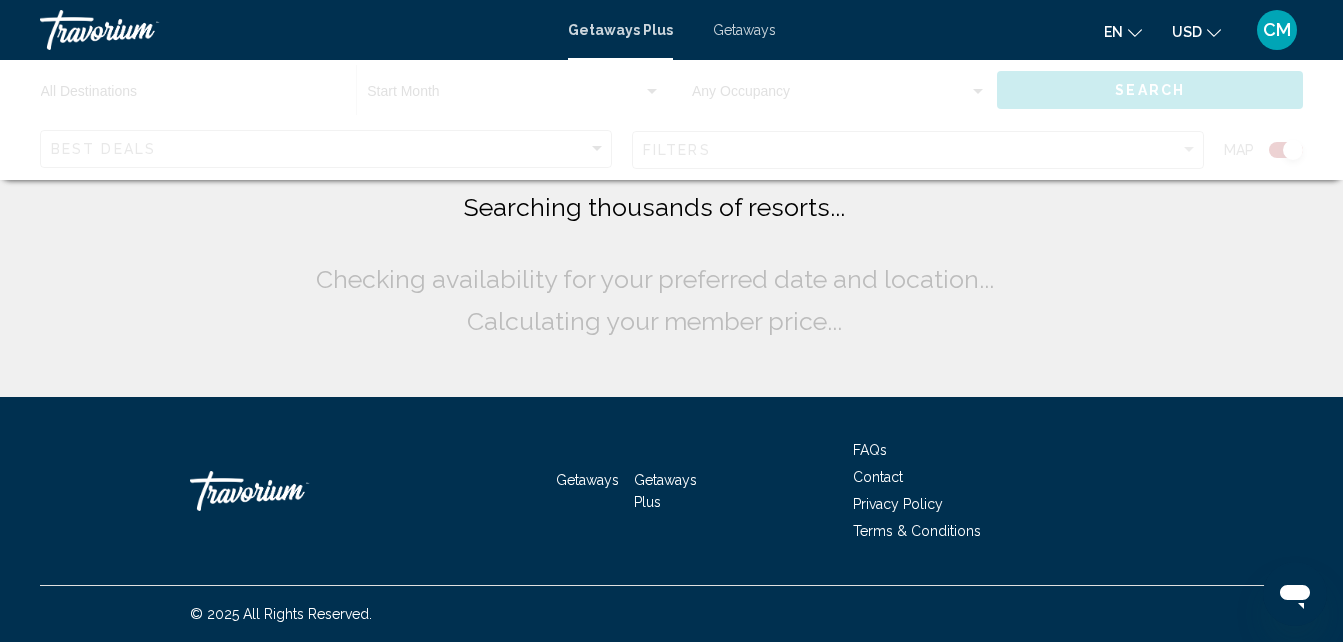 scroll, scrollTop: 0, scrollLeft: 0, axis: both 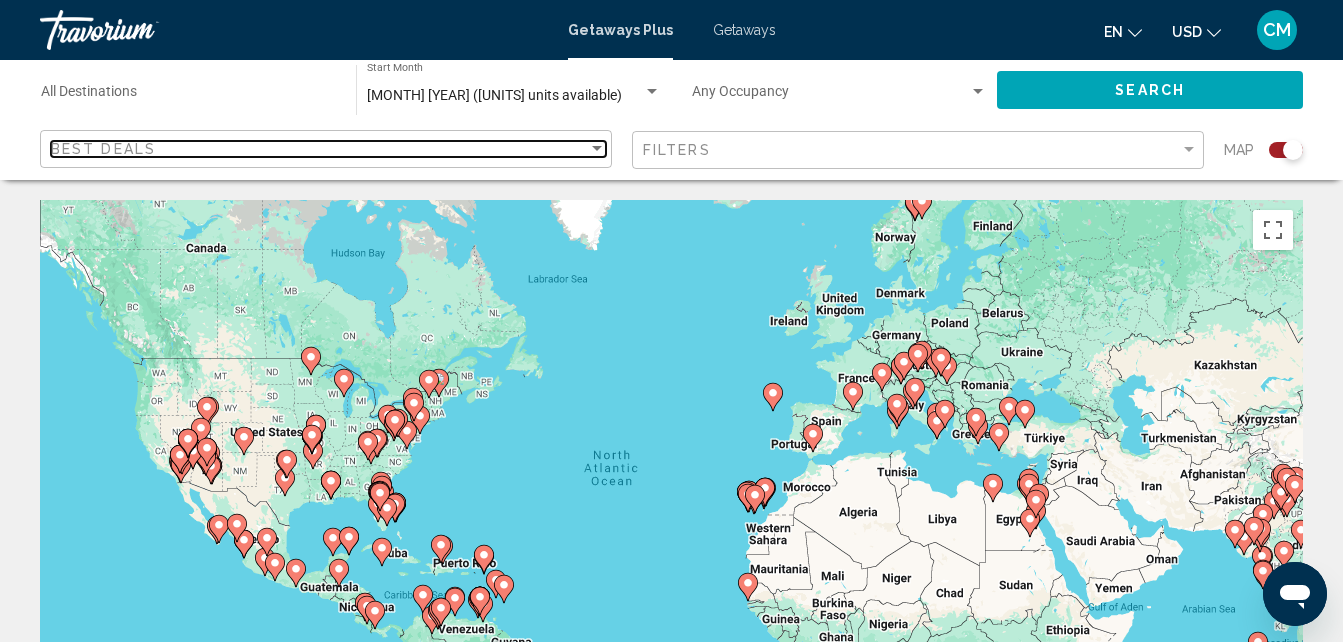 click at bounding box center [597, 148] 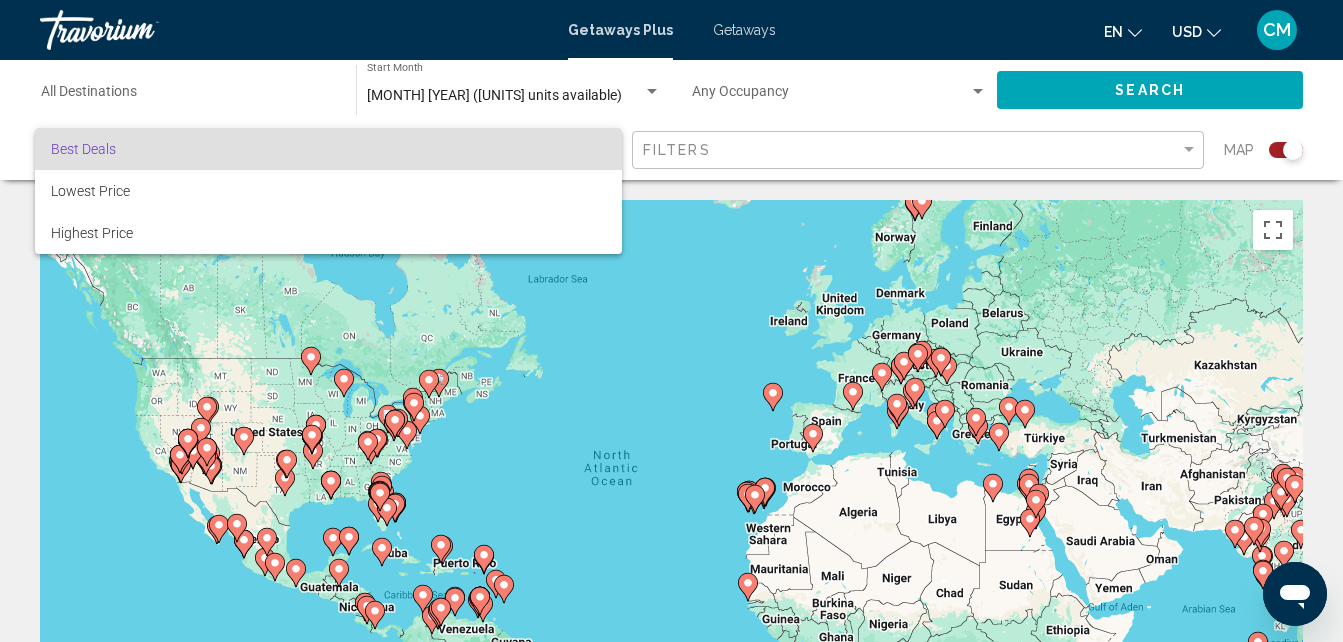 click on "Best Deals" at bounding box center (328, 149) 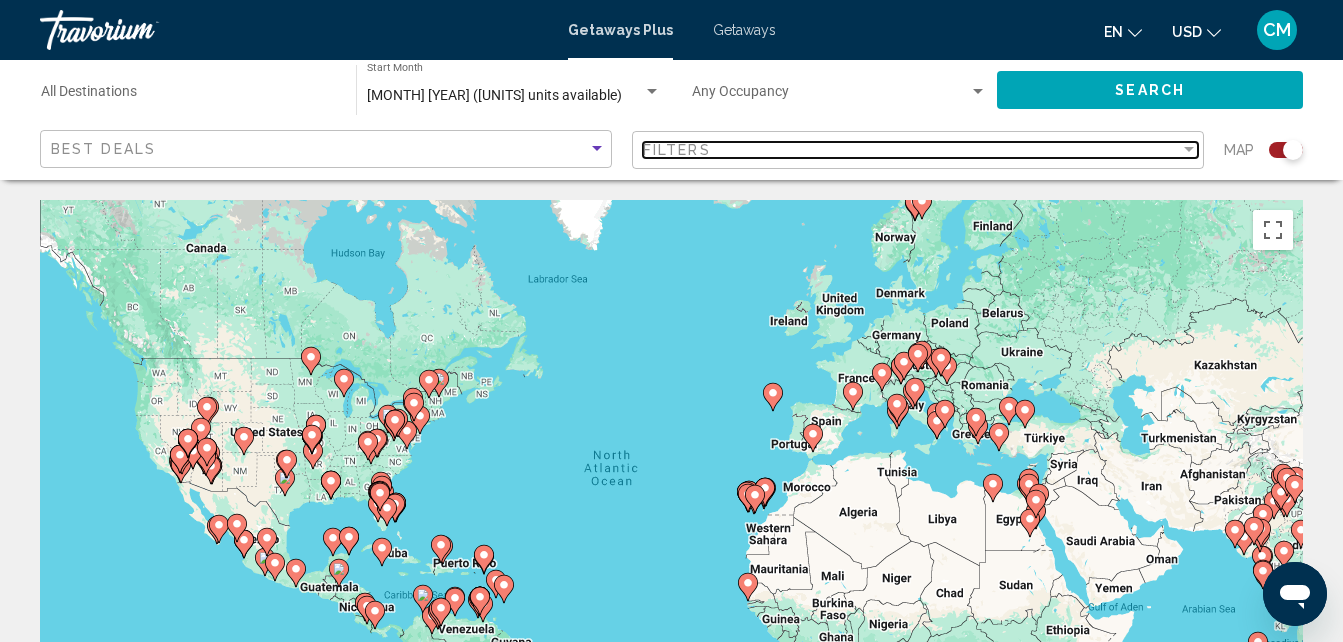 click at bounding box center (1189, 149) 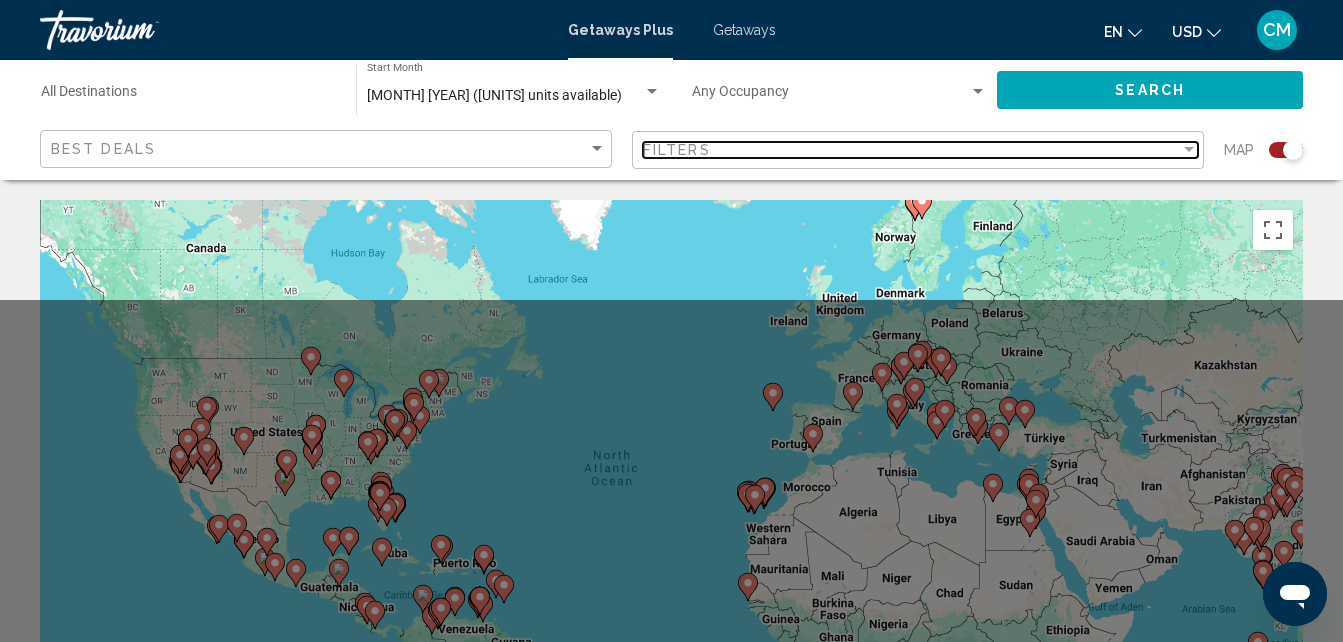 click at bounding box center [1189, 149] 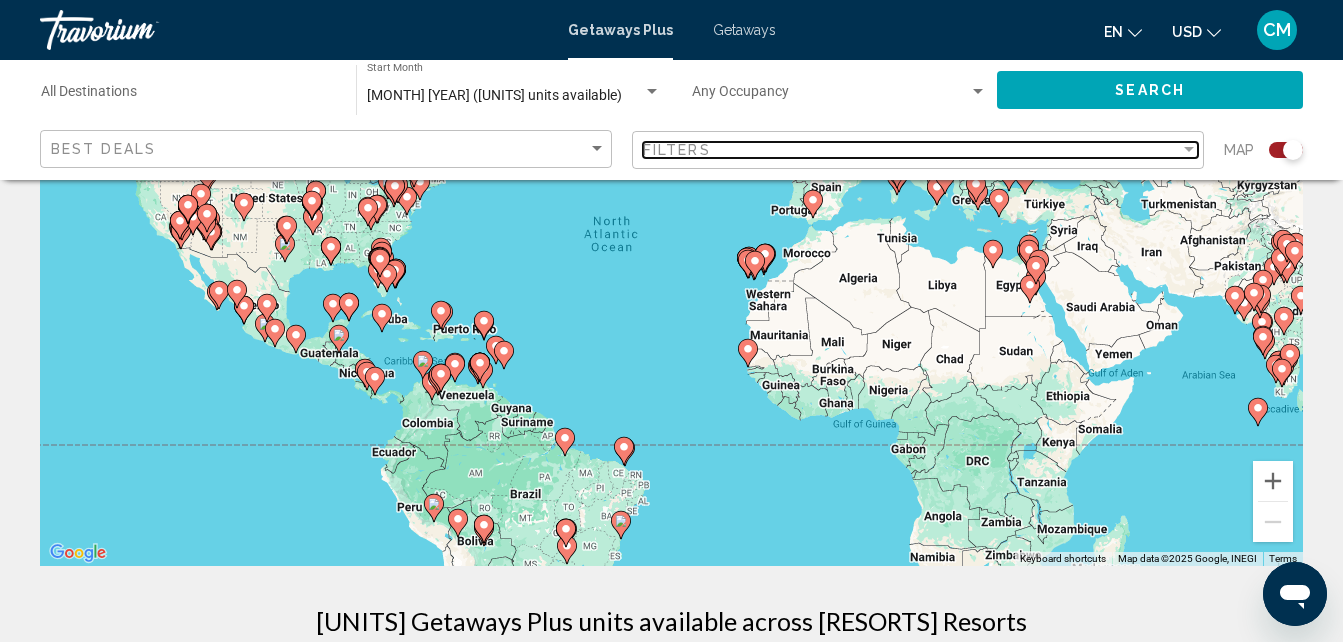scroll, scrollTop: 62, scrollLeft: 0, axis: vertical 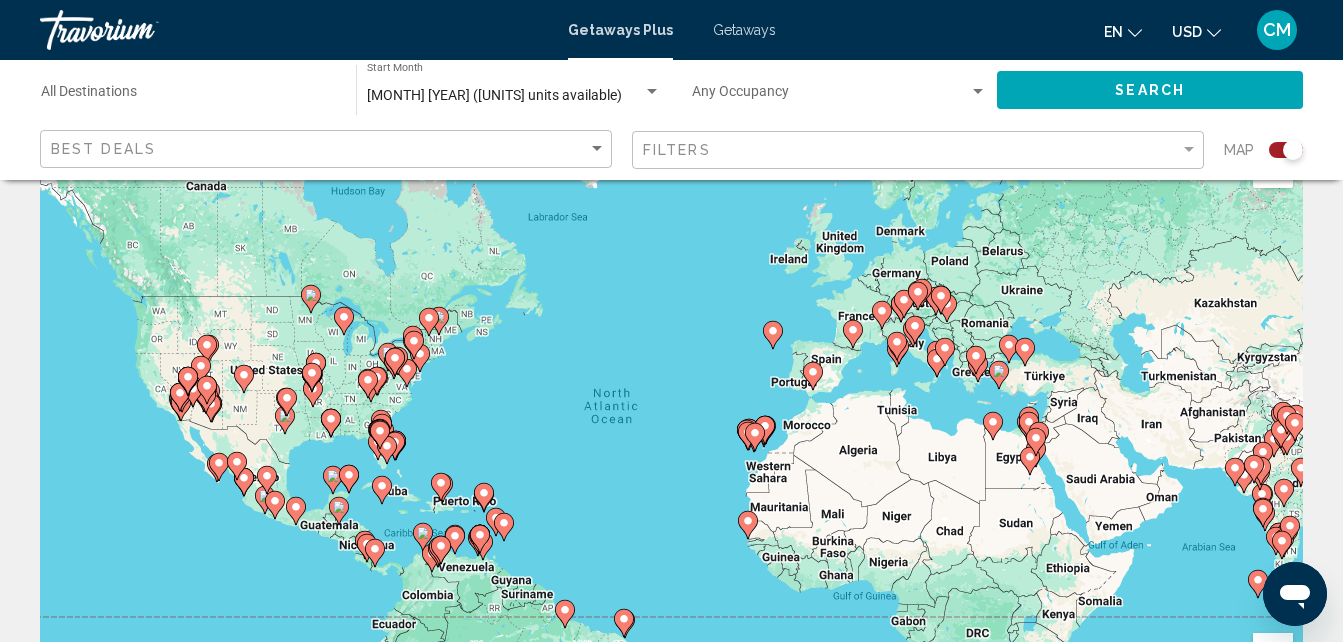 click at bounding box center [566, 701] 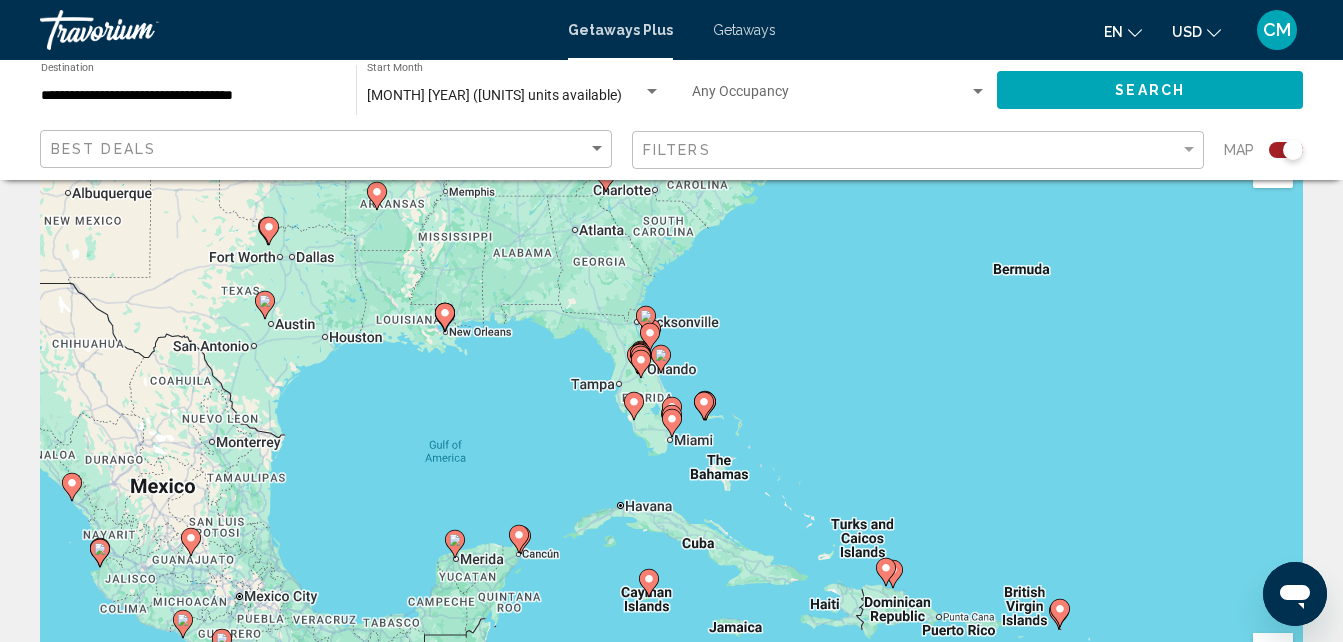 click on "To navigate, press the arrow keys. To activate drag with keyboard, press Alt + Enter. Once in keyboard drag state, use the arrow keys to move the marker. To complete the drag, press the Enter key. To cancel, press Escape." at bounding box center (671, 438) 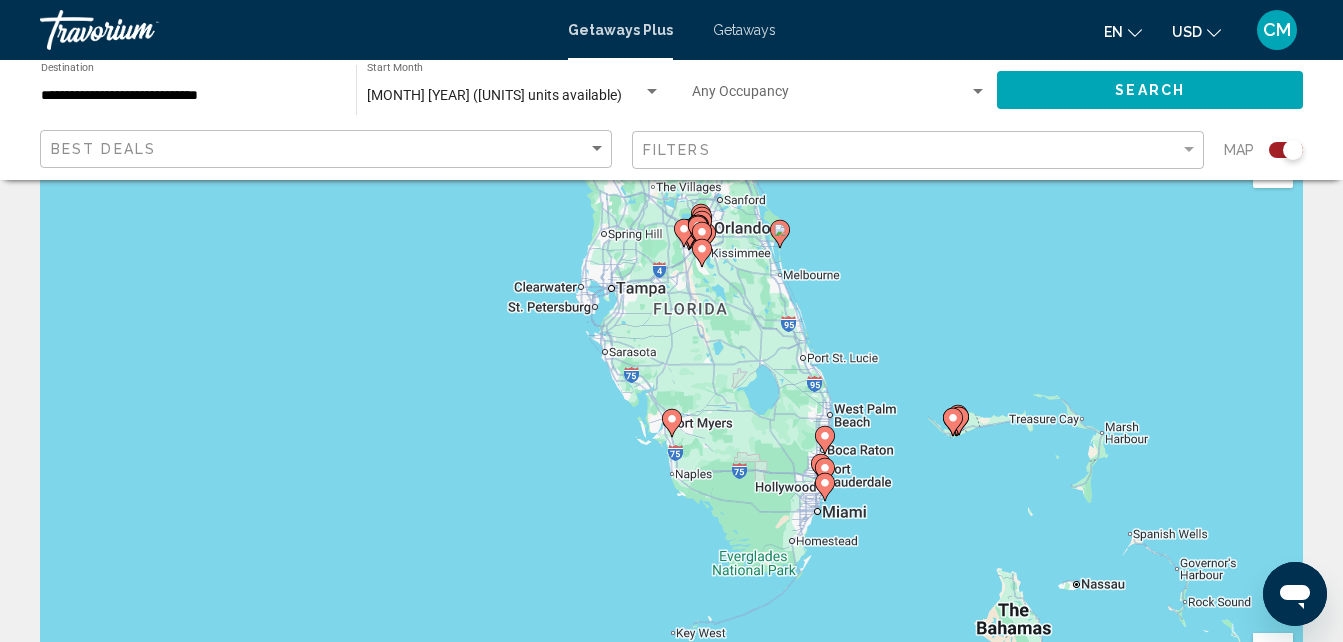 click on "To navigate, press the arrow keys. To activate drag with keyboard, press Alt + Enter. Once in keyboard drag state, use the arrow keys to move the marker. To complete the drag, press the Enter key. To cancel, press Escape." at bounding box center (671, 438) 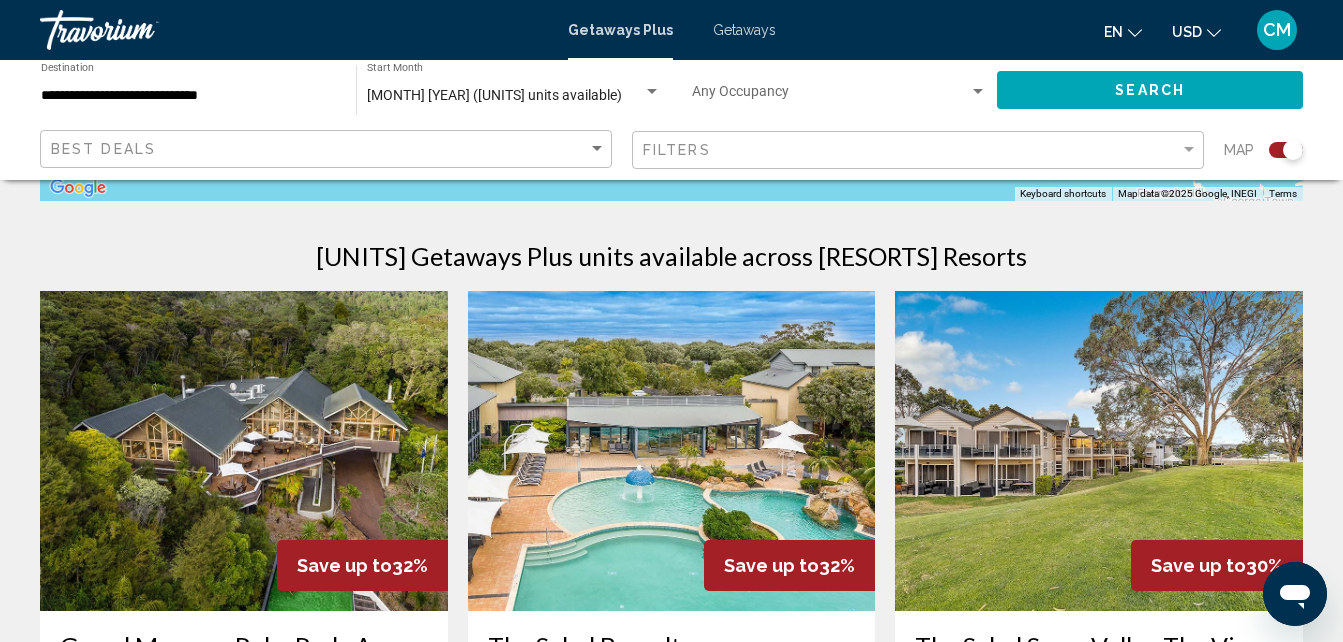scroll, scrollTop: 626, scrollLeft: 0, axis: vertical 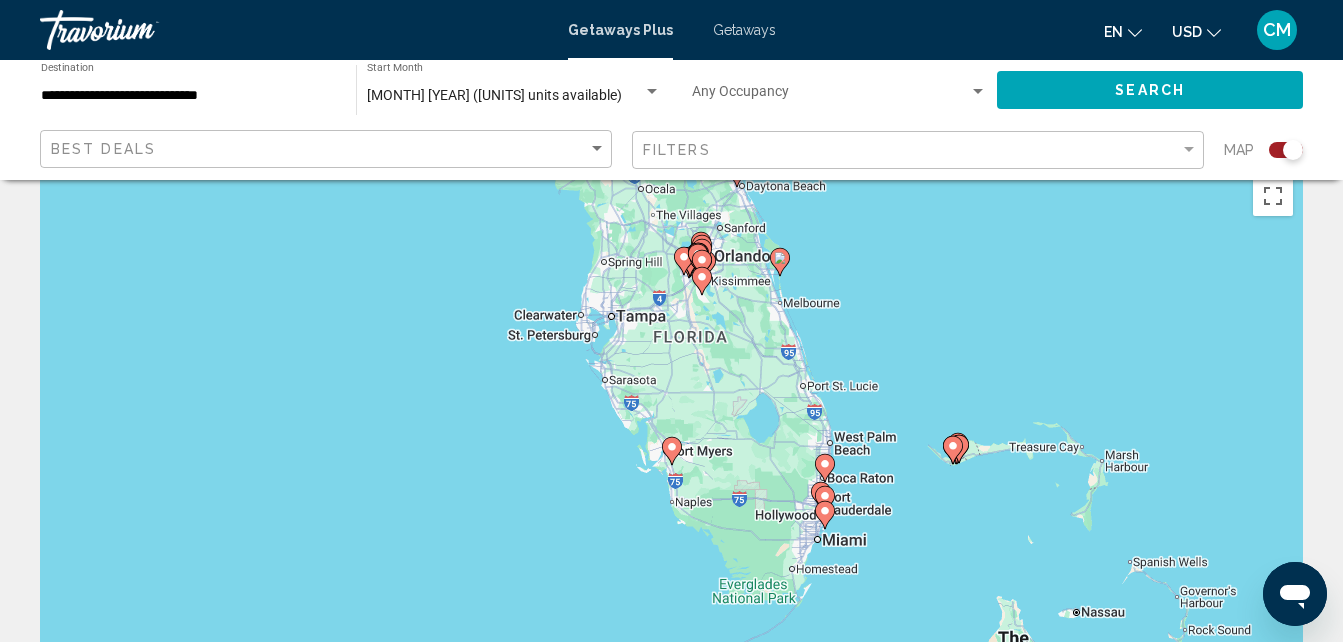 click on "To navigate, press the arrow keys. To activate drag with keyboard, press Alt + Enter. Once in keyboard drag state, use the arrow keys to move the marker. To complete the drag, press the Enter key. To cancel, press Escape." at bounding box center (671, 466) 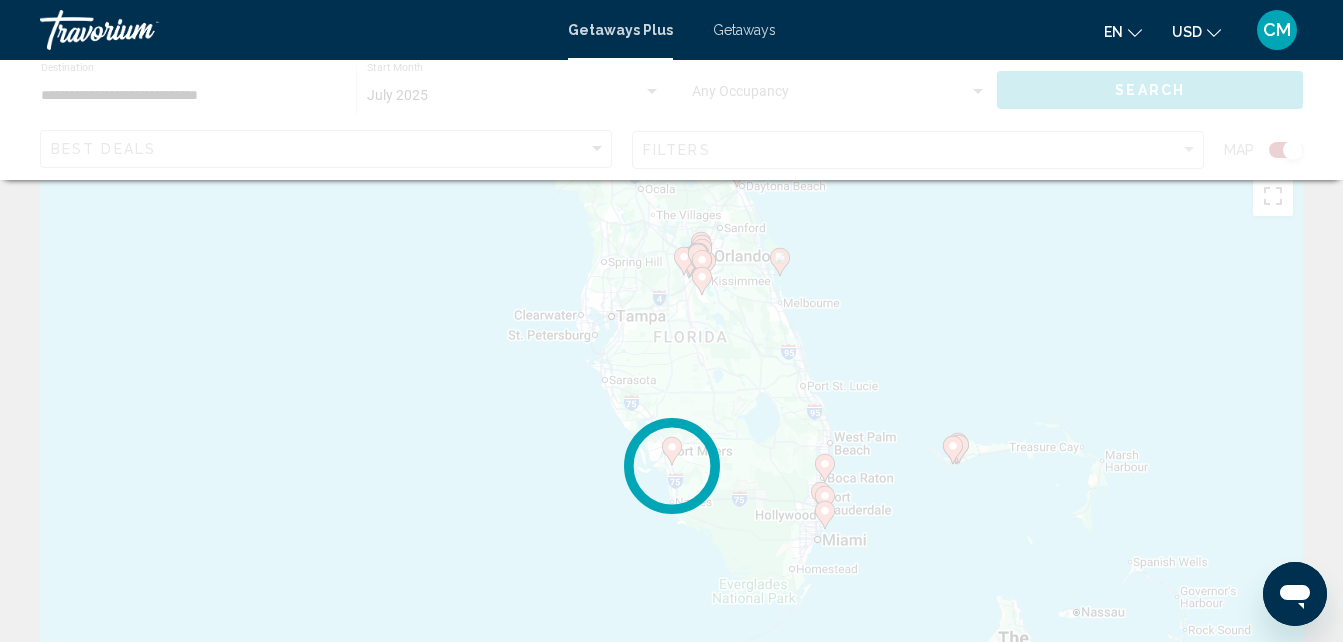 scroll, scrollTop: 0, scrollLeft: 0, axis: both 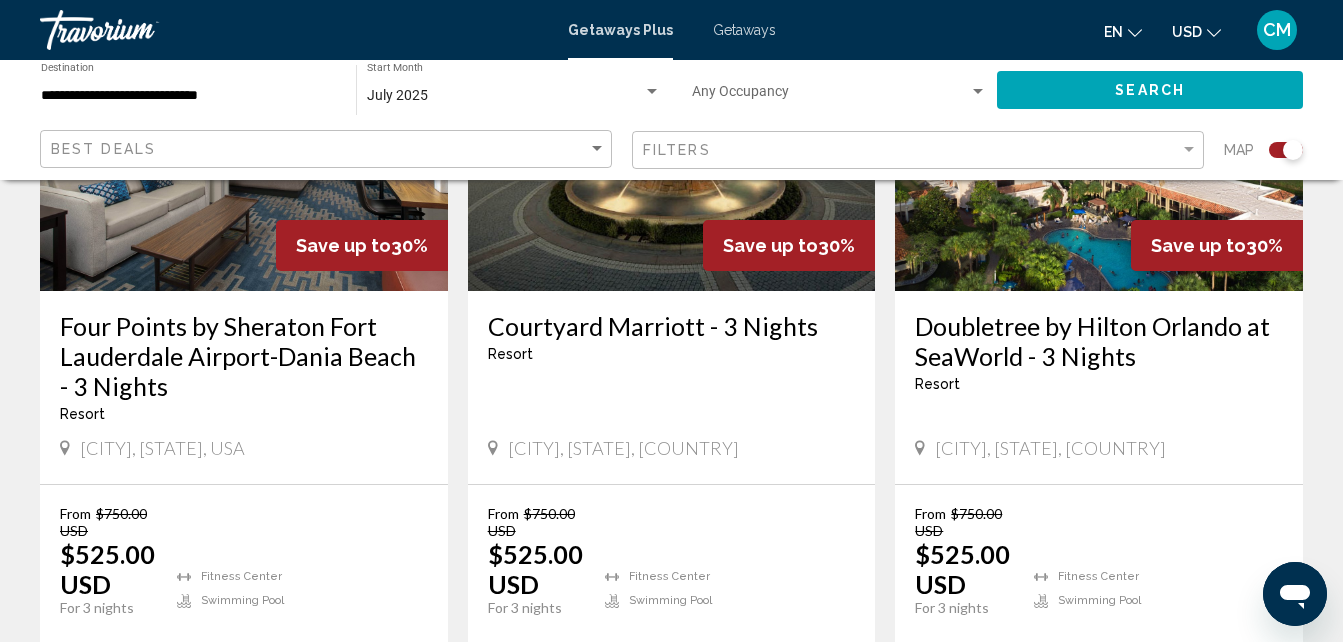 click on "View Resort    ( 40 units )" at bounding box center [302, 660] 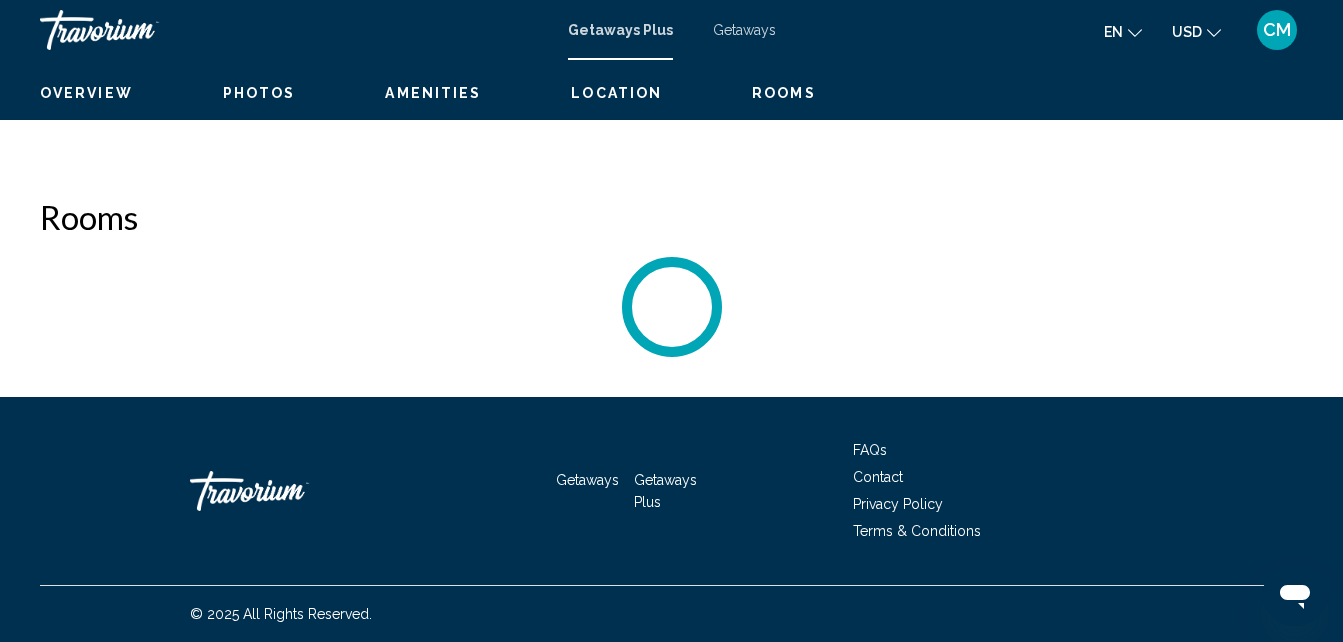 scroll, scrollTop: 214, scrollLeft: 0, axis: vertical 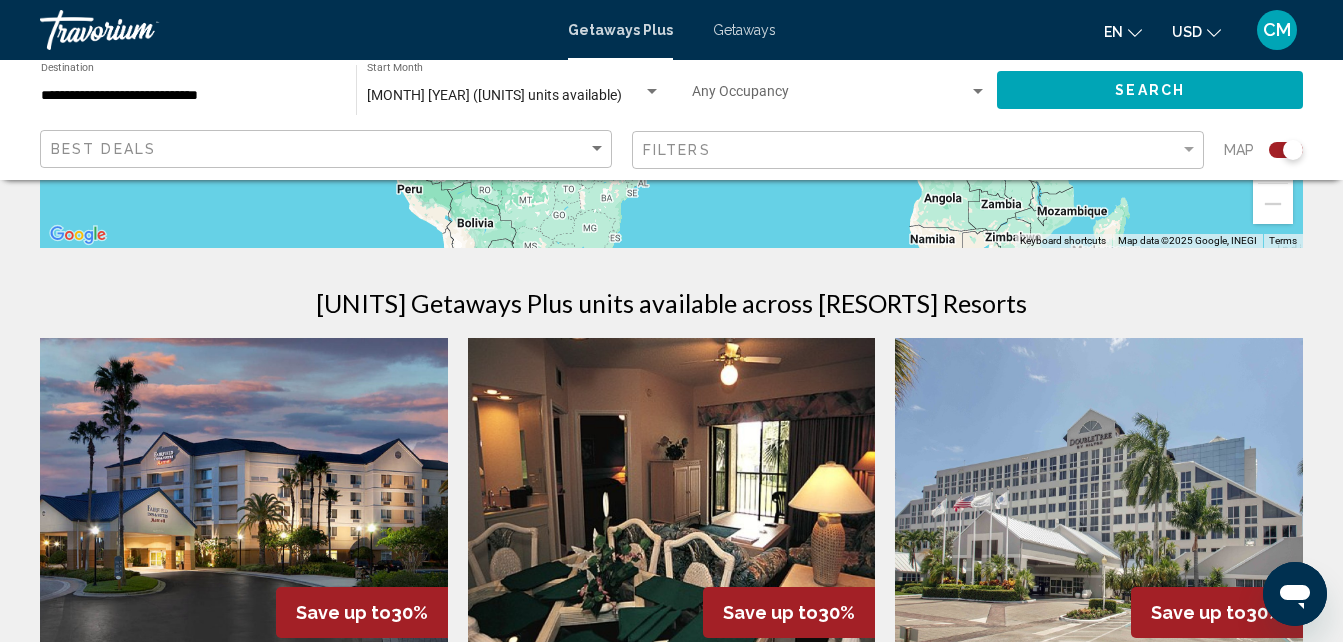 click on "Getaways" at bounding box center (744, 30) 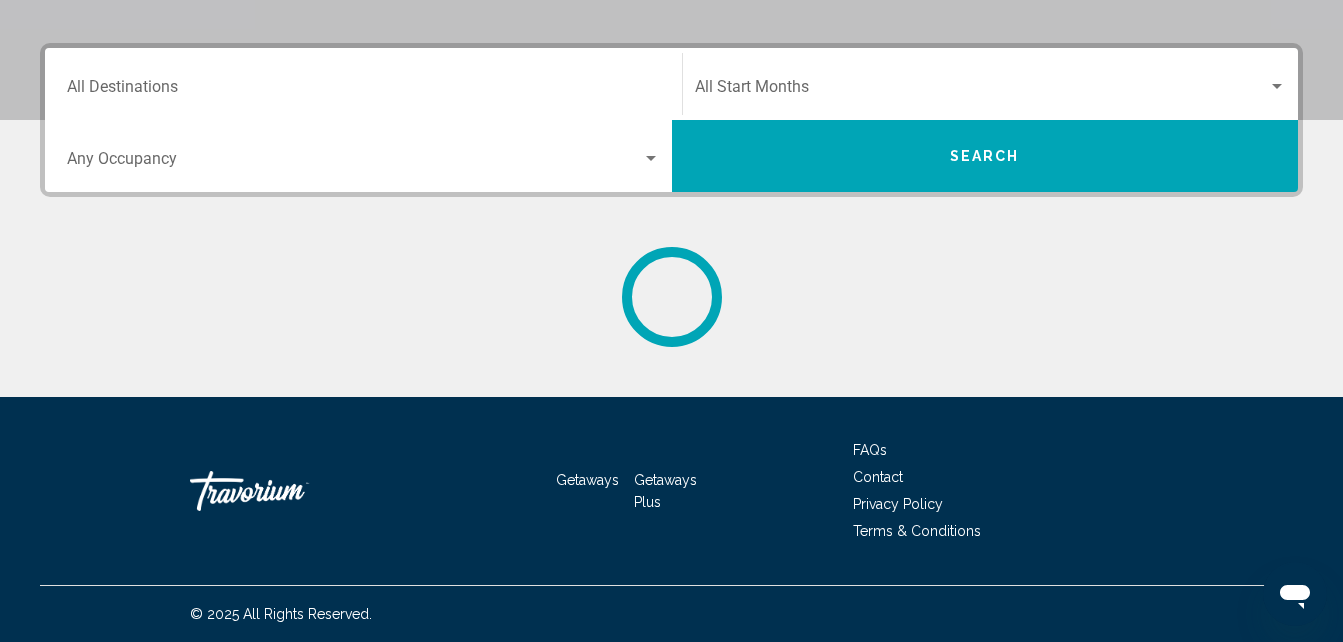 scroll, scrollTop: 0, scrollLeft: 0, axis: both 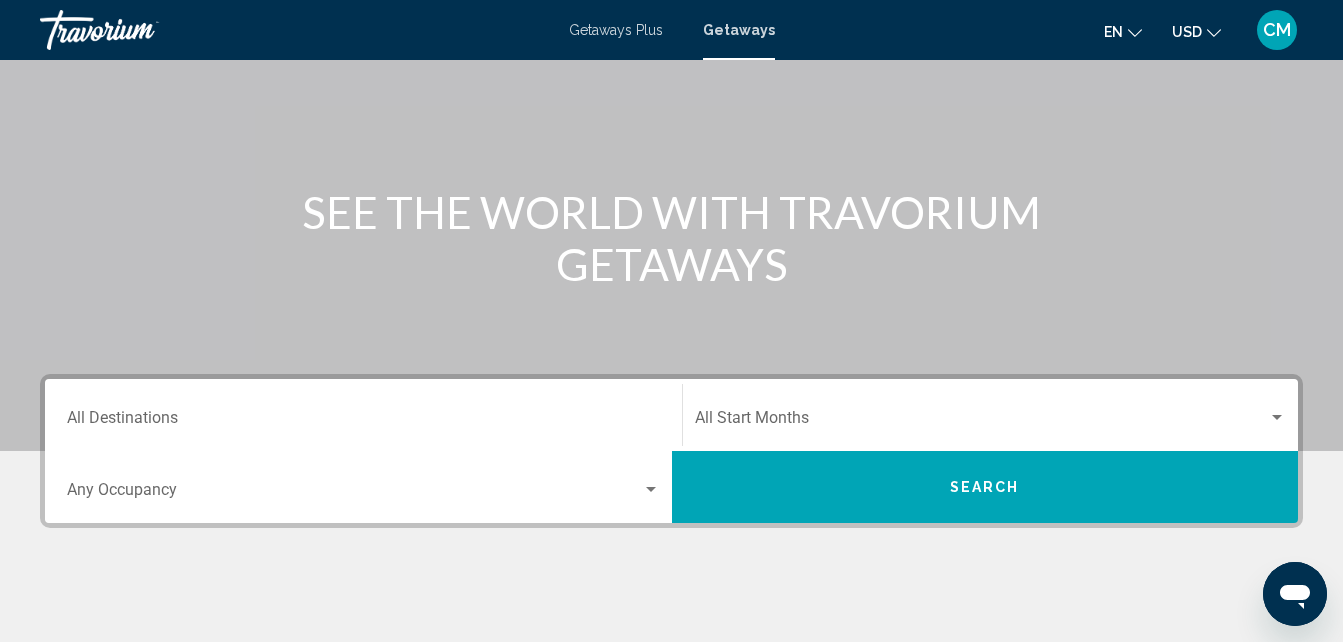 click on "Search" at bounding box center [985, 487] 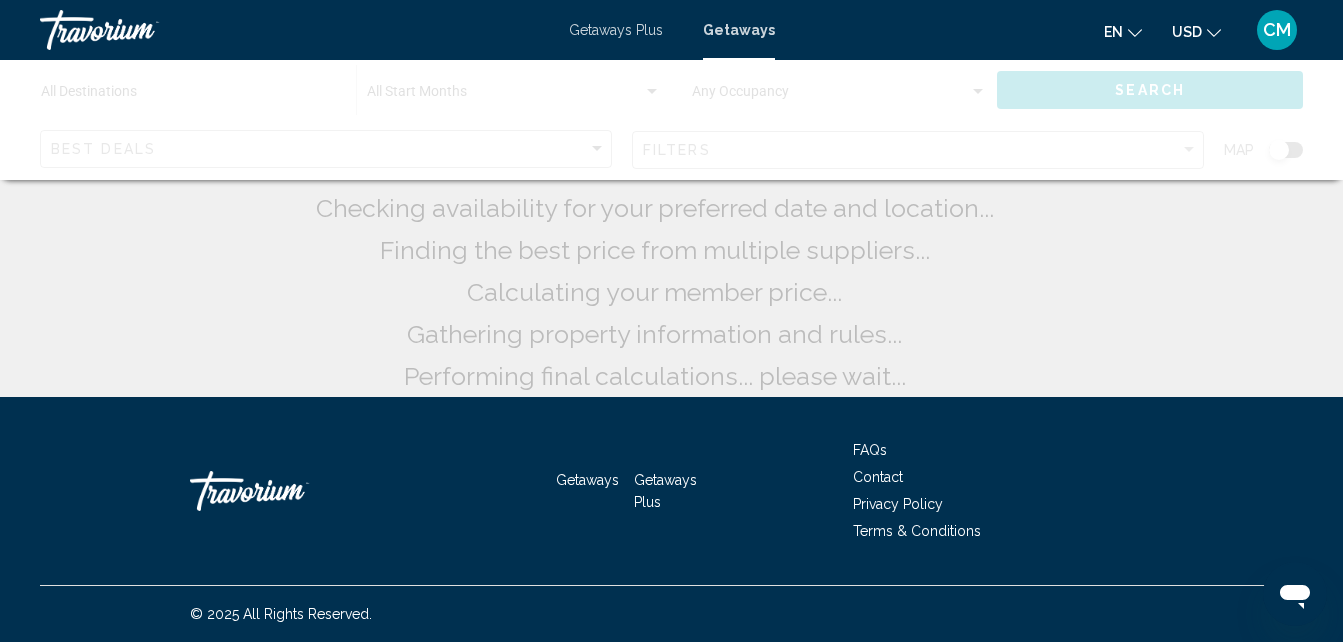 scroll, scrollTop: 0, scrollLeft: 0, axis: both 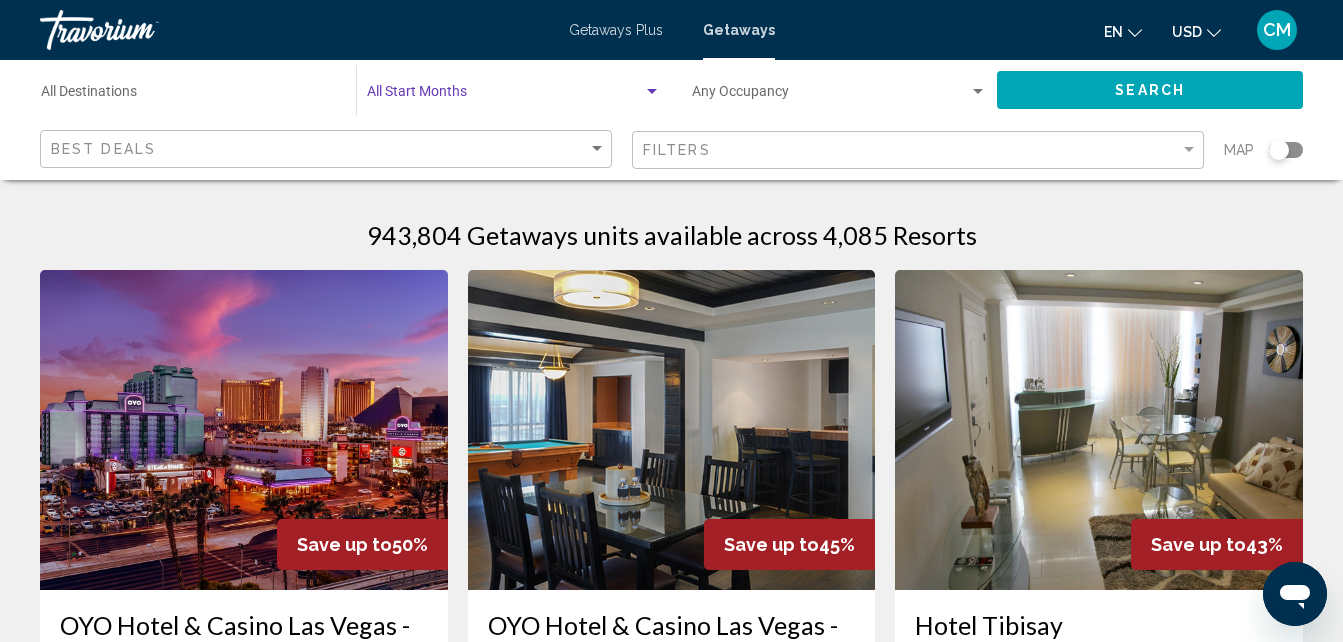 click at bounding box center [652, 91] 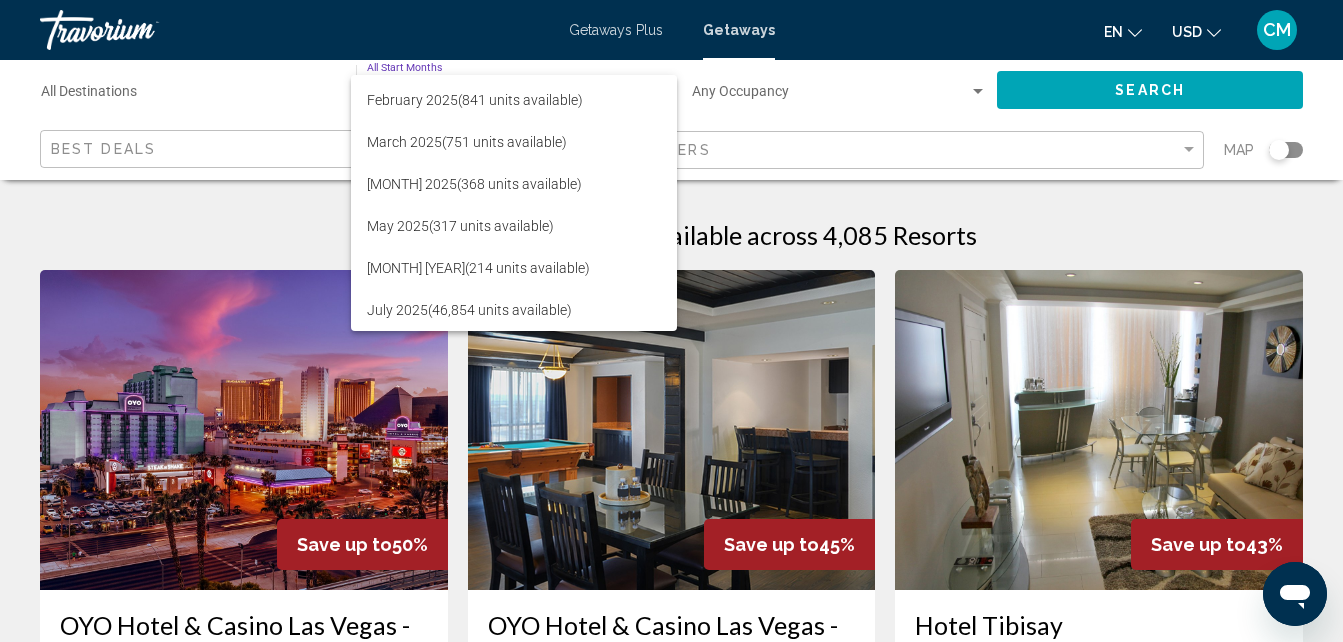 scroll, scrollTop: 110, scrollLeft: 0, axis: vertical 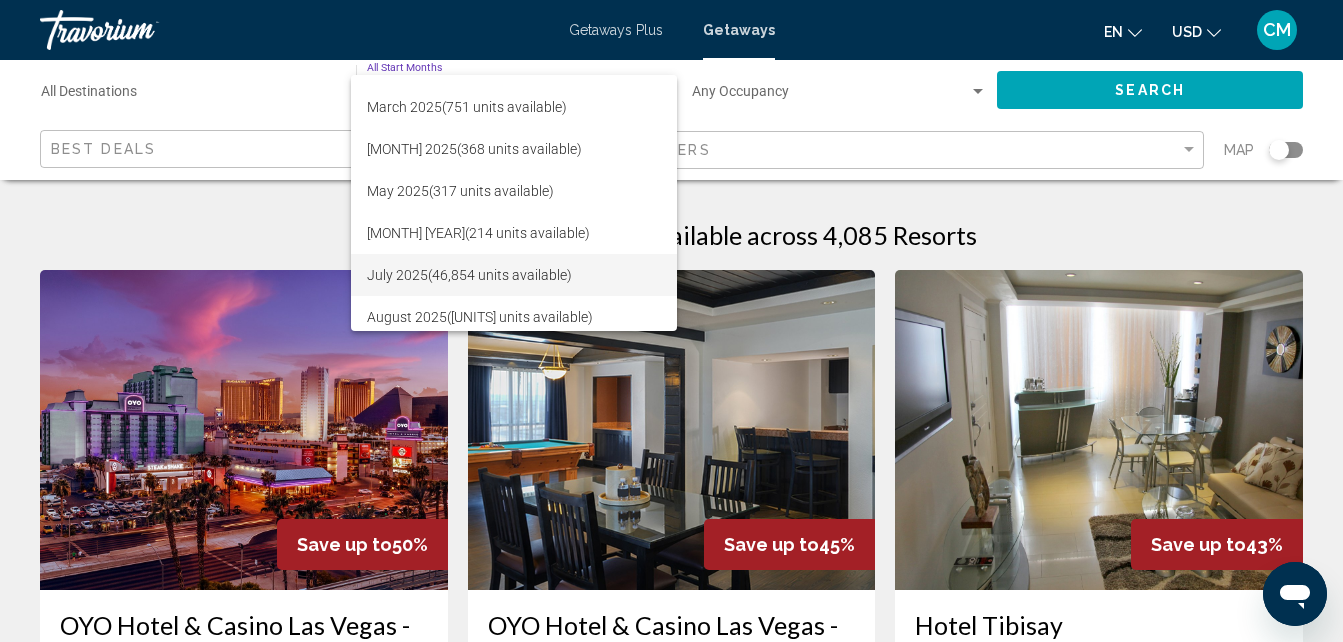 click on "[MONTH] [YEAR]  ([UNITS] units available)" at bounding box center [514, 275] 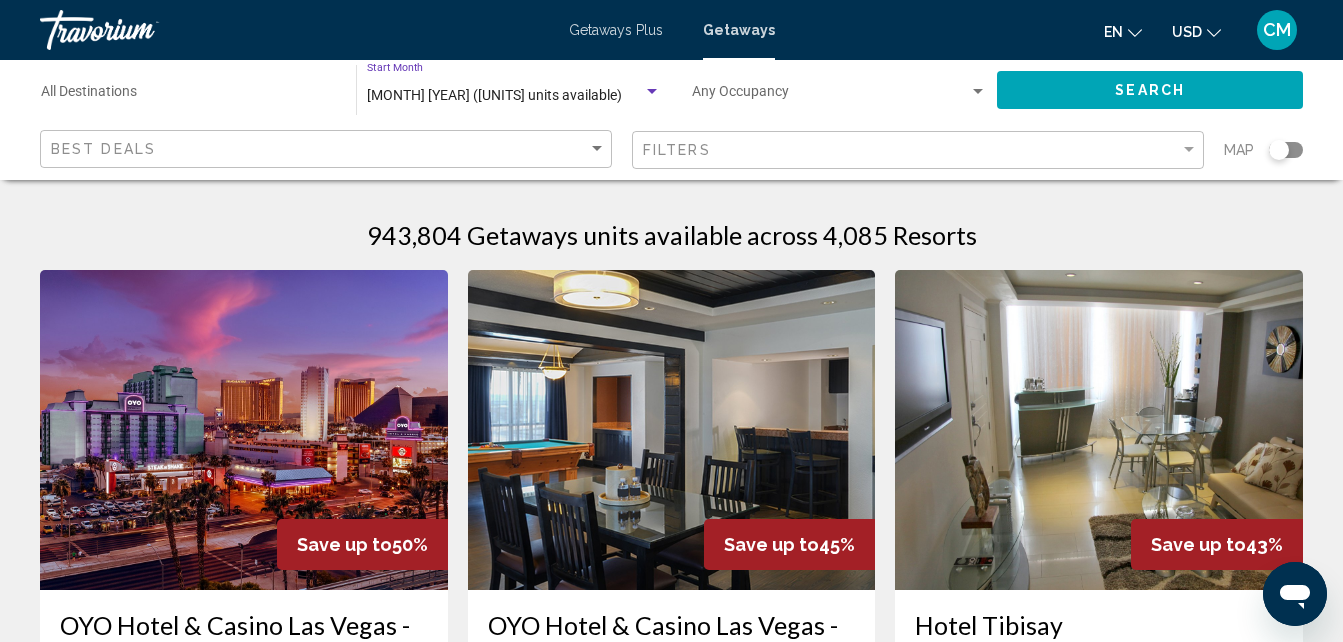 click on "Search" at bounding box center (1150, 89) 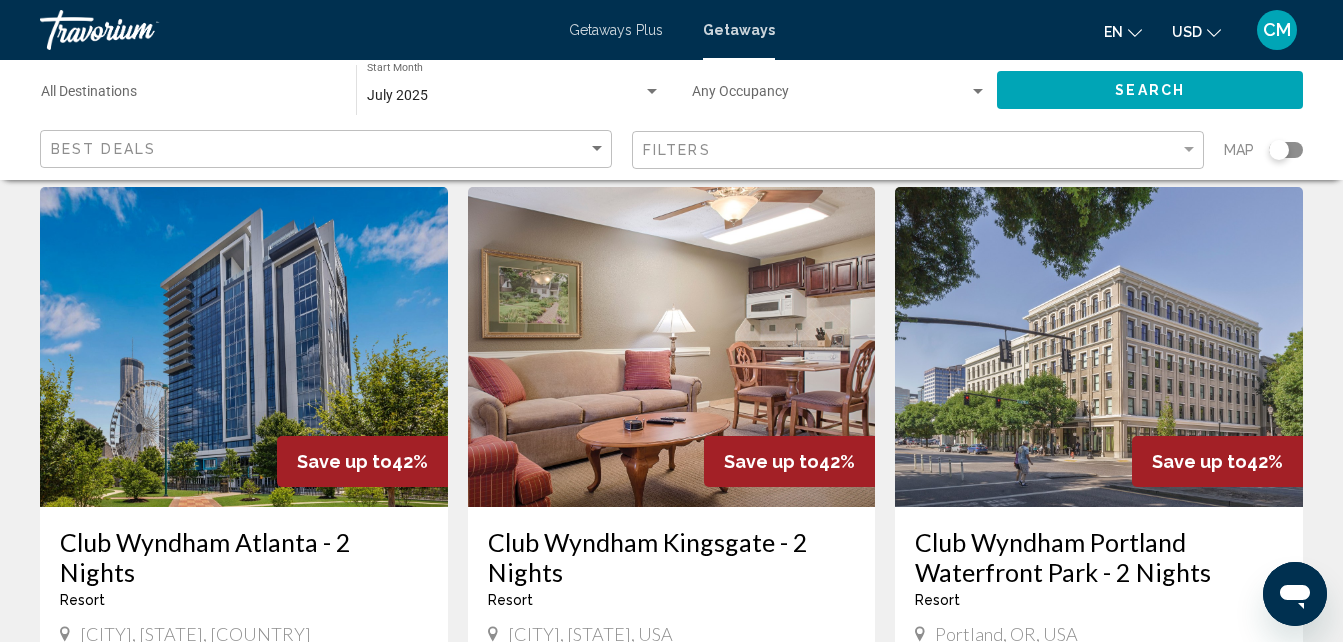 scroll, scrollTop: 1537, scrollLeft: 0, axis: vertical 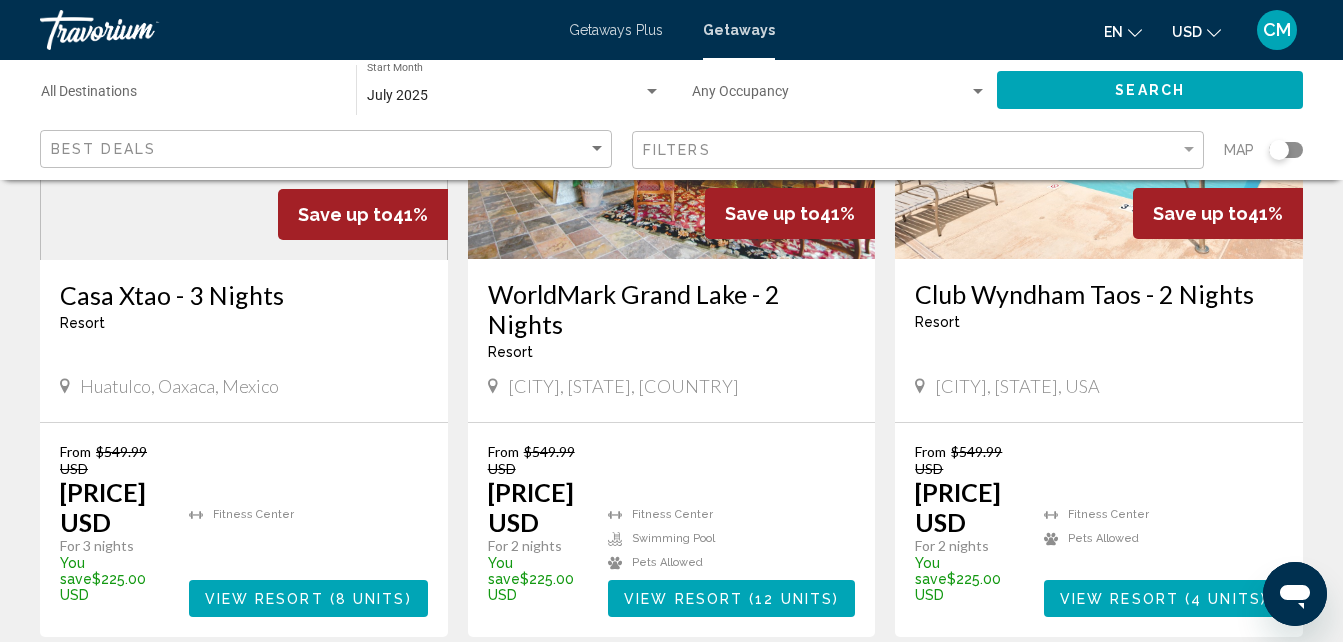 click on "2" at bounding box center [532, 697] 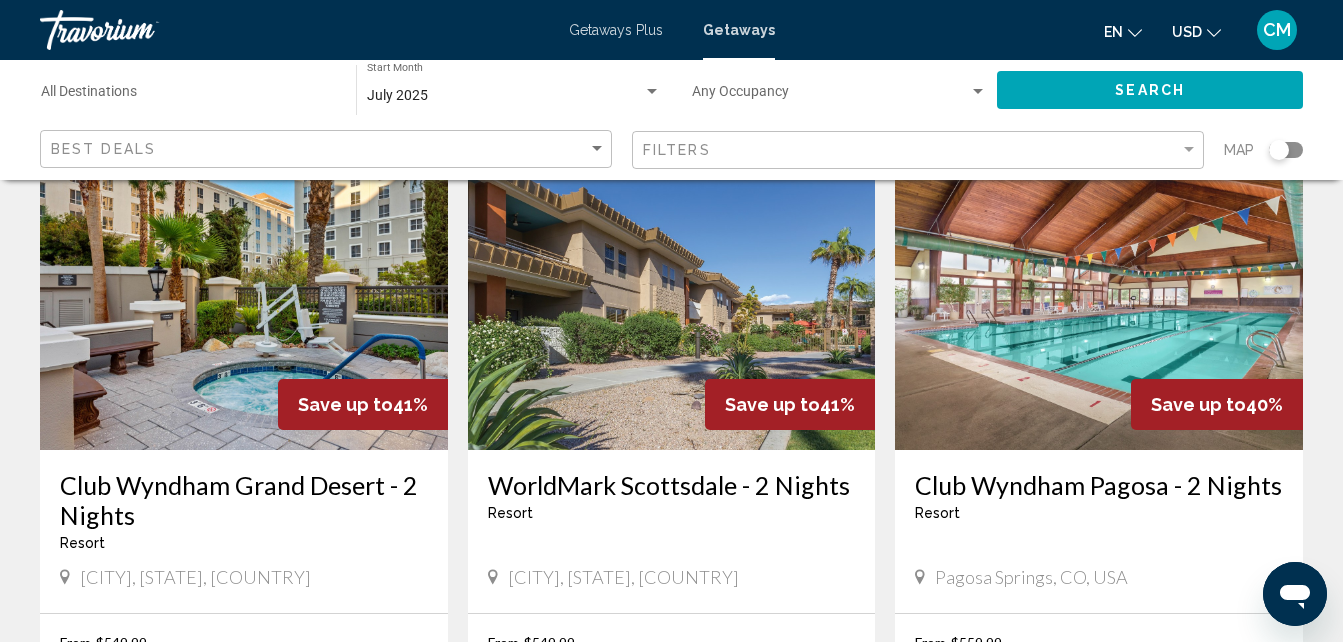 scroll, scrollTop: 146, scrollLeft: 0, axis: vertical 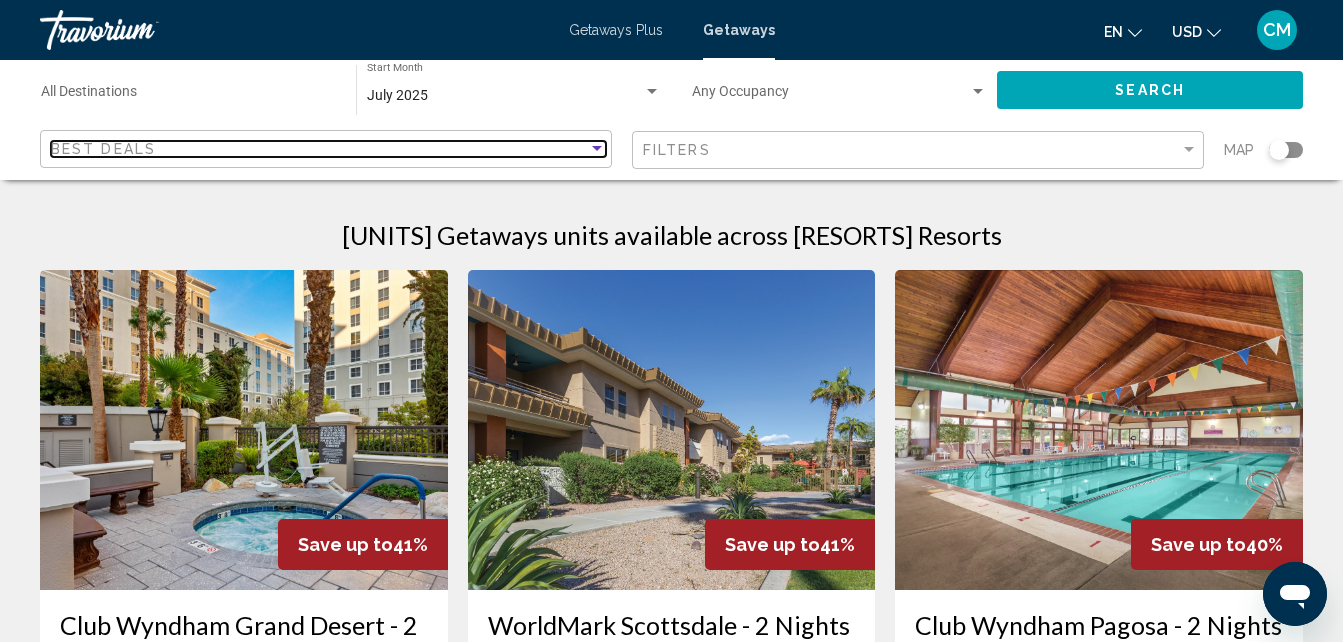 click at bounding box center [597, 149] 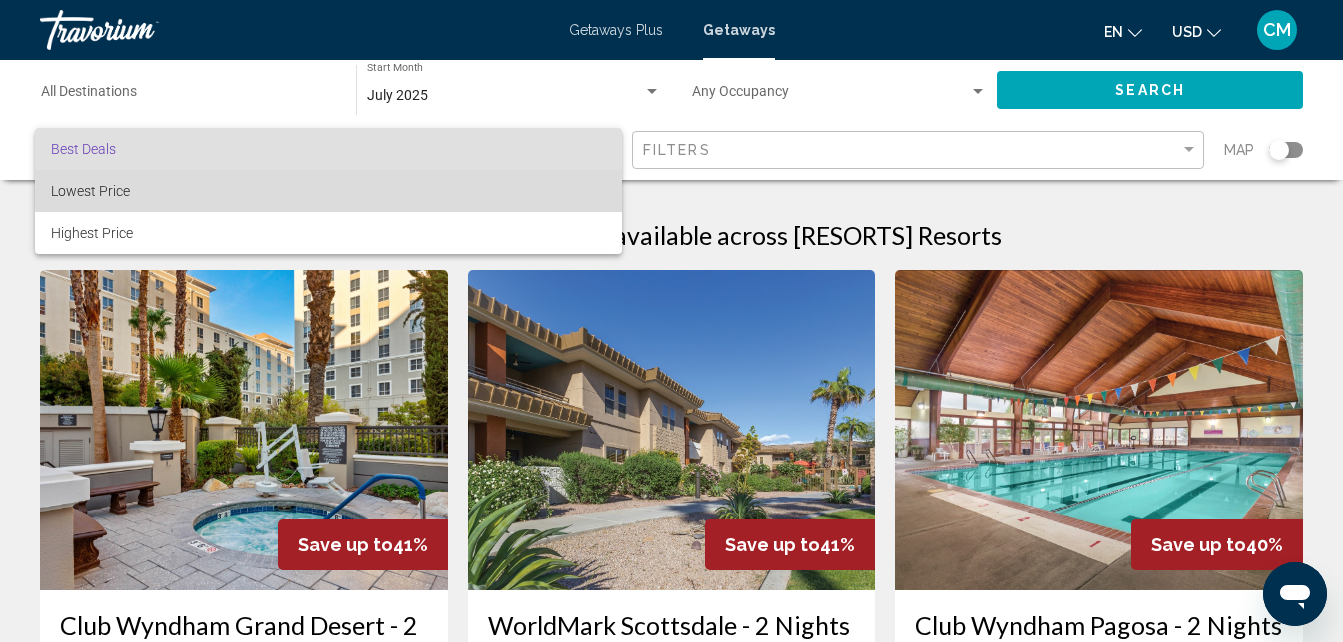 click on "Lowest Price" at bounding box center (328, 191) 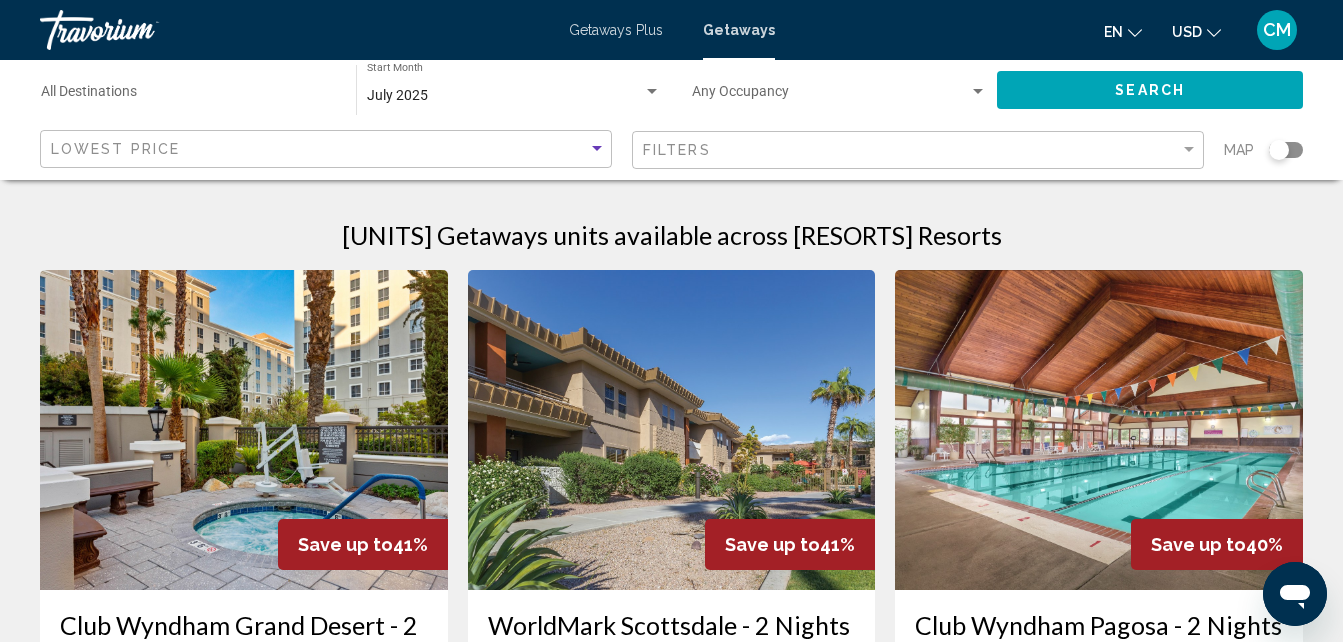 click on "Filters" at bounding box center (920, 150) 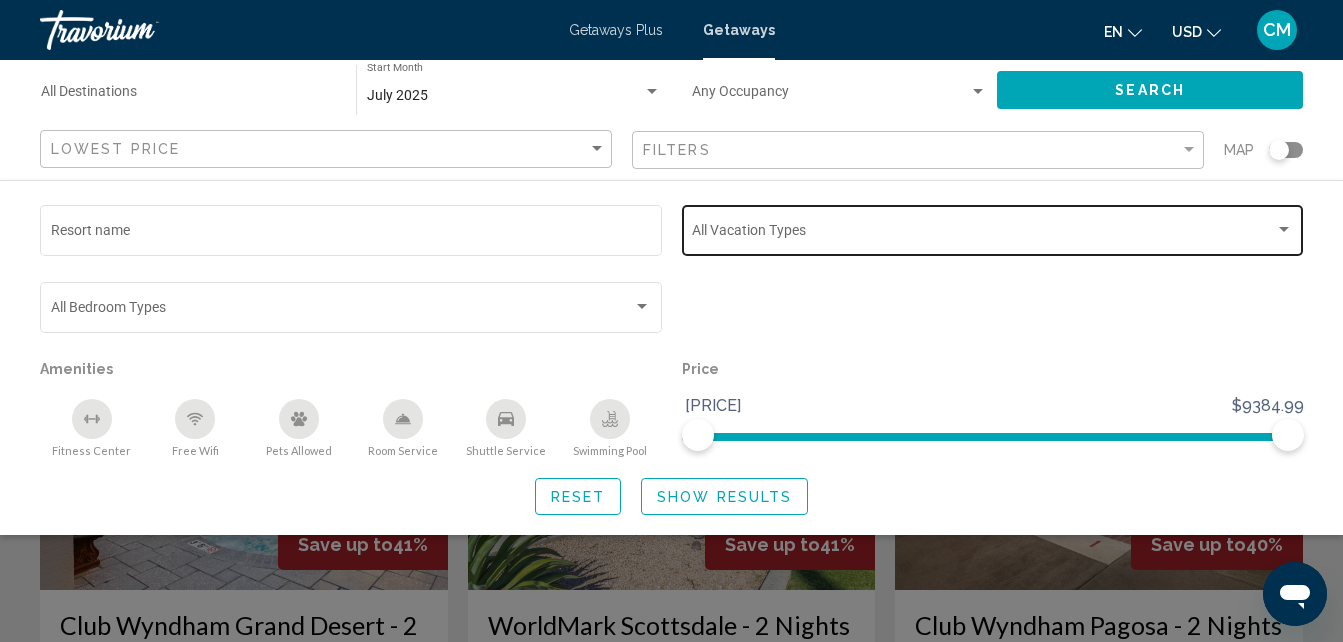 click at bounding box center [1284, 229] 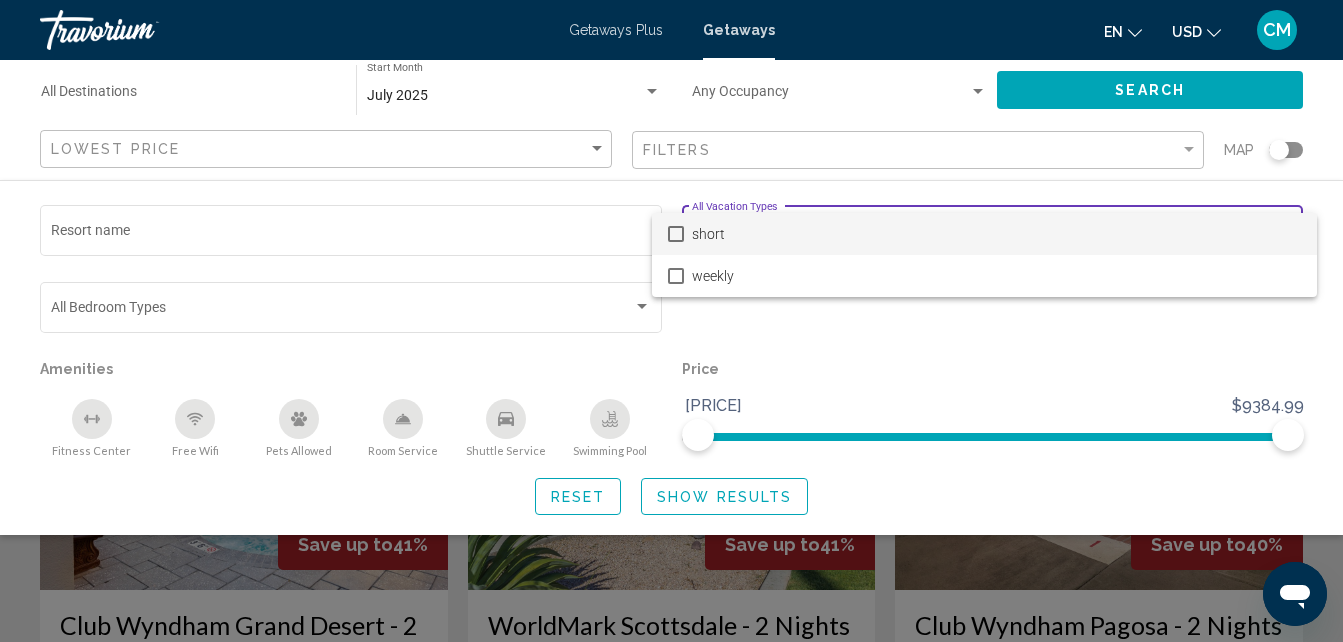 click on "short" at bounding box center (996, 234) 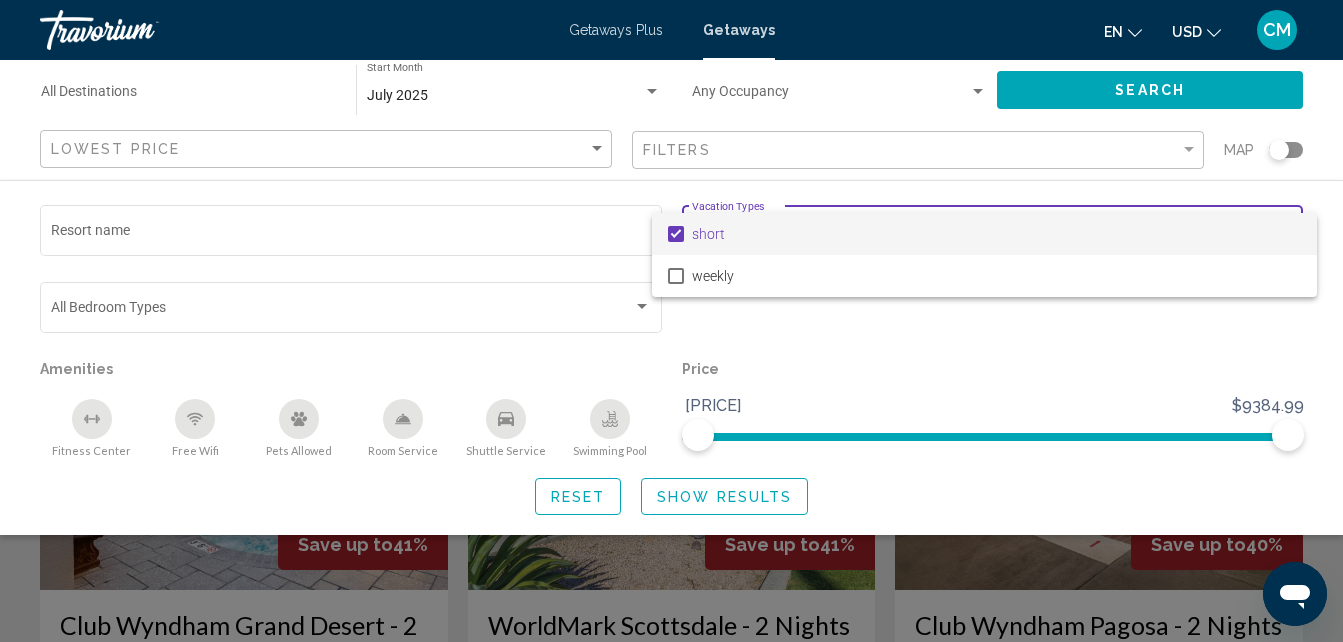 click at bounding box center (671, 321) 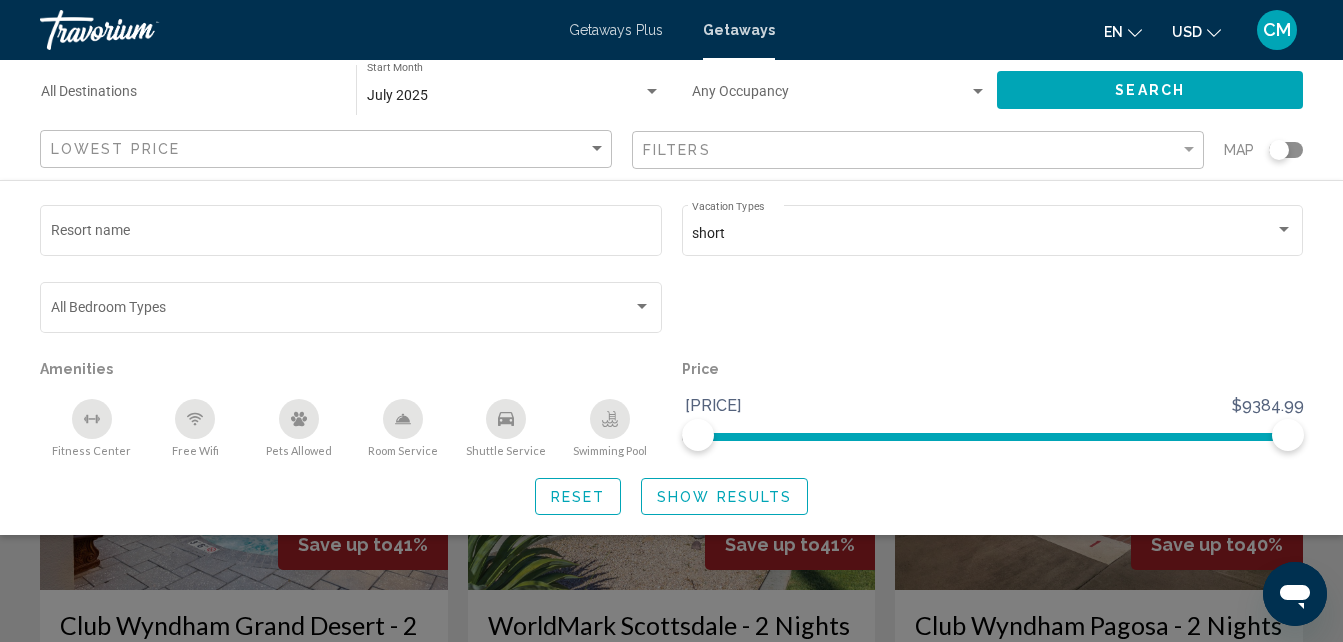 click on "Show Results" at bounding box center (724, 497) 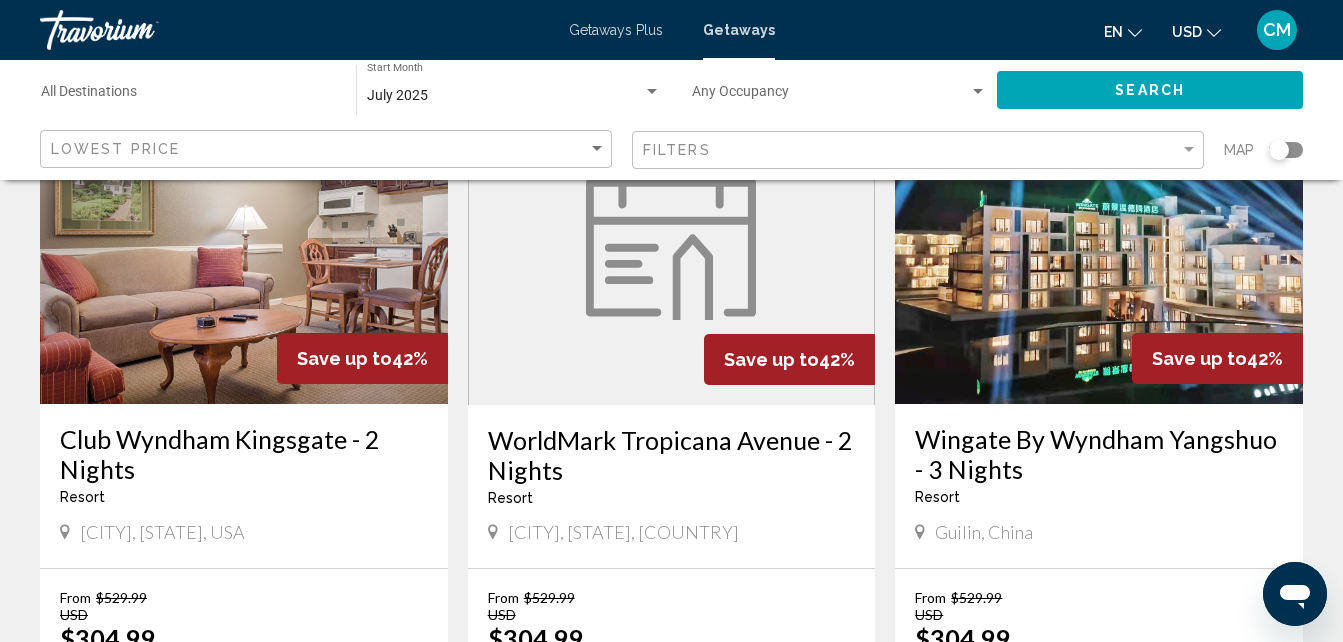 scroll, scrollTop: 930, scrollLeft: 0, axis: vertical 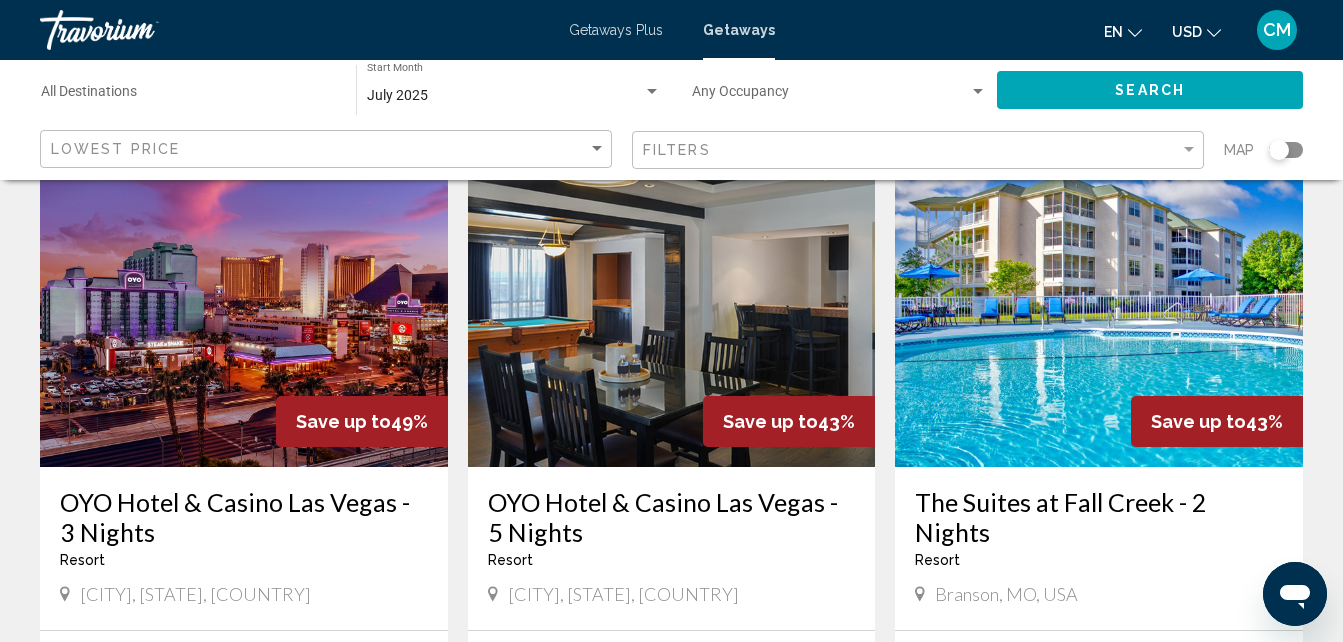 drag, startPoint x: 1274, startPoint y: 147, endPoint x: 1321, endPoint y: 162, distance: 49.335587 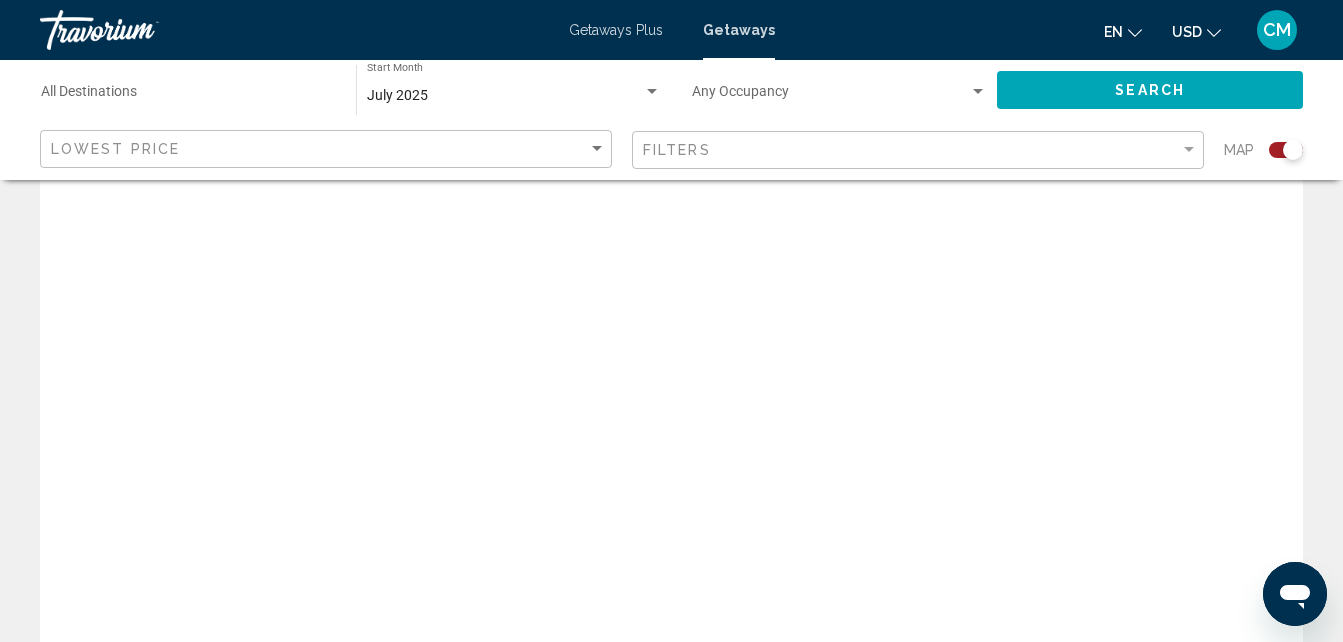 scroll, scrollTop: 743, scrollLeft: 0, axis: vertical 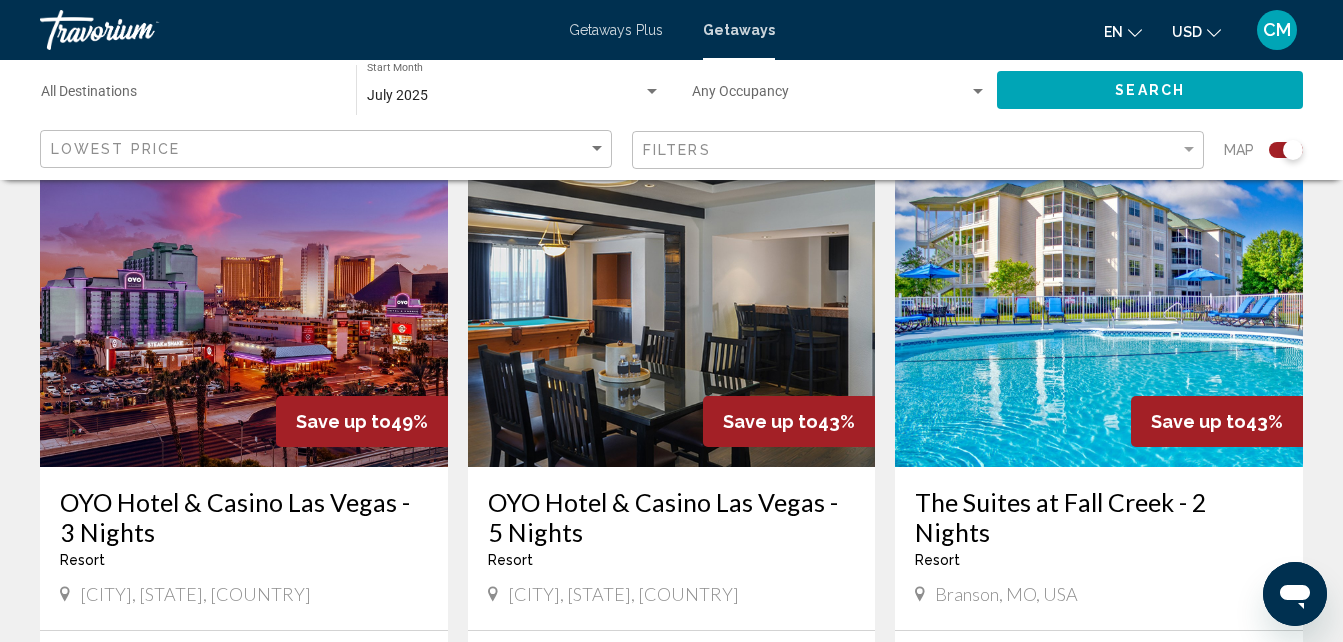 click on "Search" at bounding box center (1150, 89) 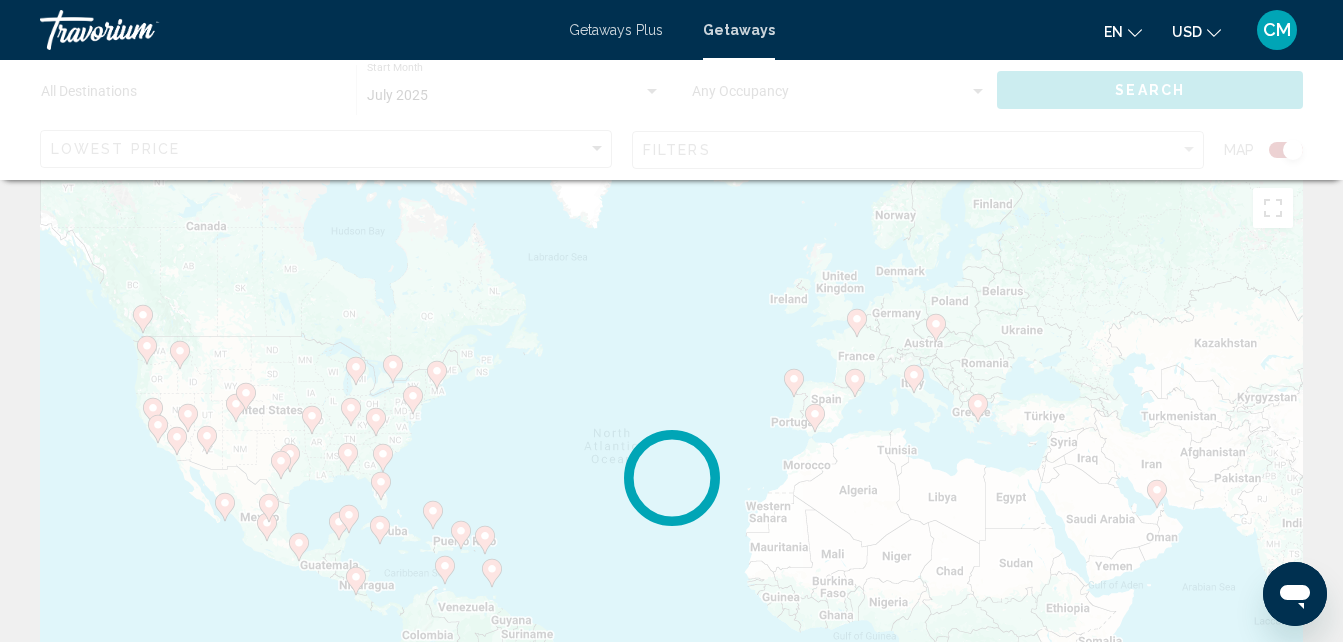scroll, scrollTop: 0, scrollLeft: 0, axis: both 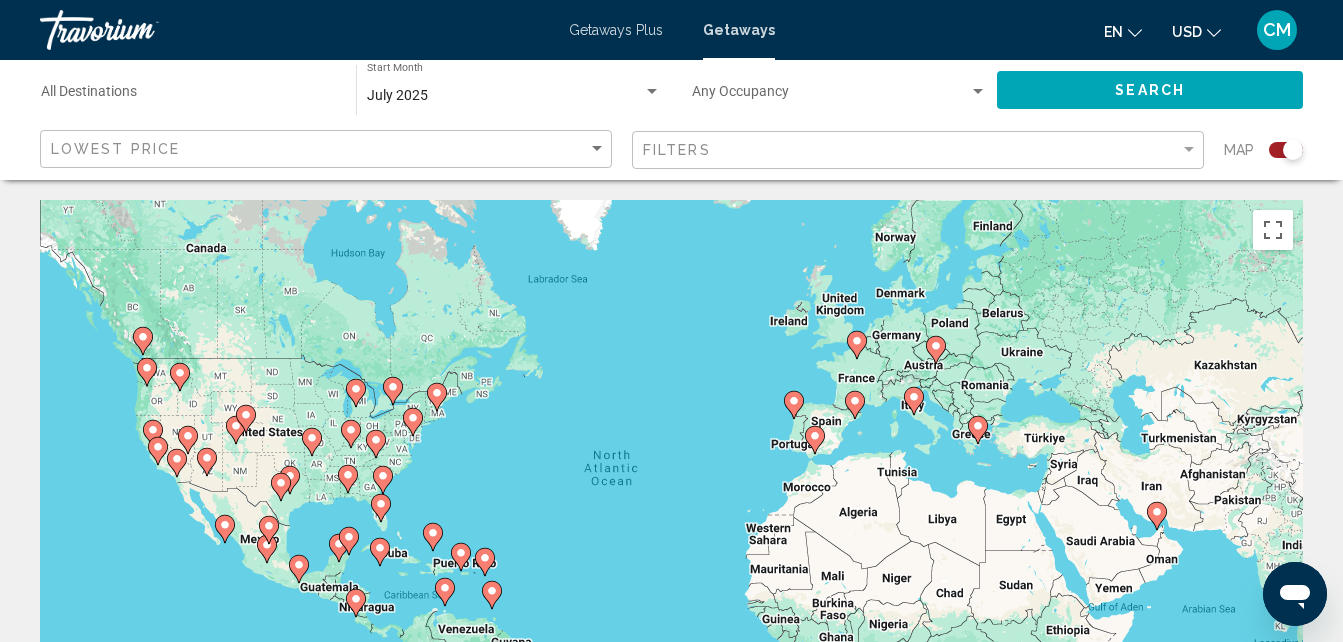 click at bounding box center (381, 508) 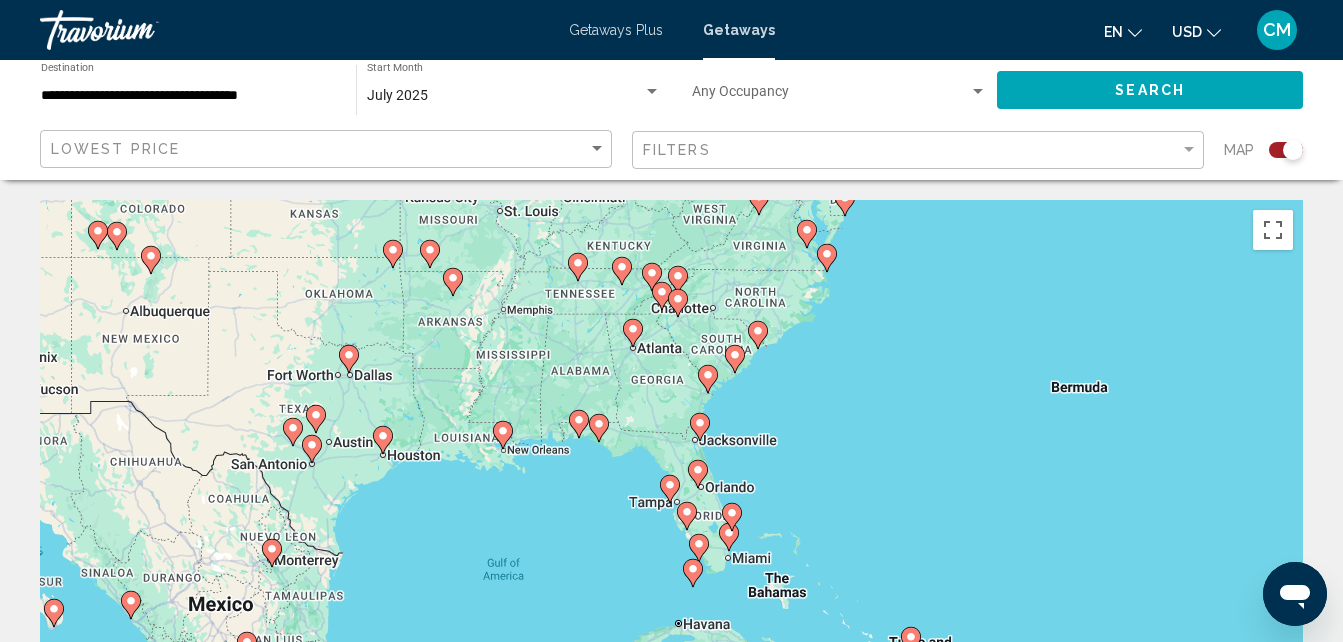 click at bounding box center [453, 278] 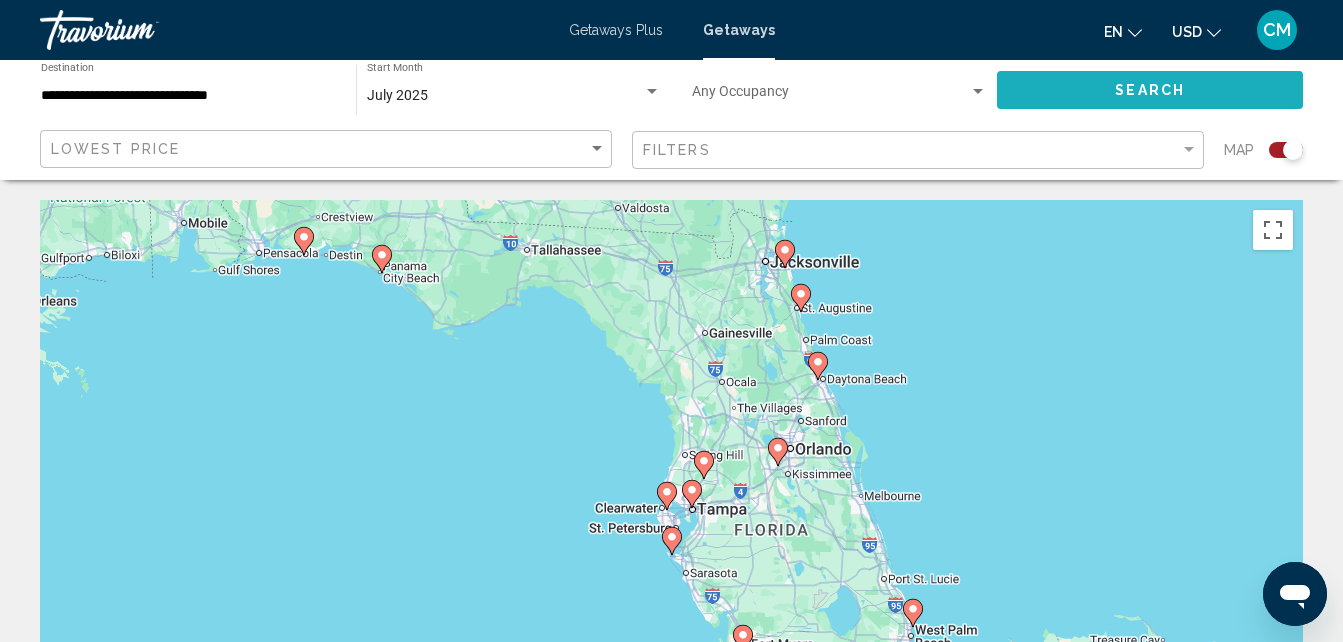 click on "Search" at bounding box center [1150, 89] 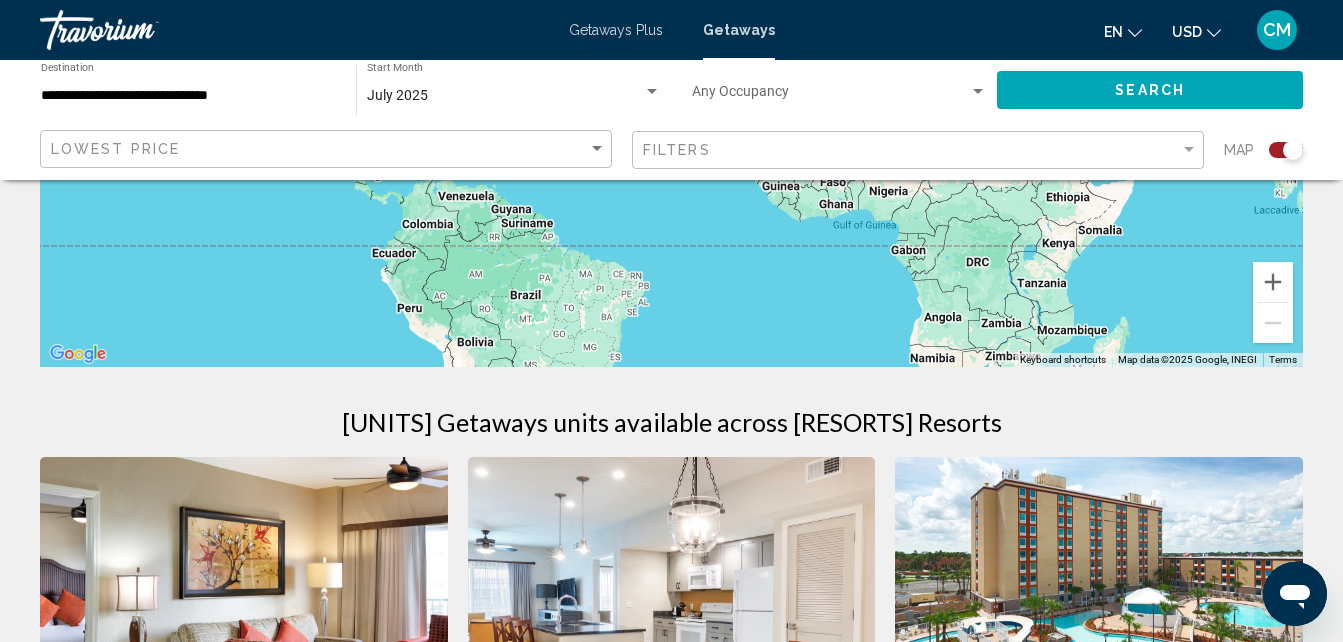 scroll, scrollTop: 775, scrollLeft: 0, axis: vertical 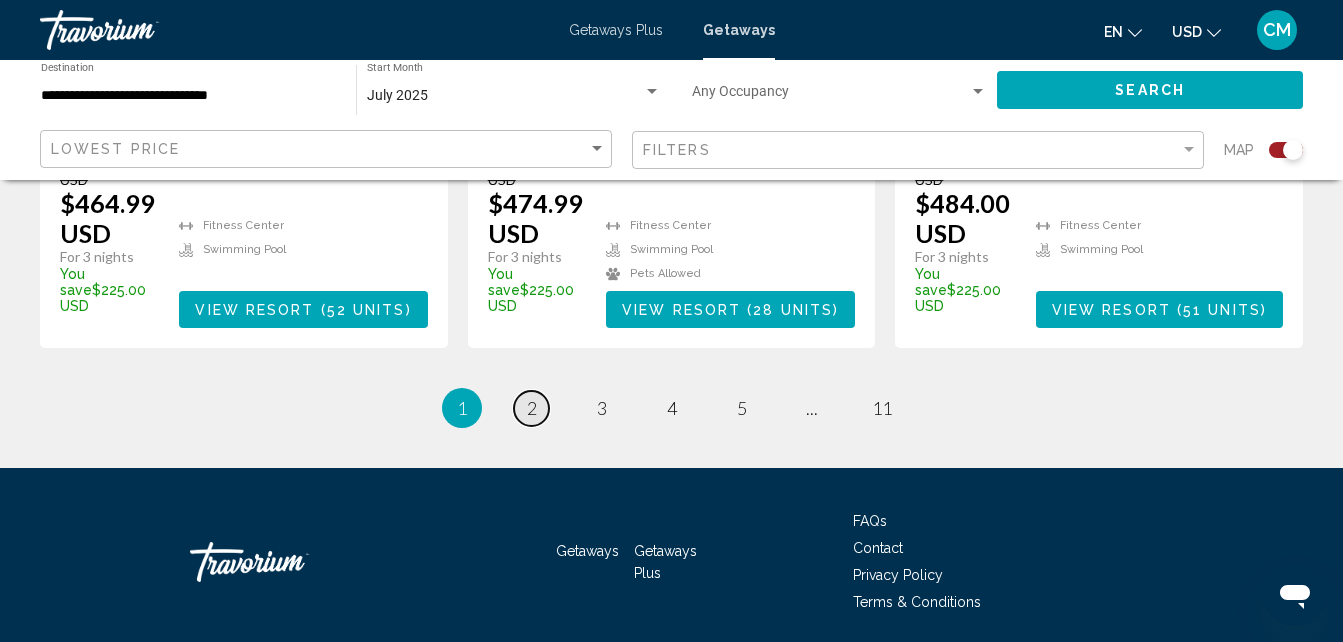 click on "2" at bounding box center (532, 408) 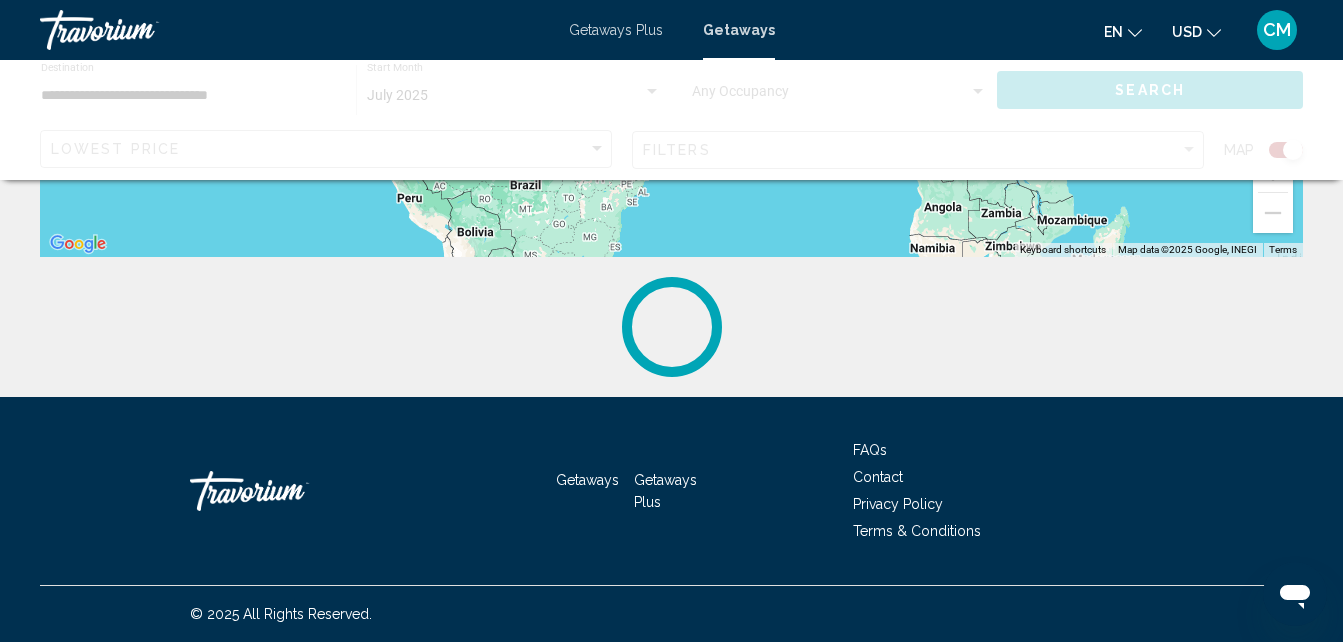 scroll, scrollTop: 0, scrollLeft: 0, axis: both 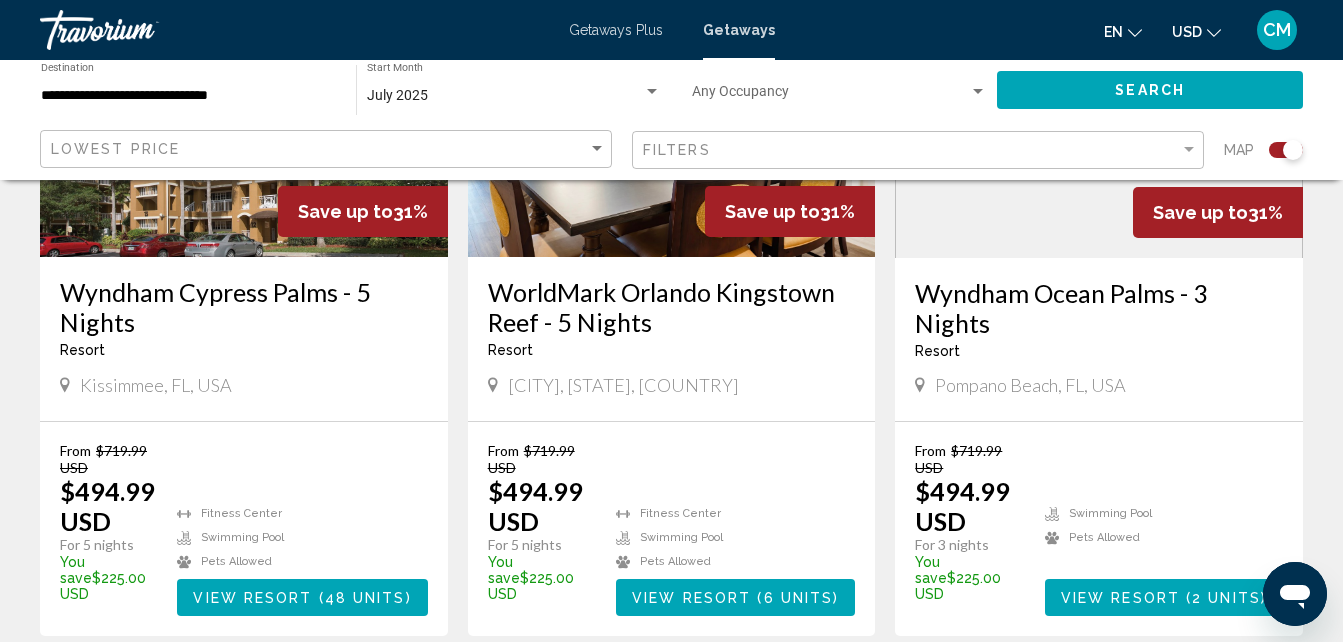 click at bounding box center (652, 92) 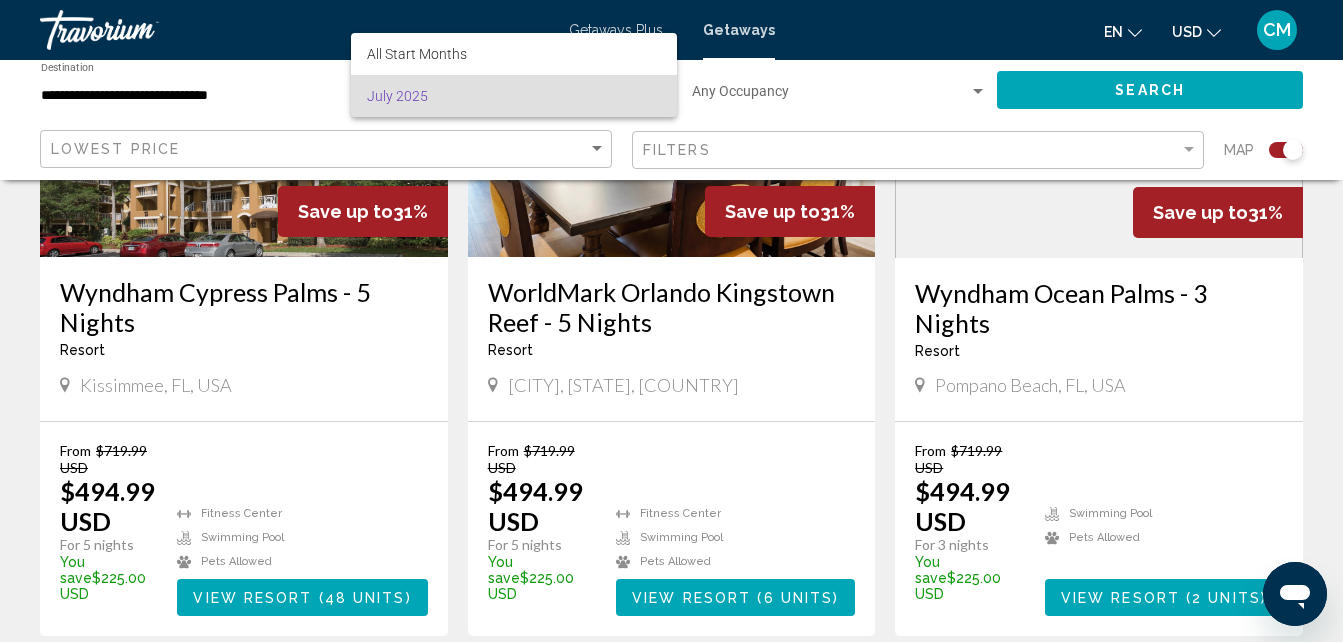click on "July 2025" at bounding box center [514, 96] 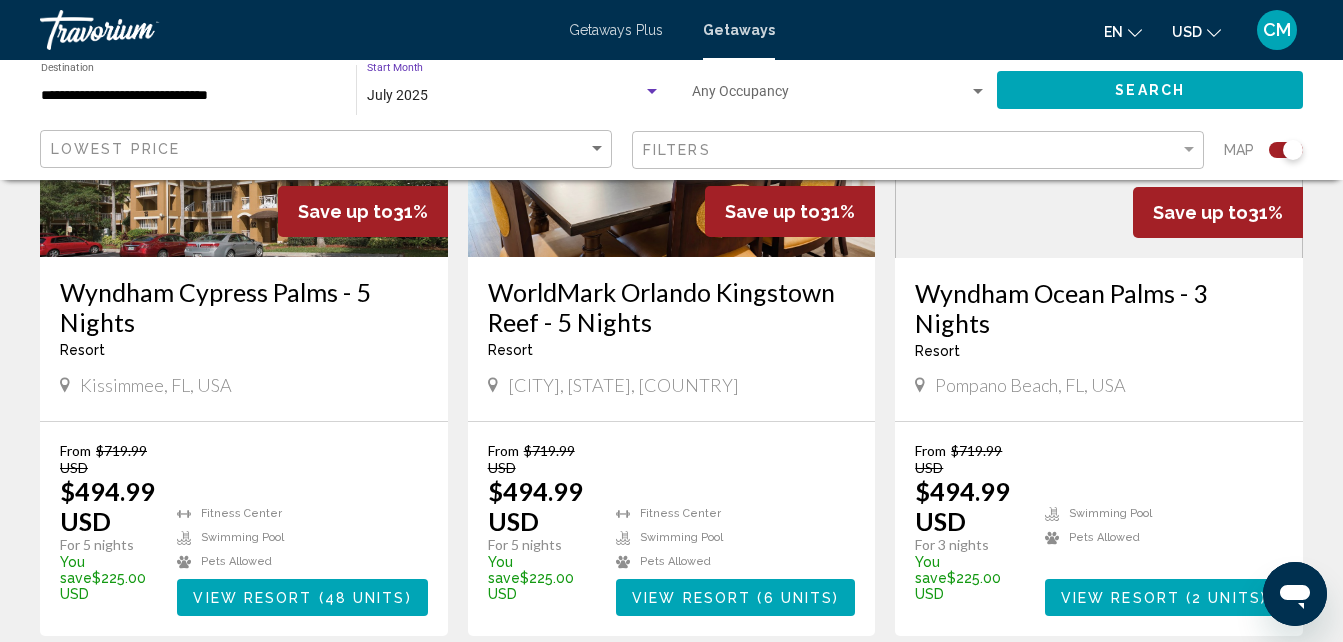 click at bounding box center [652, 92] 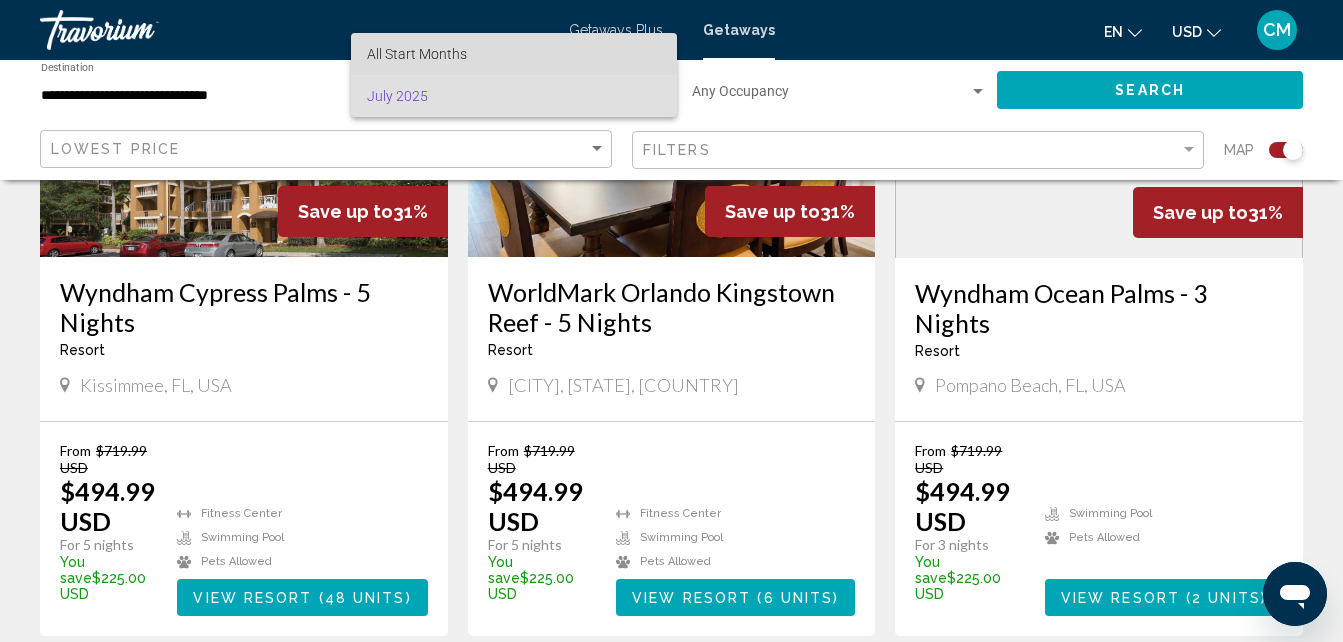 click on "All Start Months" at bounding box center [514, 54] 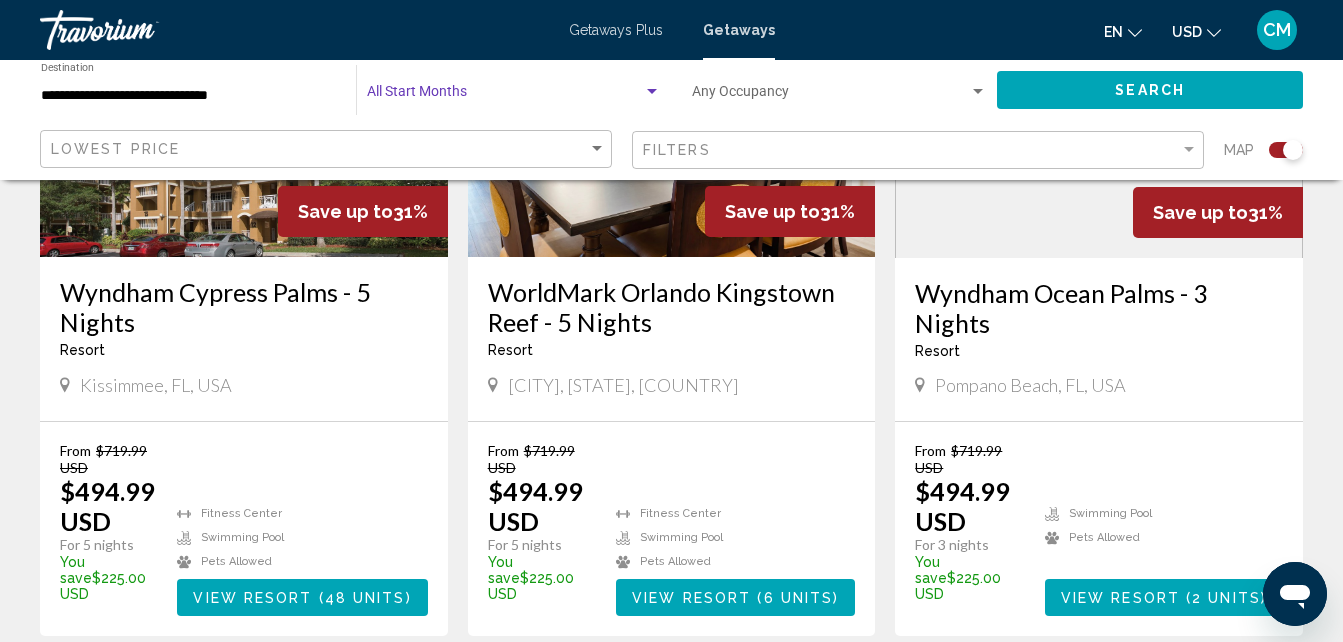 click at bounding box center [652, 91] 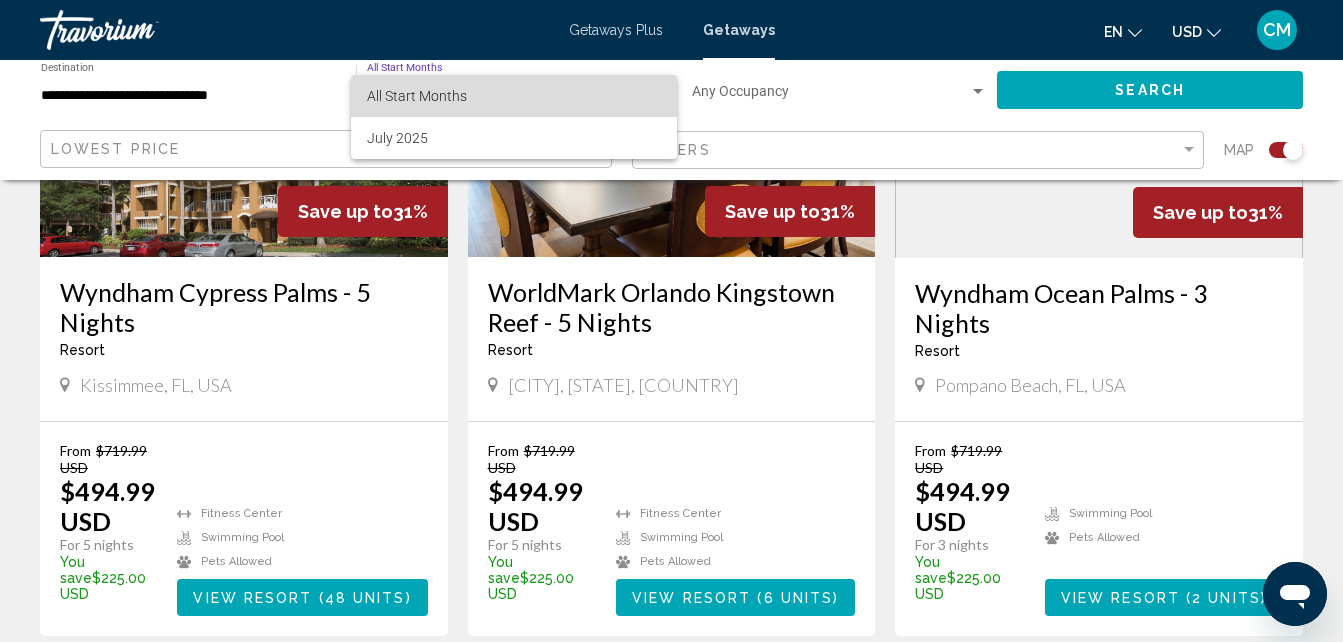 click on "All Start Months" at bounding box center (514, 96) 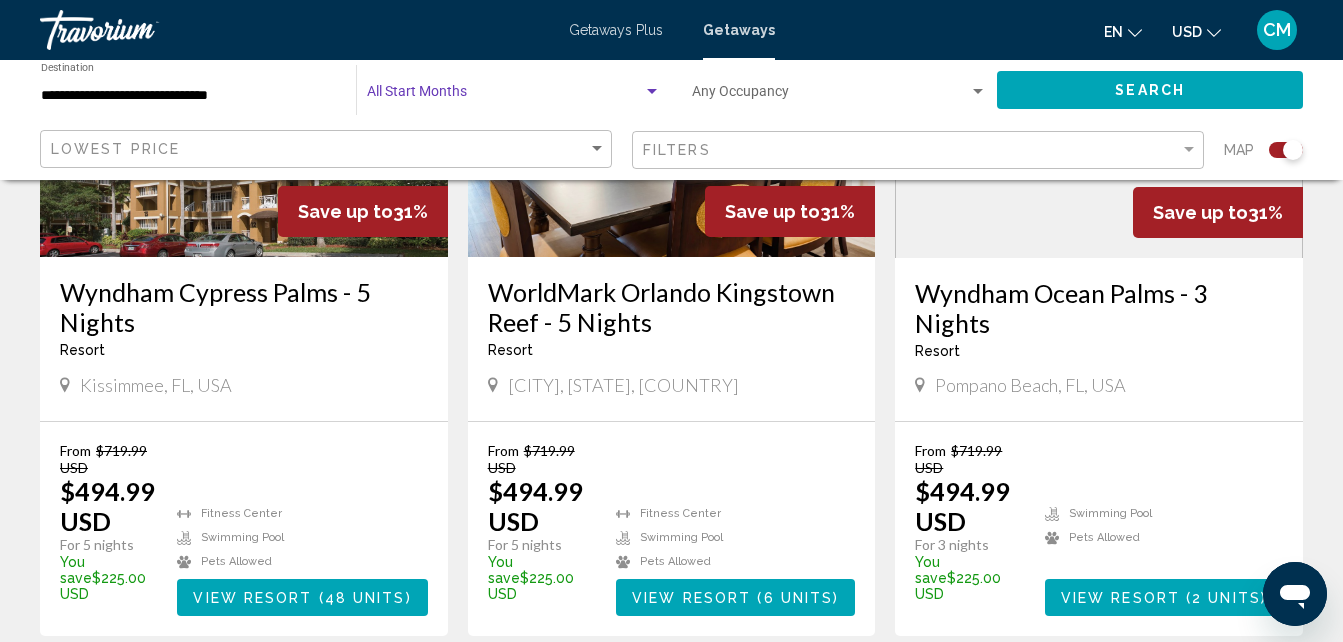 click on "Search" at bounding box center [1150, 89] 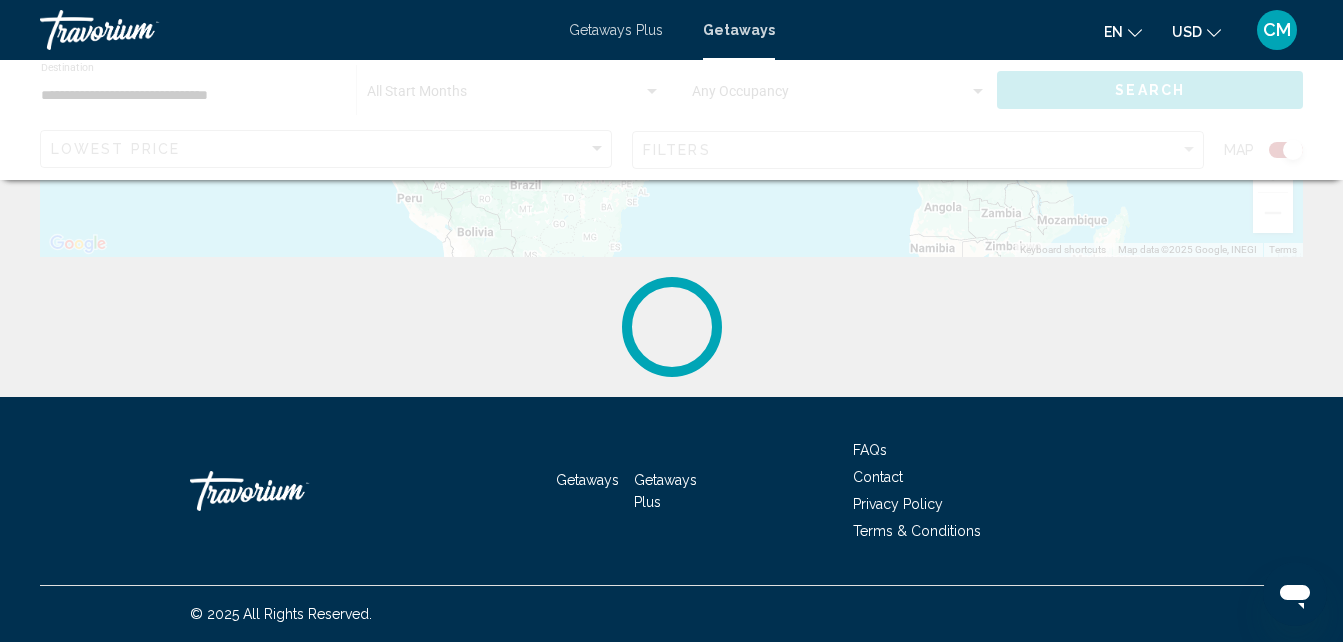 scroll, scrollTop: 0, scrollLeft: 0, axis: both 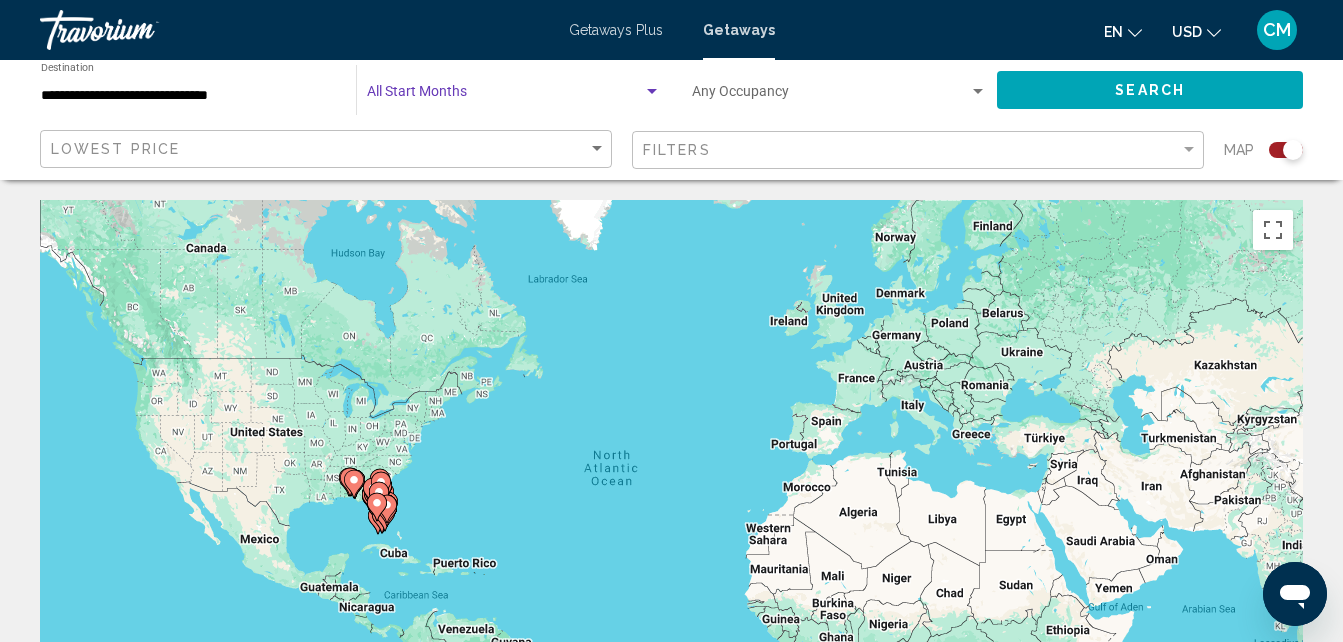 click at bounding box center (652, 92) 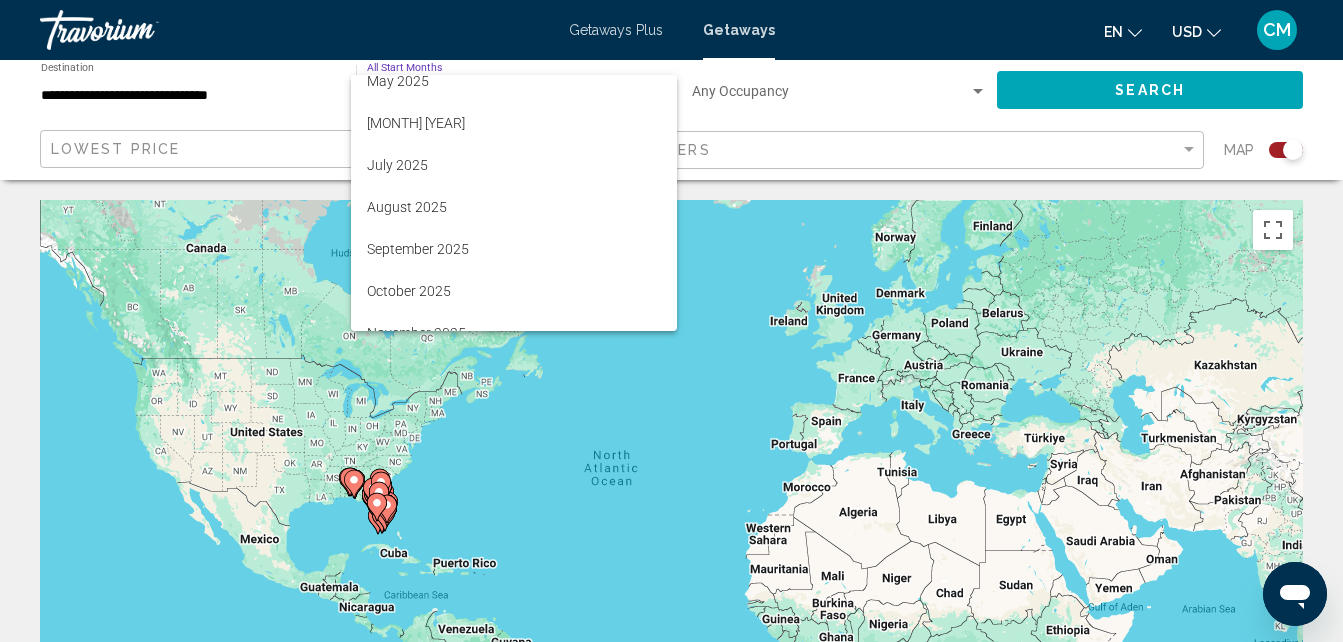 scroll, scrollTop: 240, scrollLeft: 0, axis: vertical 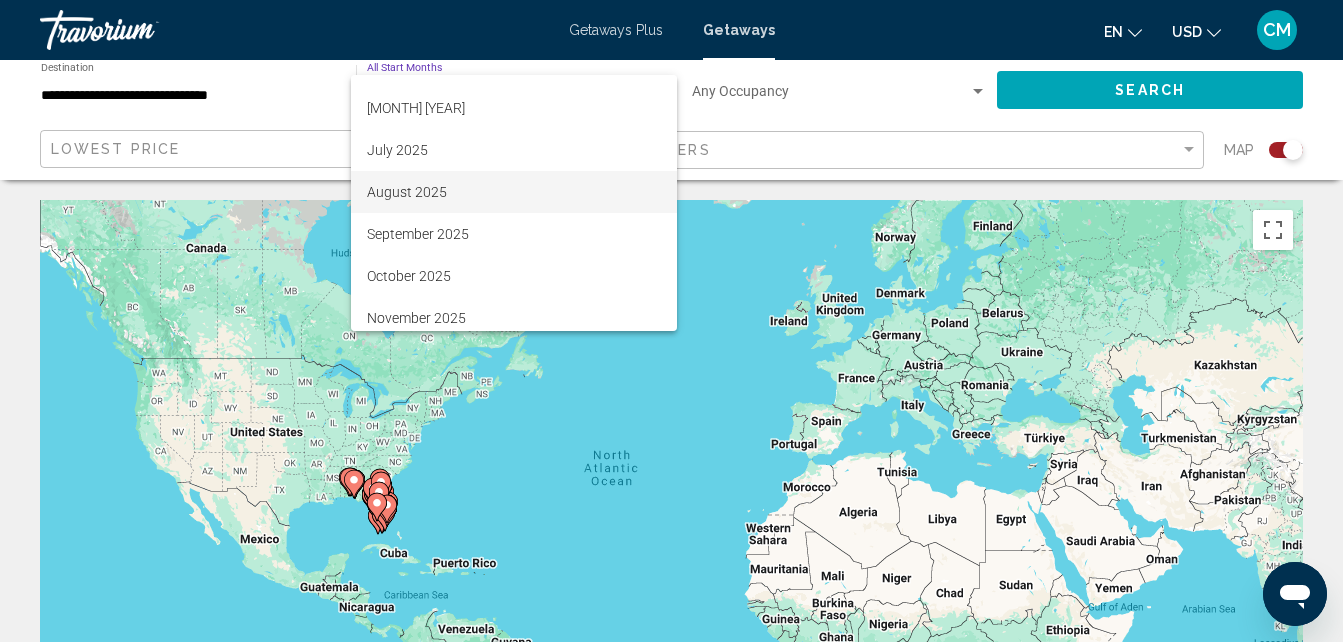 click on "August 2025" at bounding box center [514, 192] 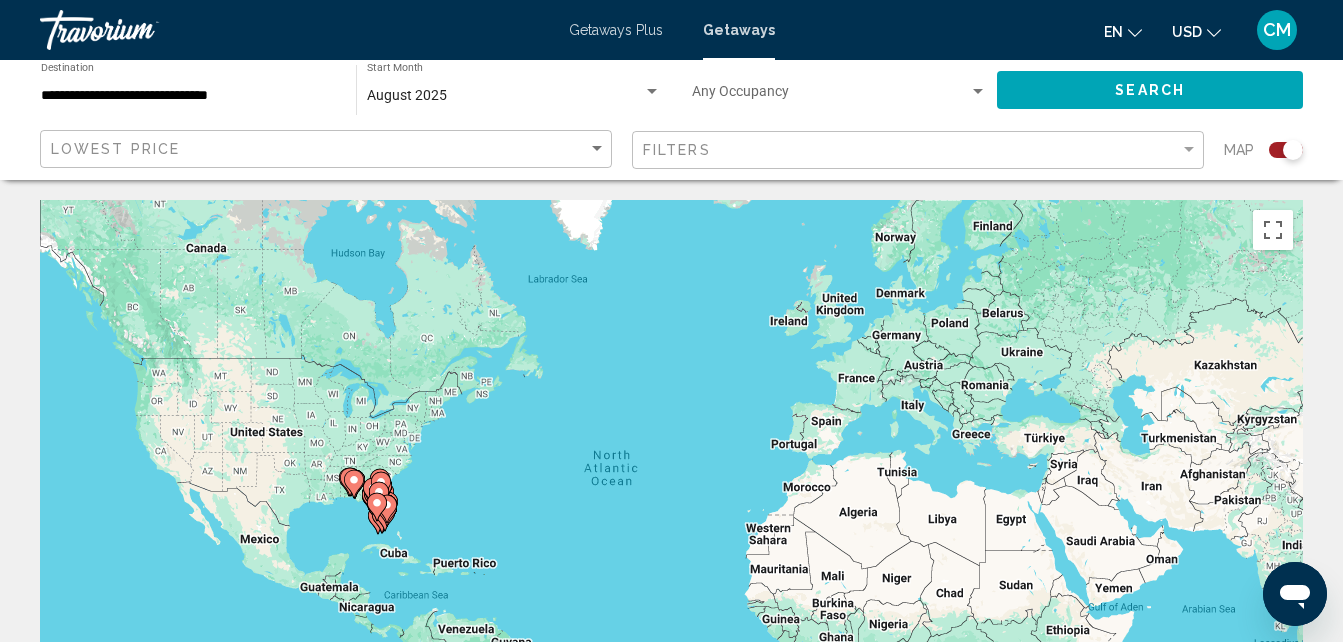 click at bounding box center [371, 498] 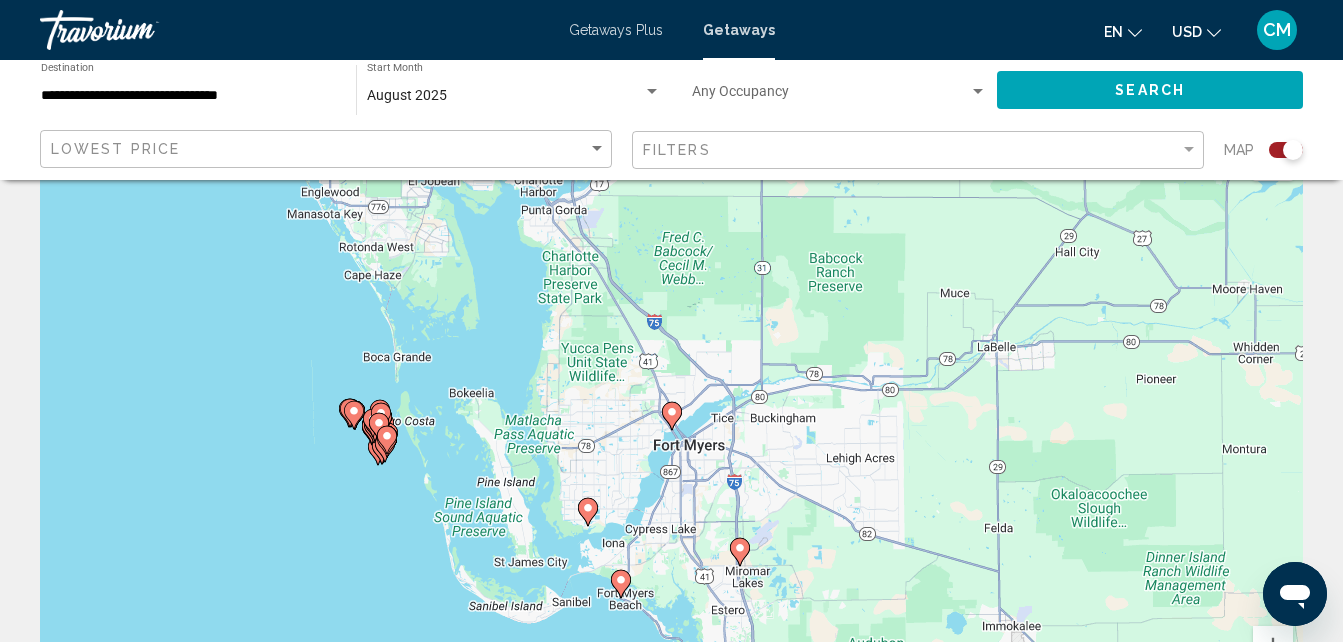 scroll, scrollTop: 0, scrollLeft: 0, axis: both 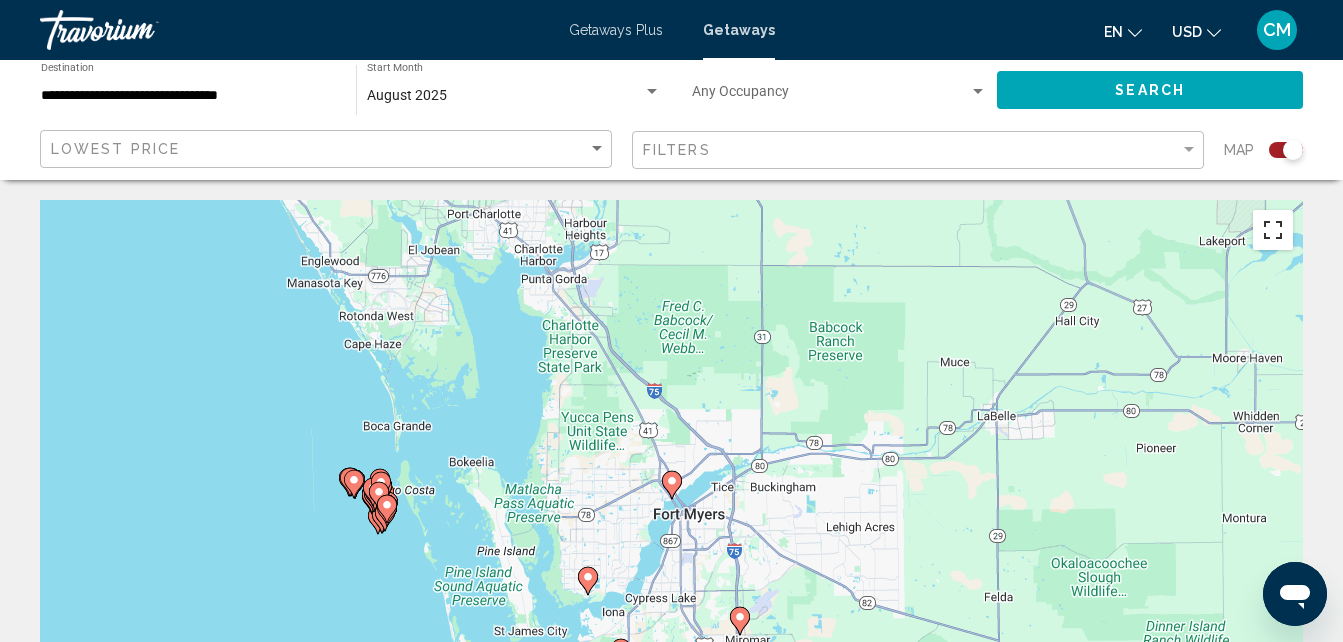 click at bounding box center (1273, 230) 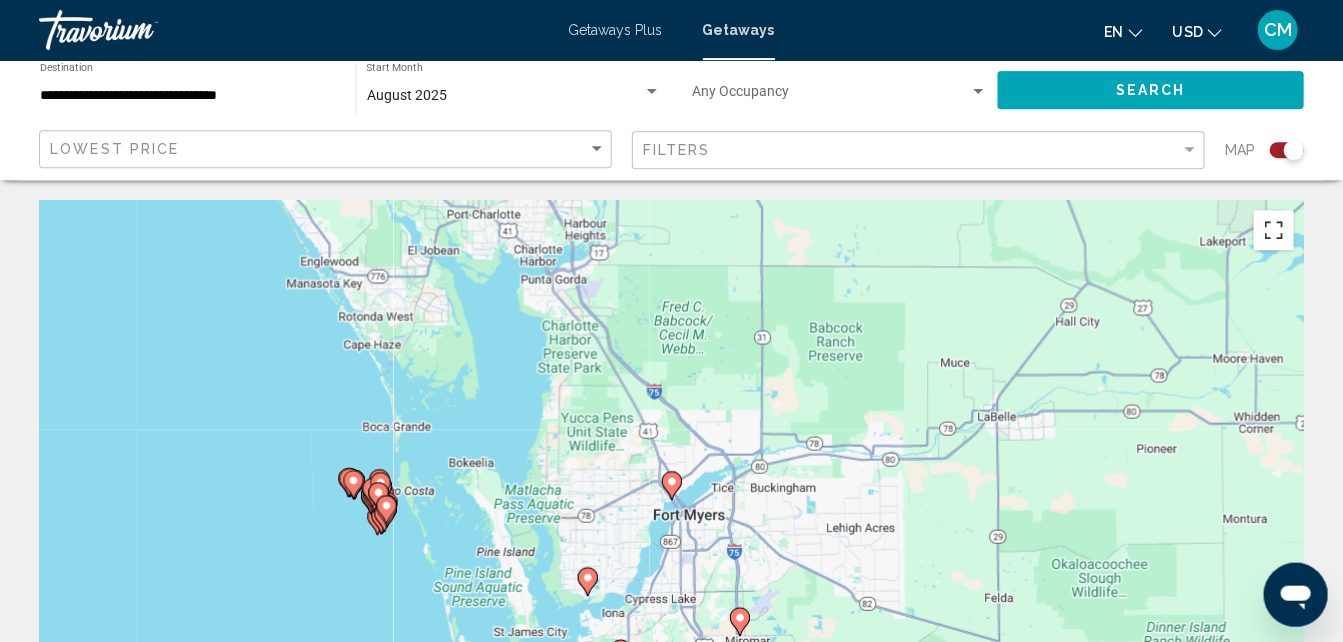 scroll, scrollTop: 0, scrollLeft: 0, axis: both 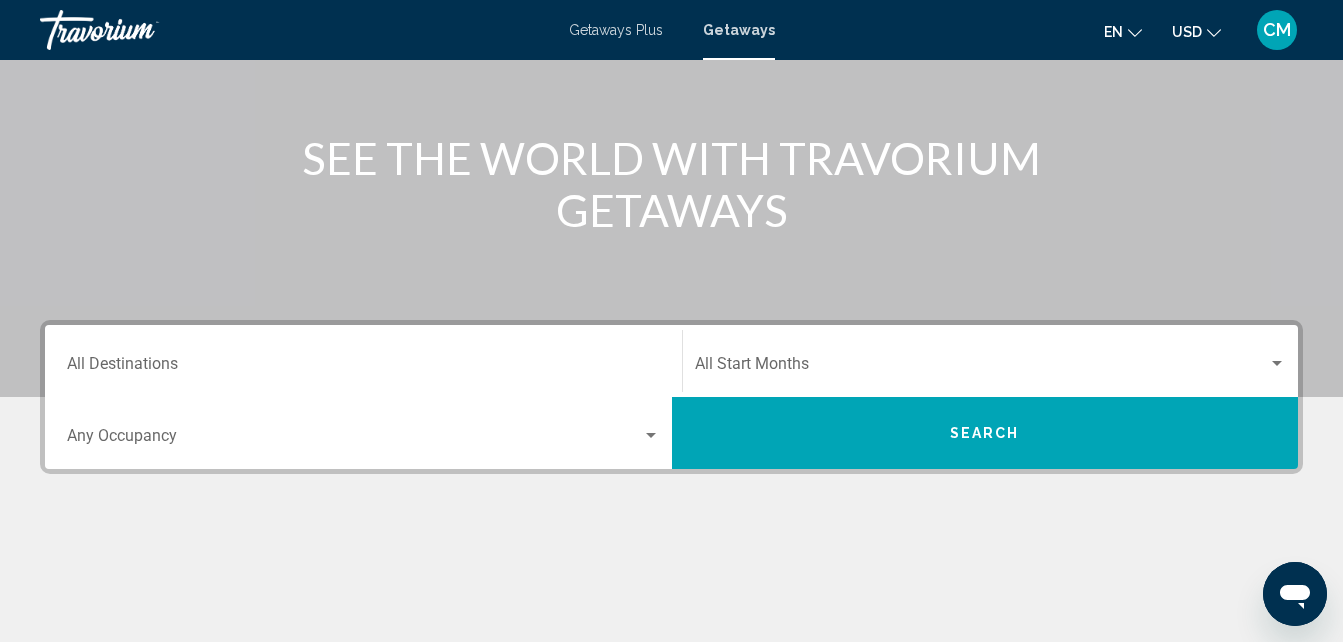 click at bounding box center (1277, 364) 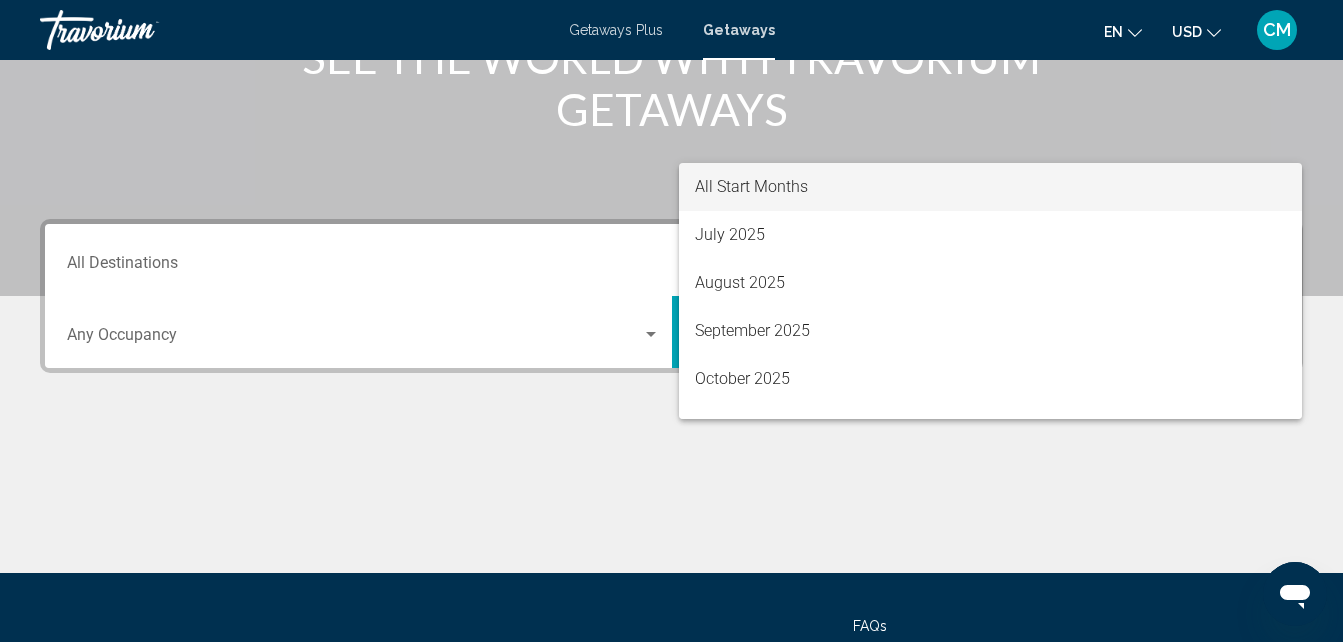 scroll, scrollTop: 458, scrollLeft: 0, axis: vertical 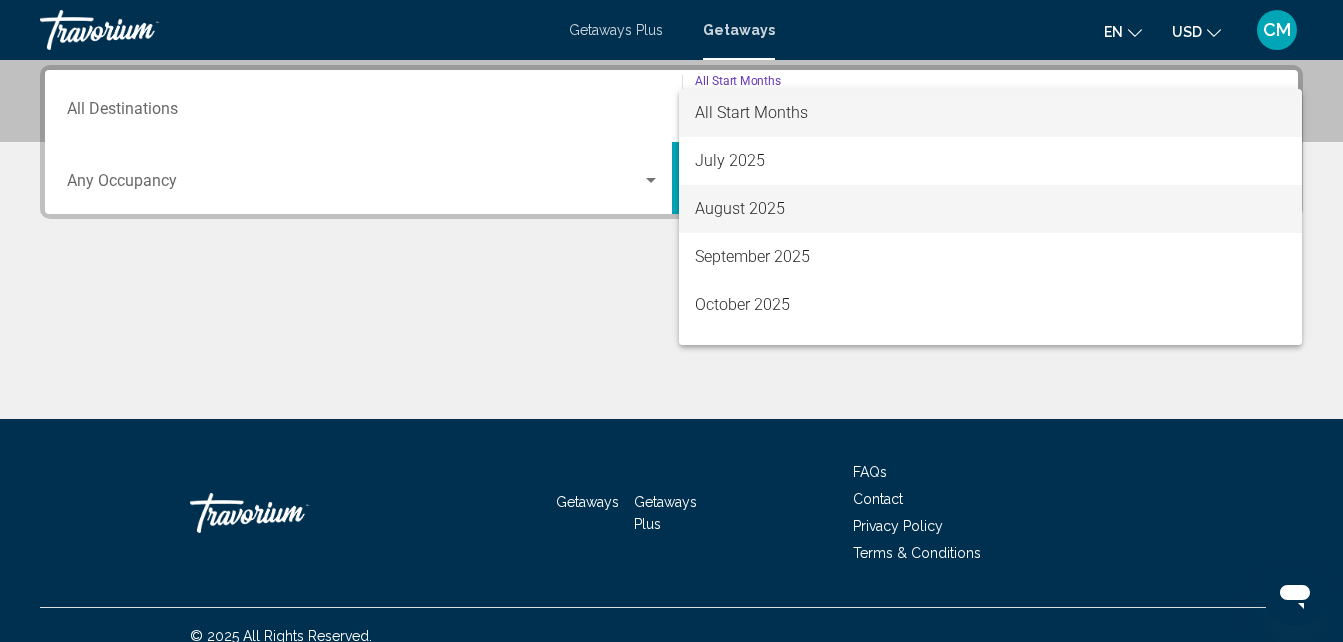 click on "August 2025" at bounding box center (991, 209) 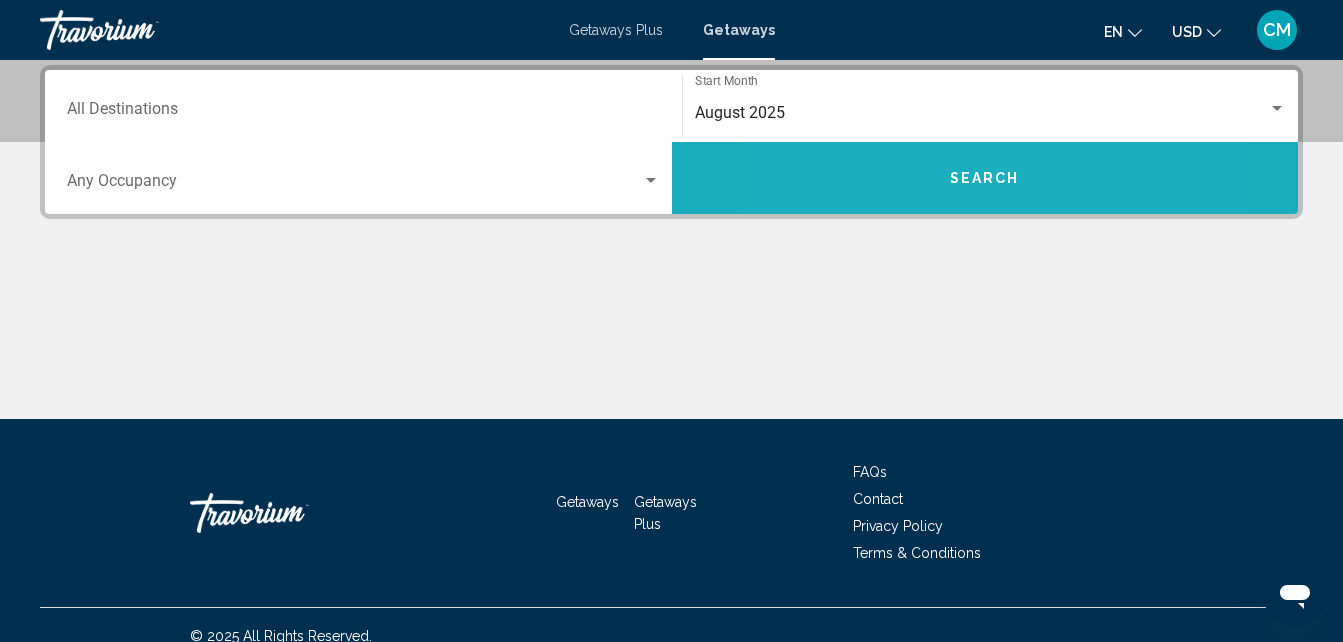 click on "Search" at bounding box center [985, 178] 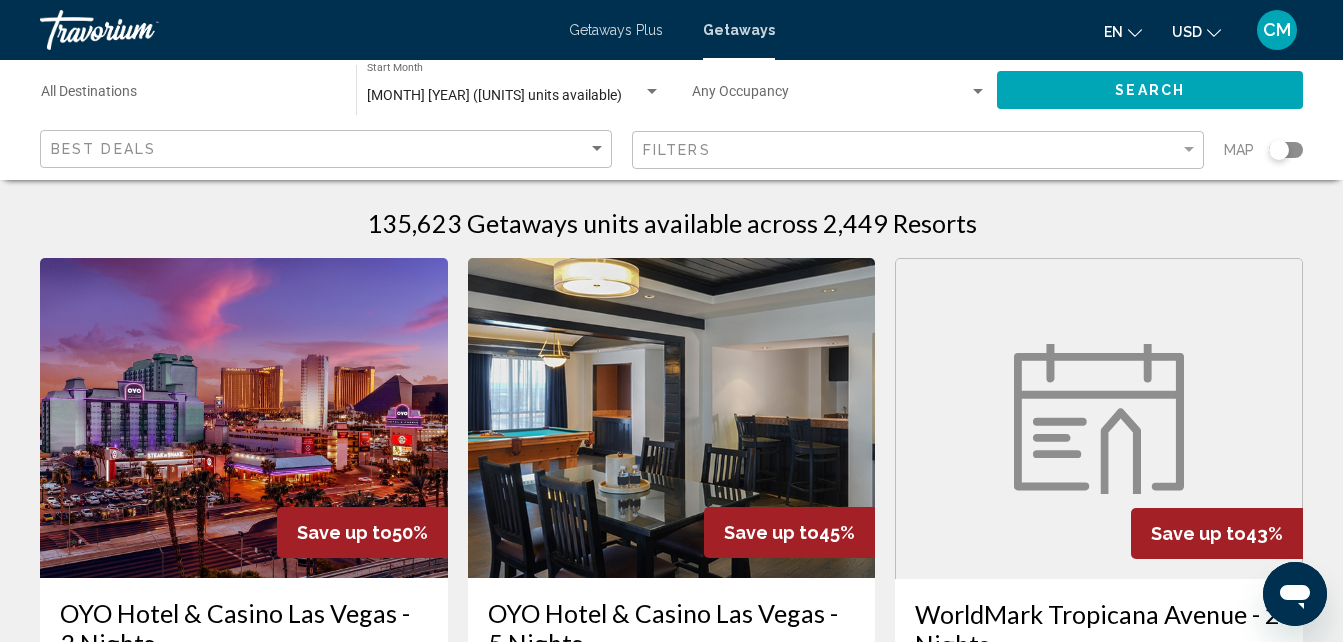 scroll, scrollTop: 0, scrollLeft: 0, axis: both 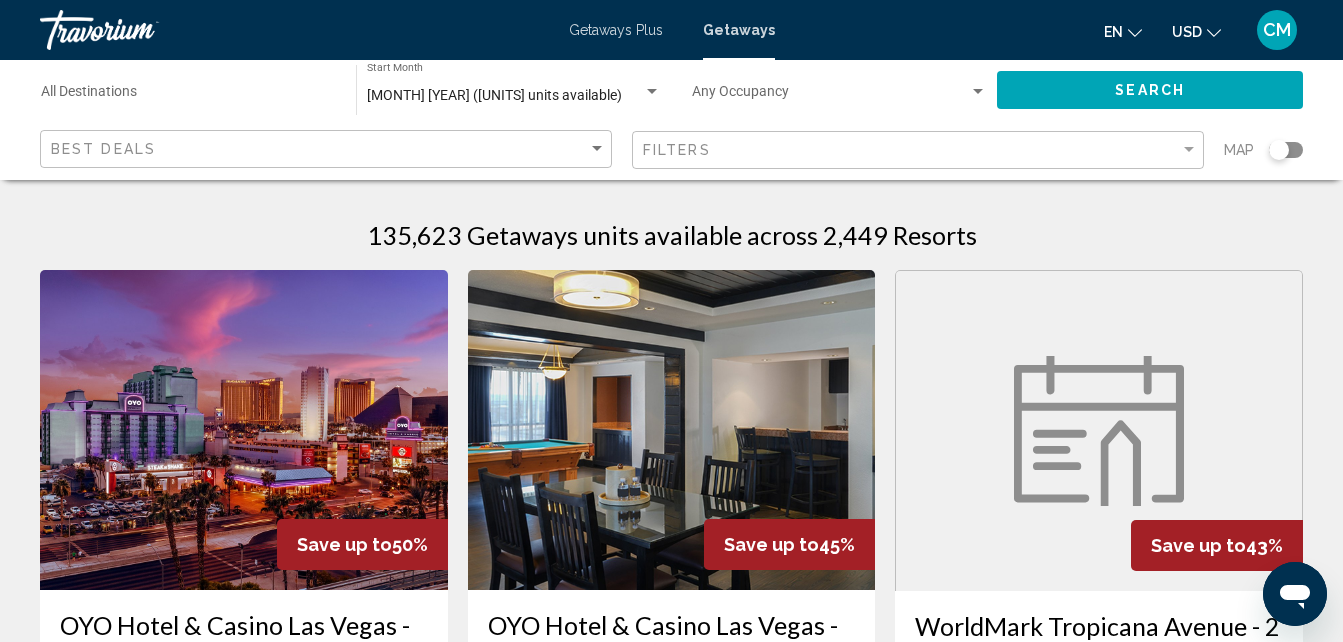 click at bounding box center (1279, 150) 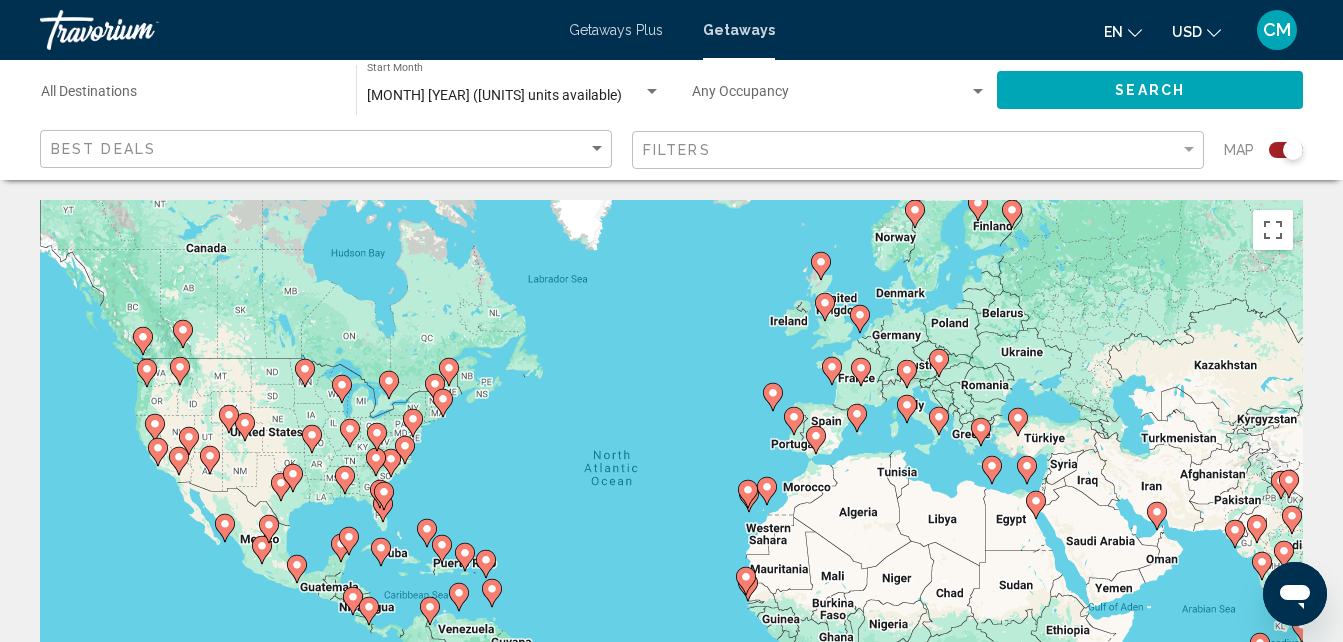 click at bounding box center (384, 496) 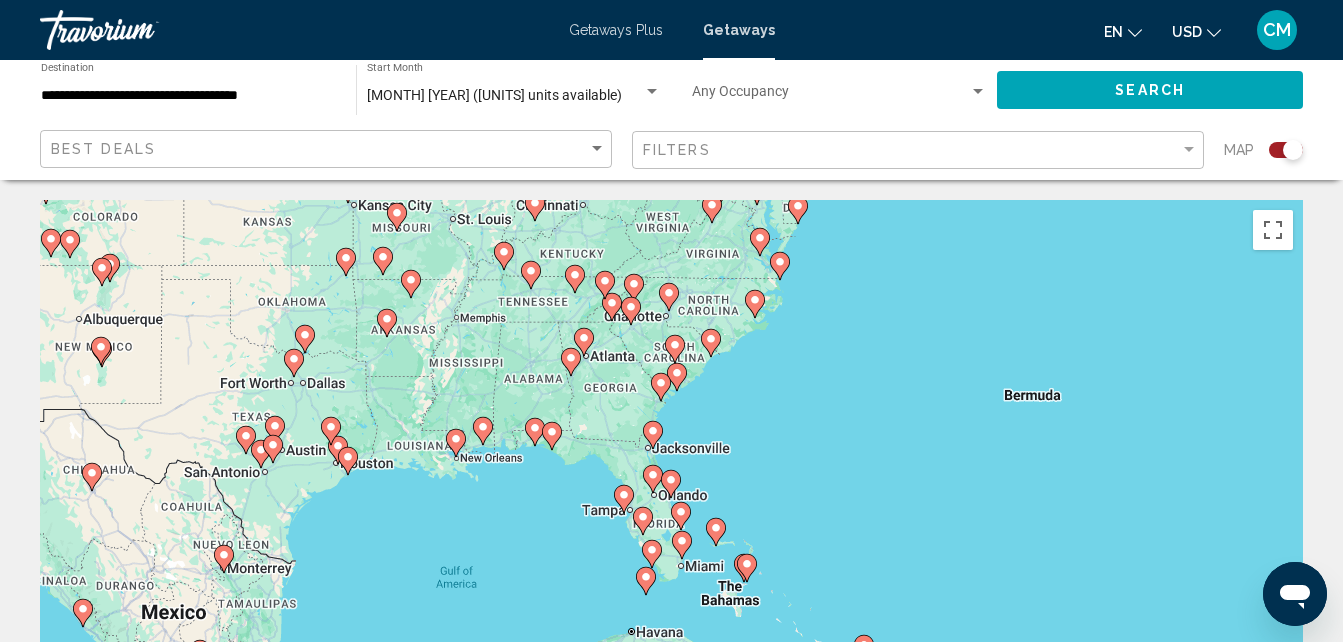 click at bounding box center [643, 521] 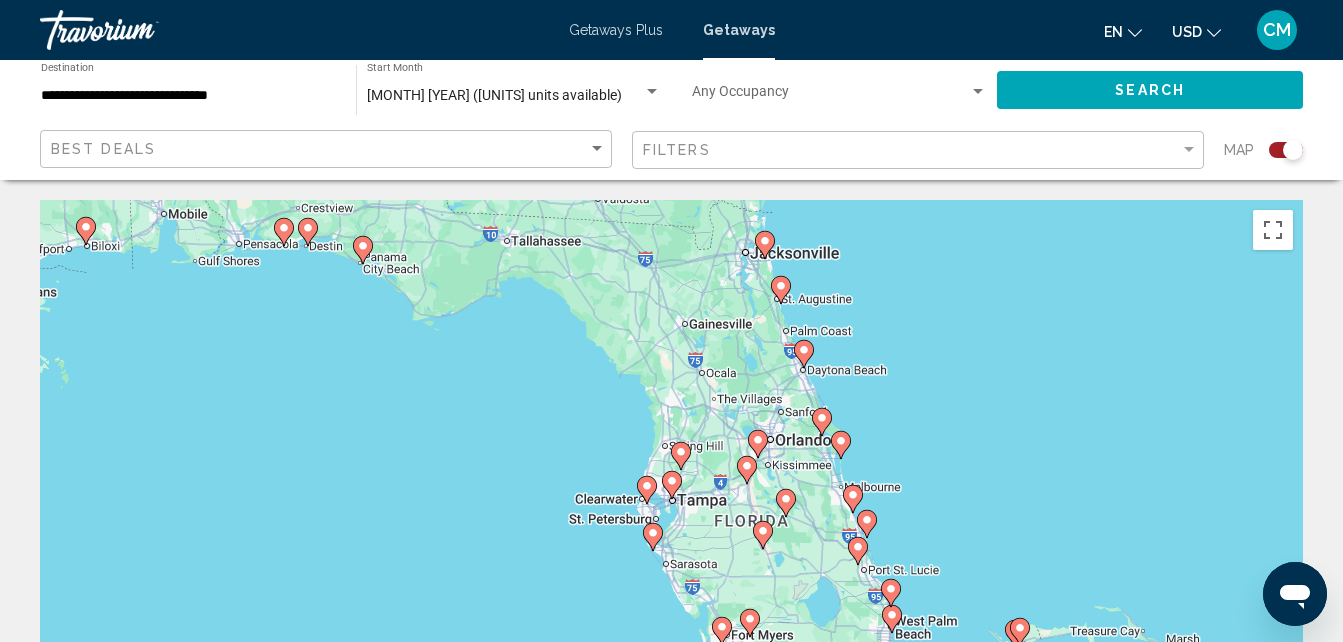 click on "Search" at bounding box center [1150, 89] 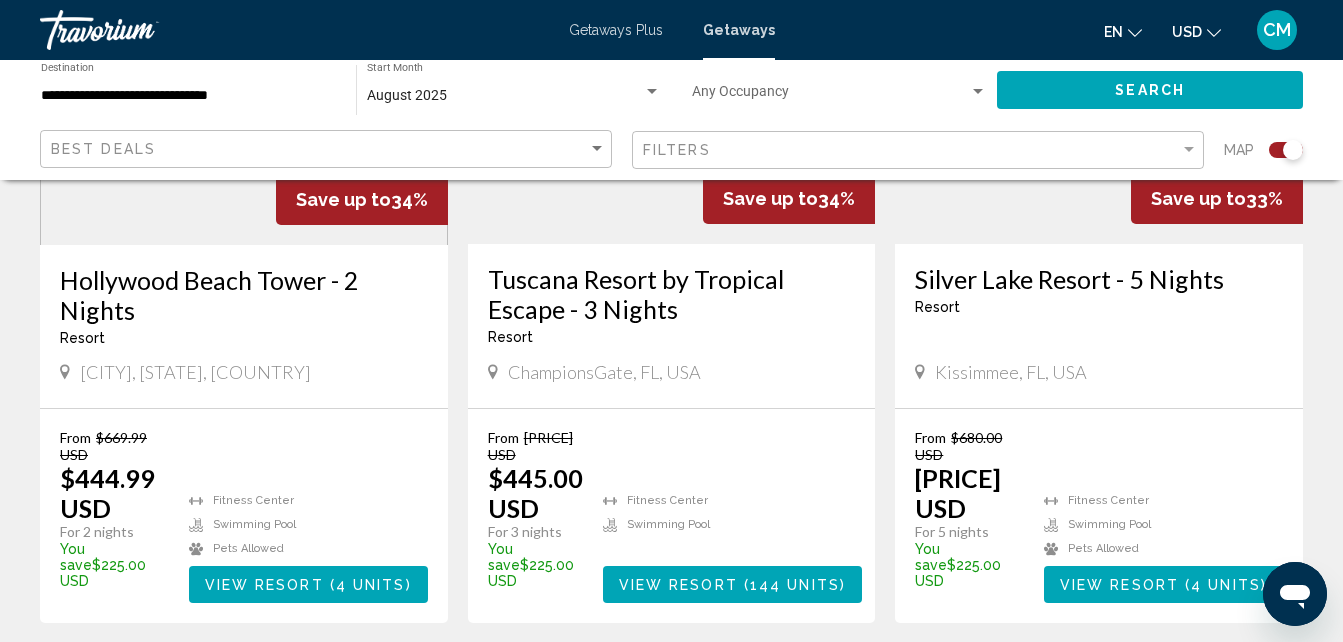scroll, scrollTop: 3188, scrollLeft: 0, axis: vertical 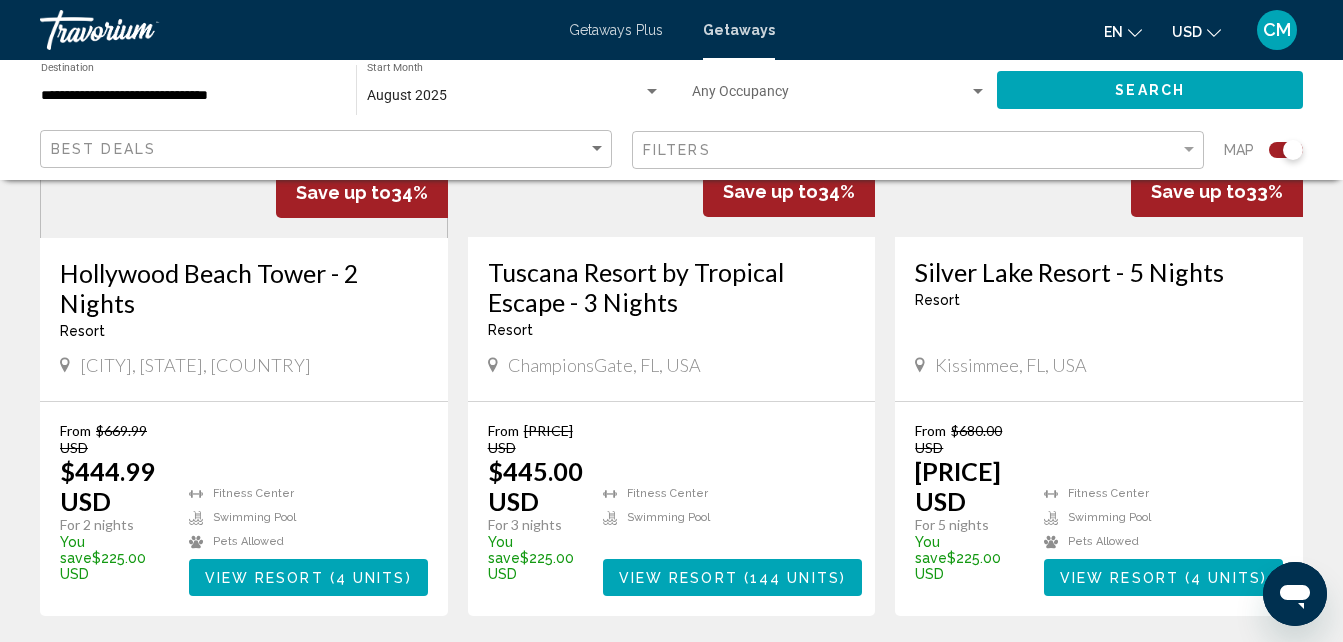 click on "144 units" at bounding box center (795, 578) 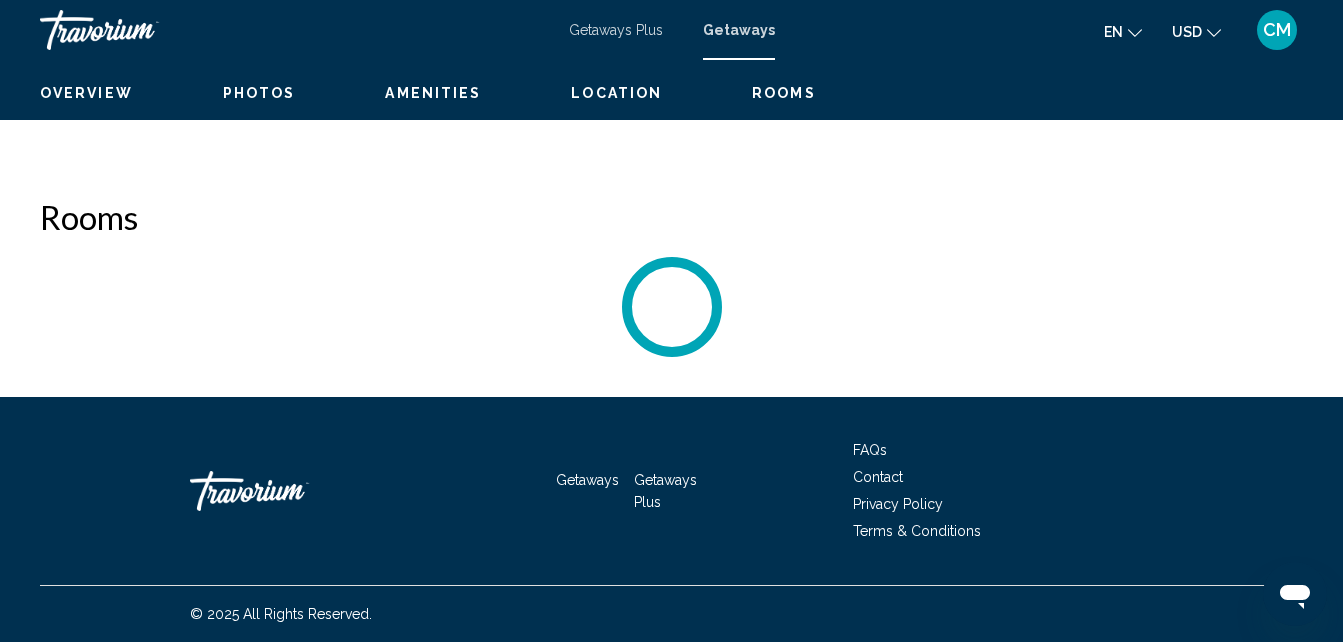 scroll, scrollTop: 214, scrollLeft: 0, axis: vertical 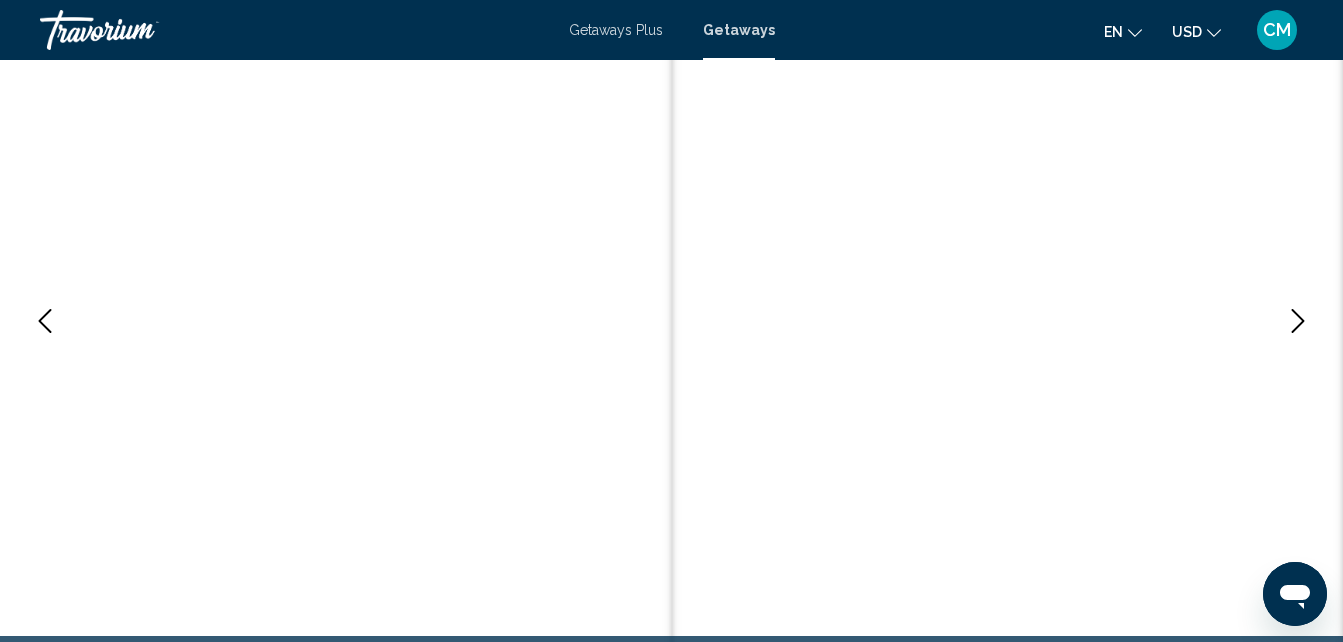click at bounding box center (1298, 321) 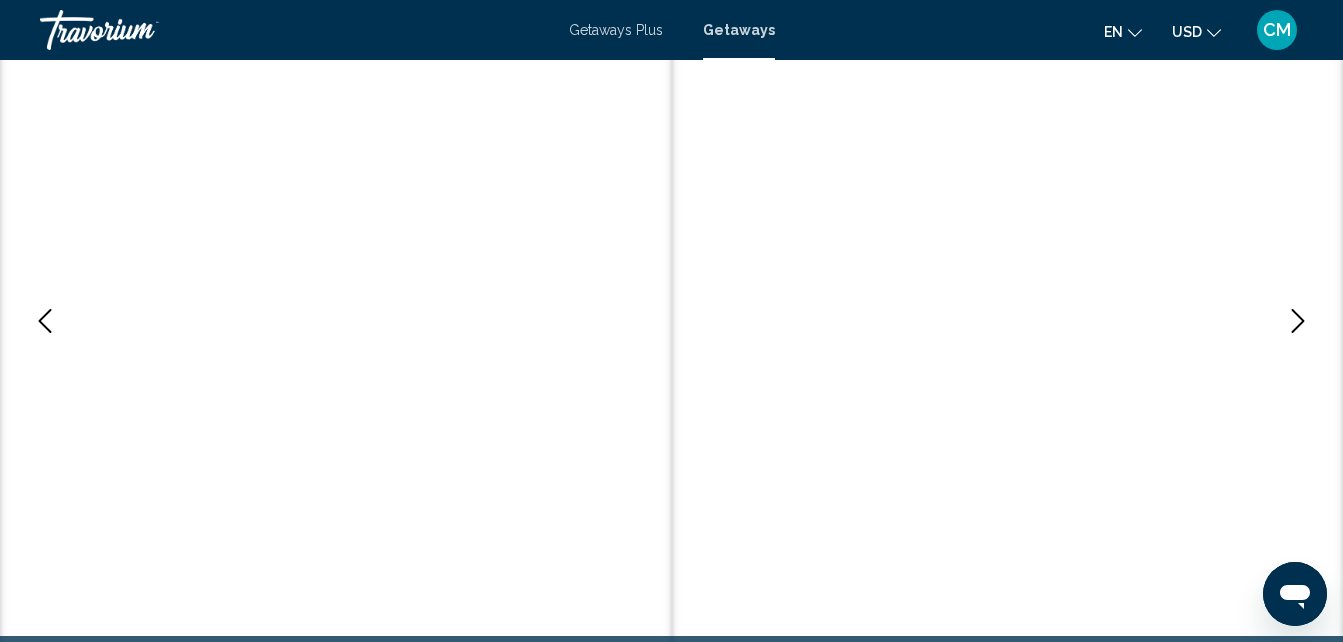 click at bounding box center (1298, 321) 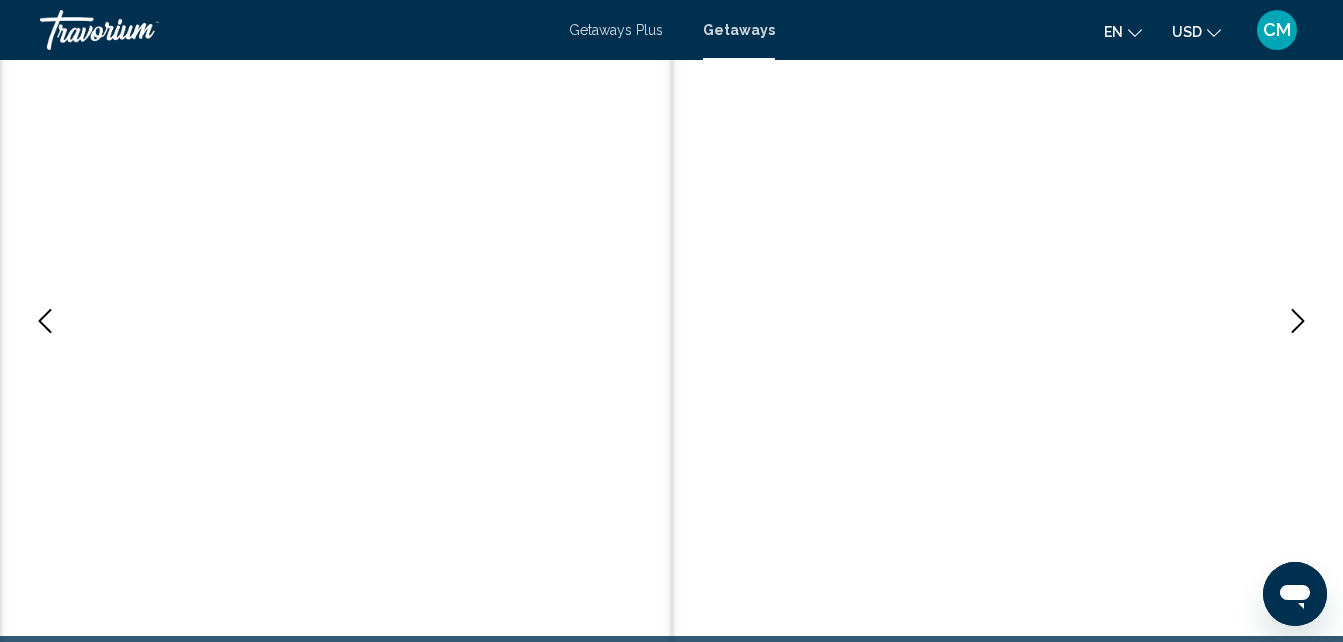click at bounding box center [1298, 321] 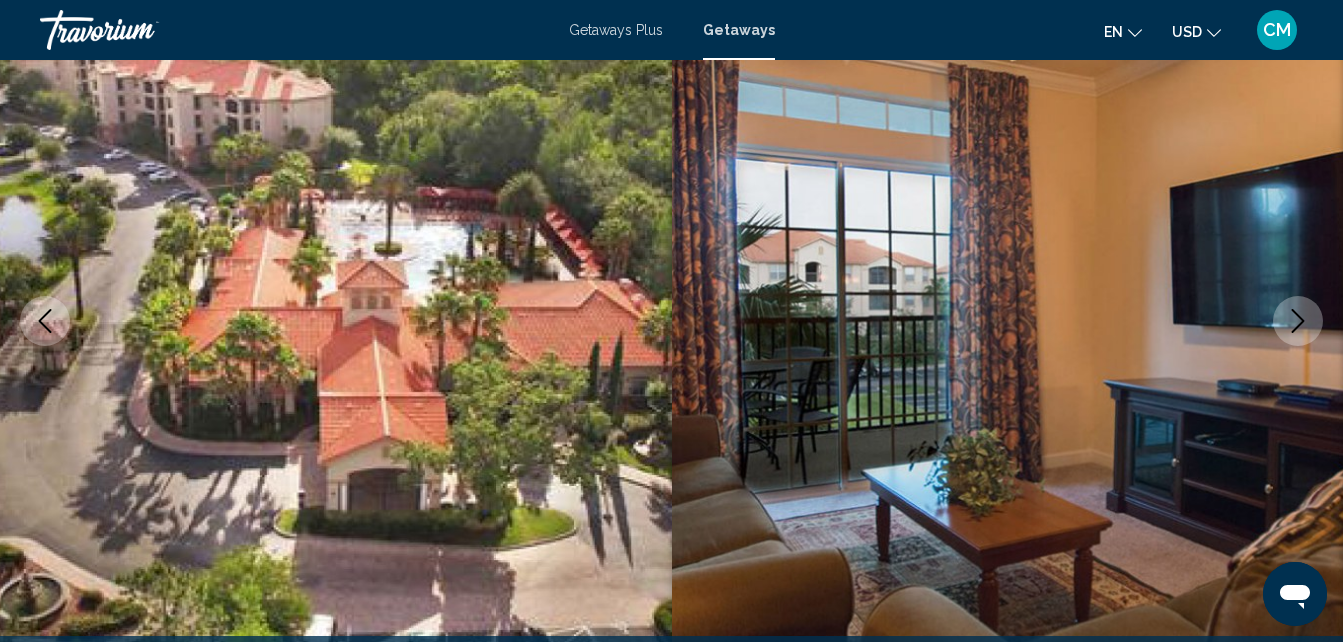 click at bounding box center [1298, 321] 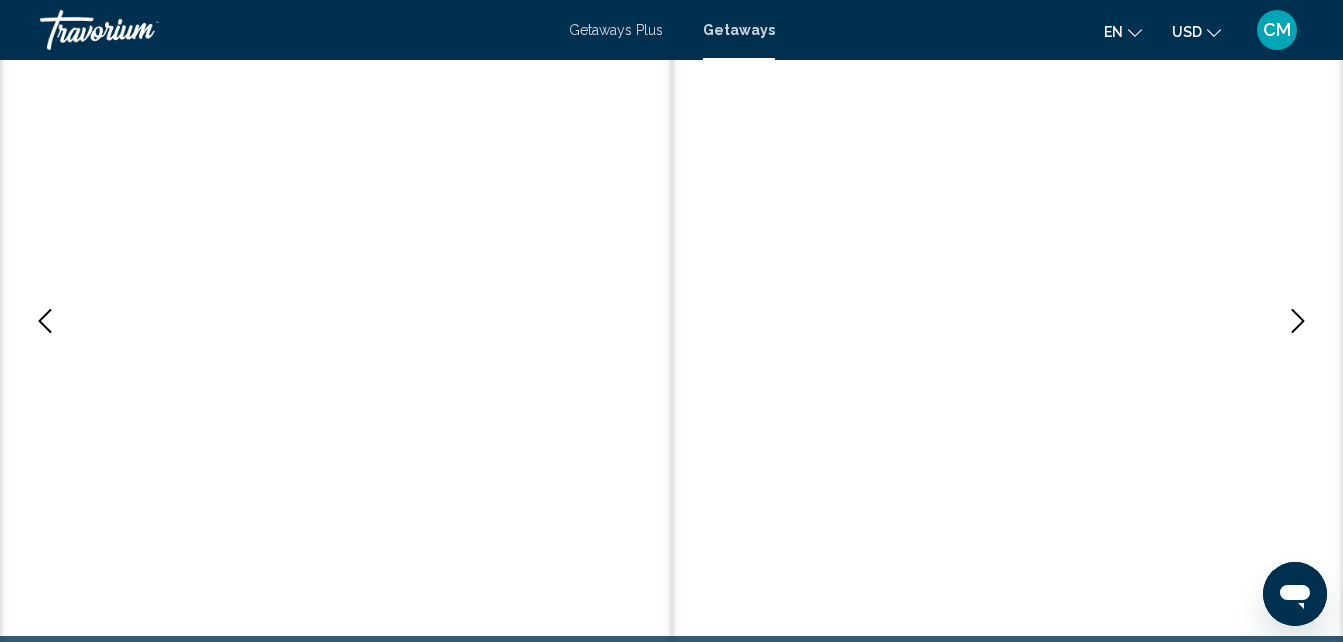 scroll, scrollTop: 0, scrollLeft: 0, axis: both 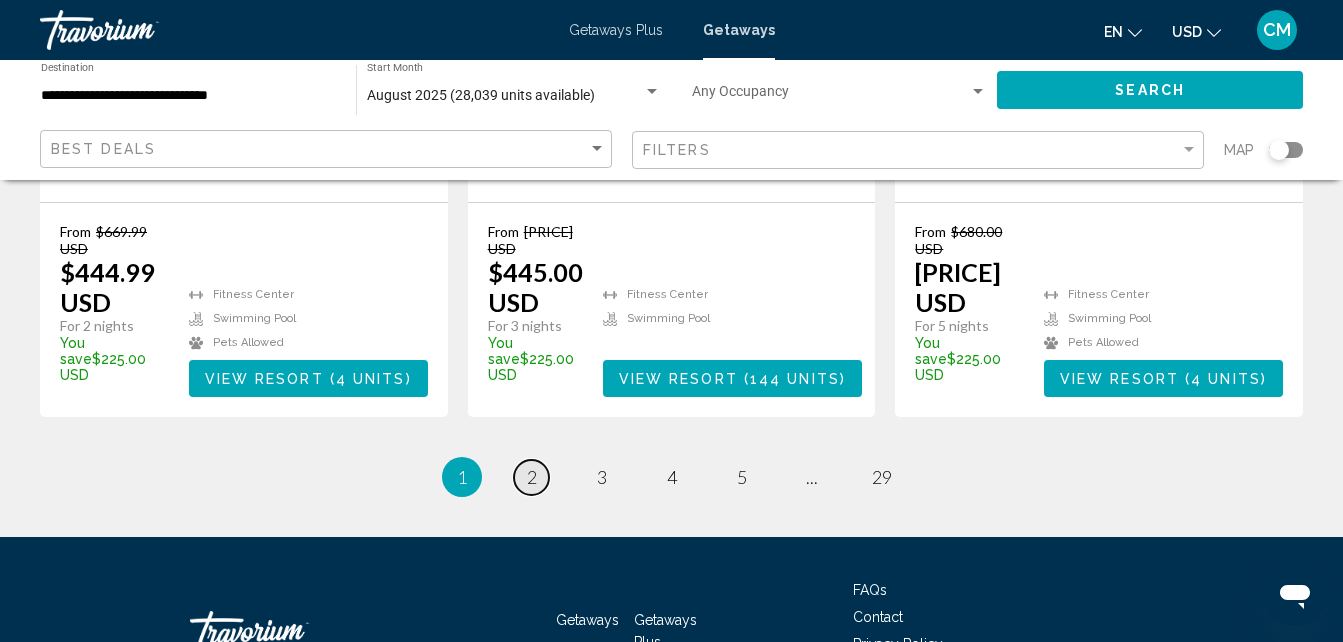 click on "2" at bounding box center (532, 477) 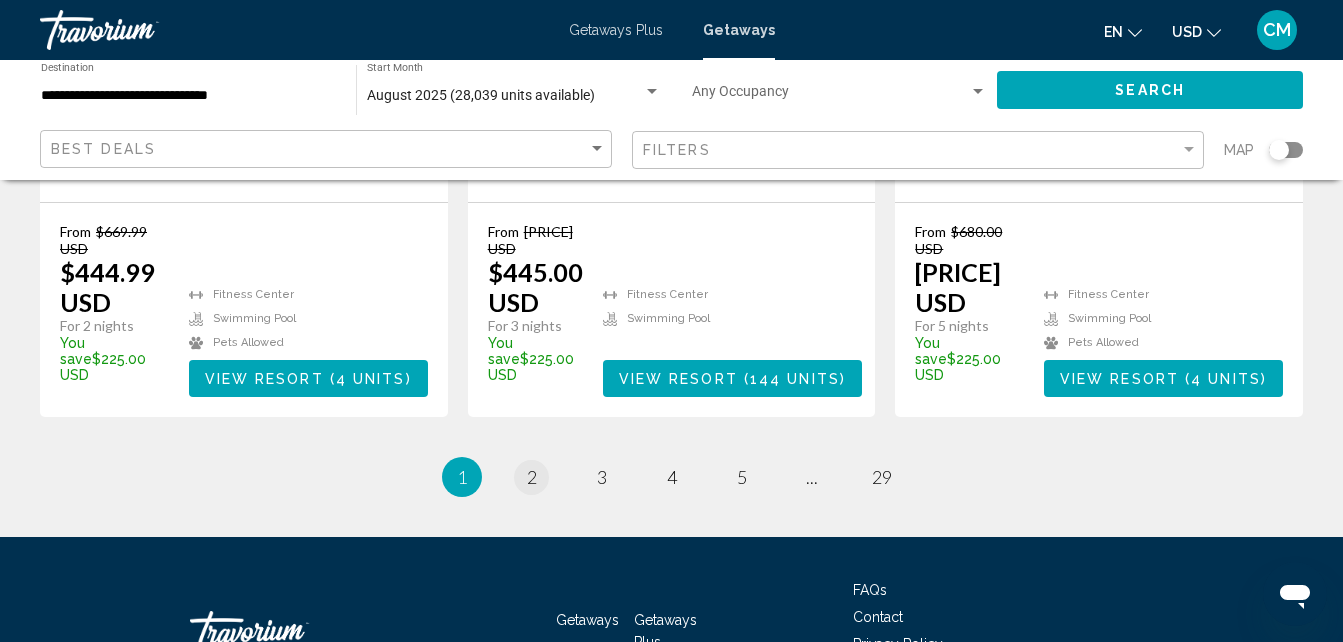 scroll, scrollTop: 0, scrollLeft: 0, axis: both 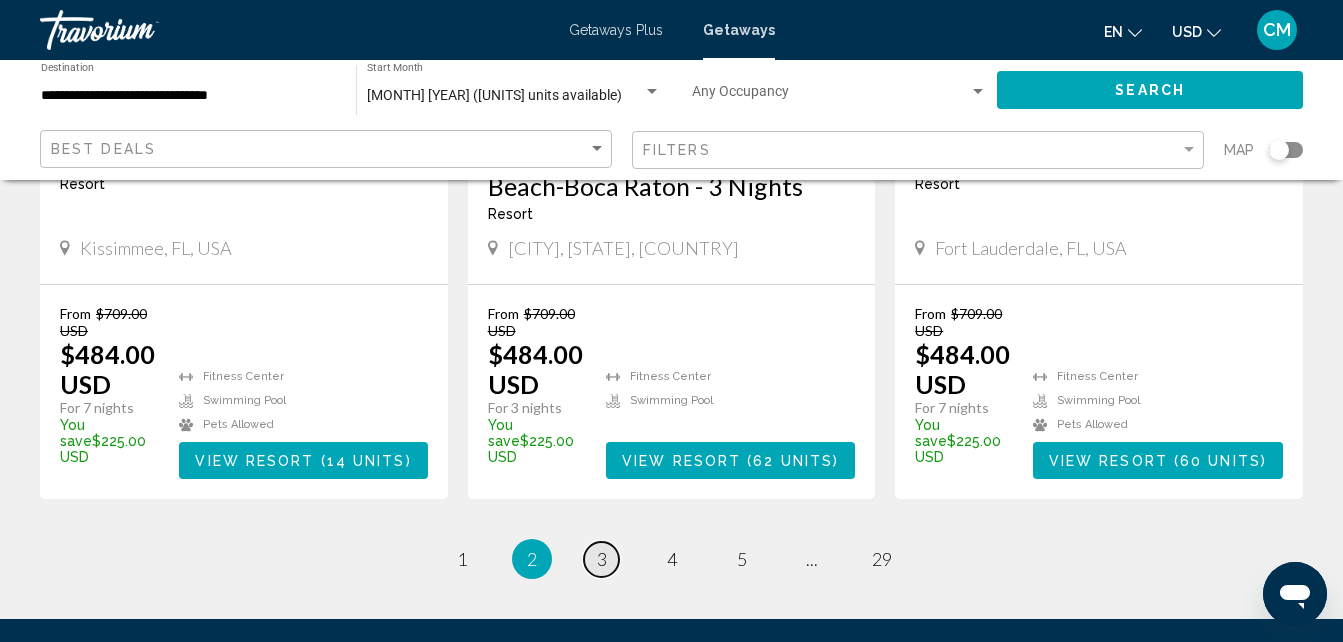 click on "page  3" at bounding box center [461, 559] 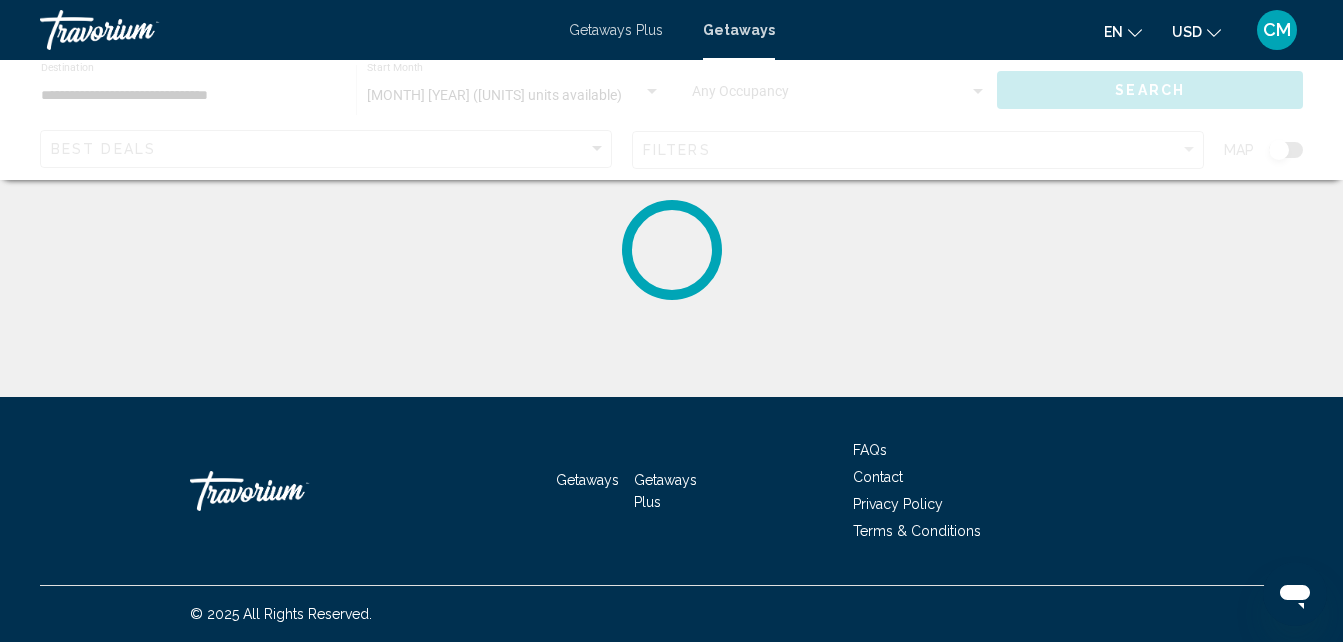 scroll, scrollTop: 0, scrollLeft: 0, axis: both 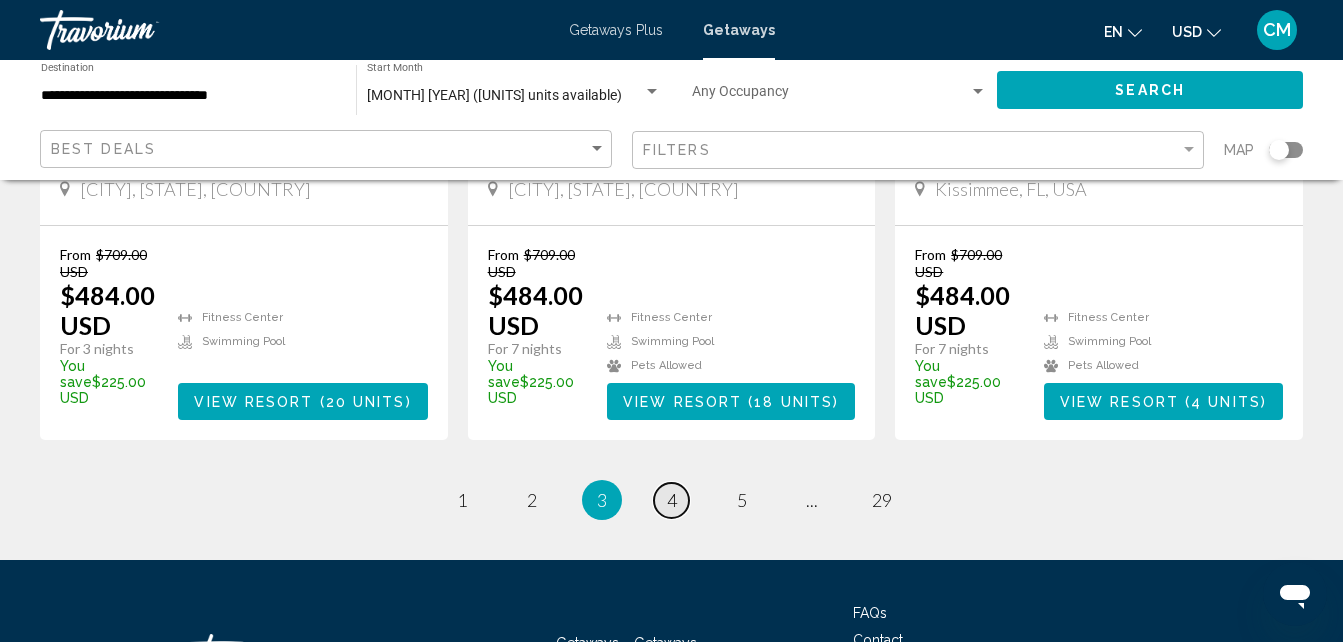 click on "4" at bounding box center [462, 500] 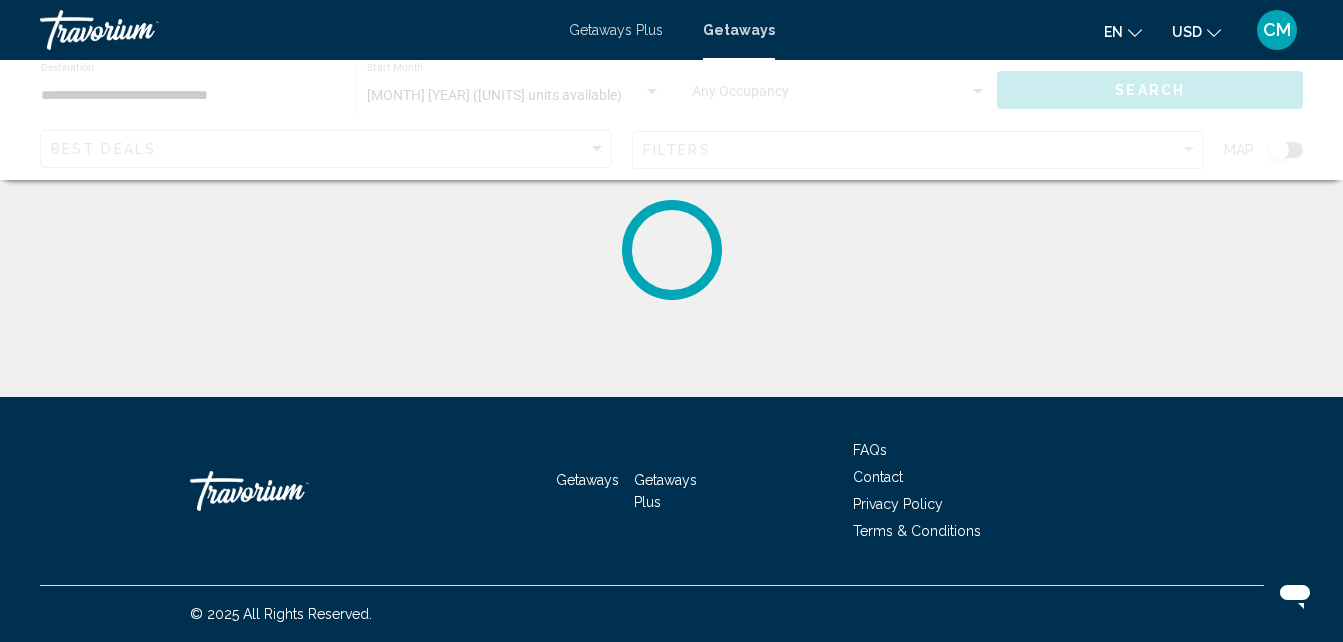 scroll, scrollTop: 0, scrollLeft: 0, axis: both 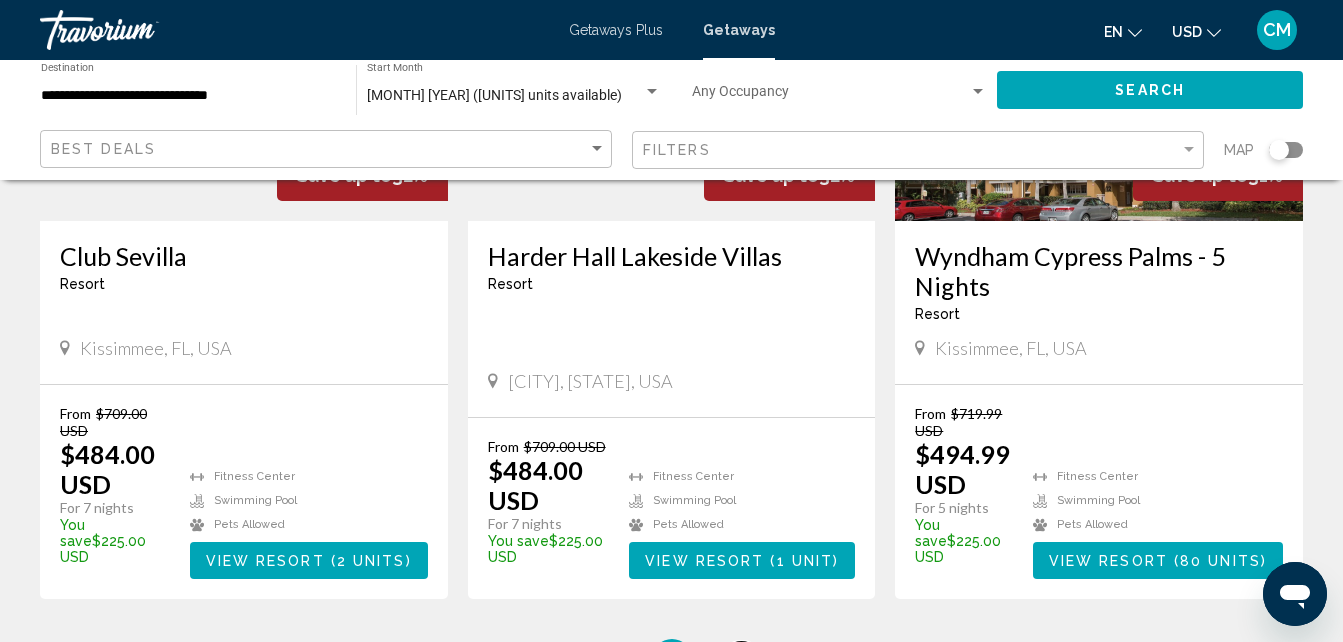 click on "page  5" at bounding box center [461, 659] 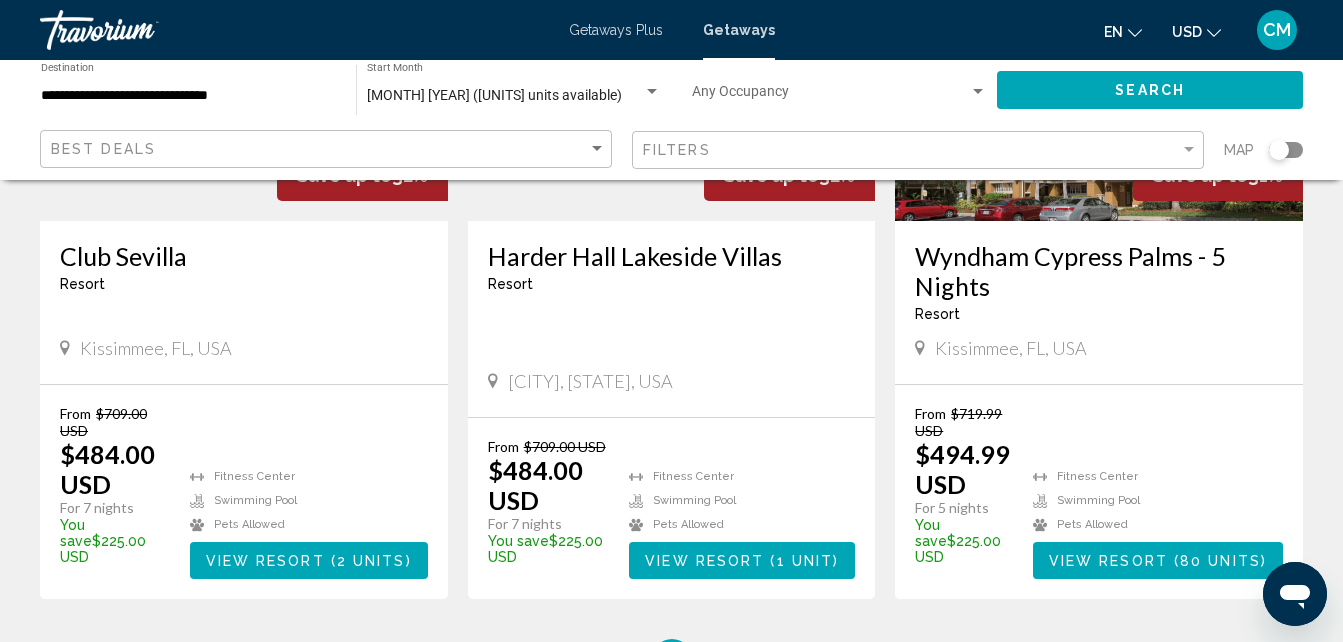 scroll, scrollTop: 0, scrollLeft: 0, axis: both 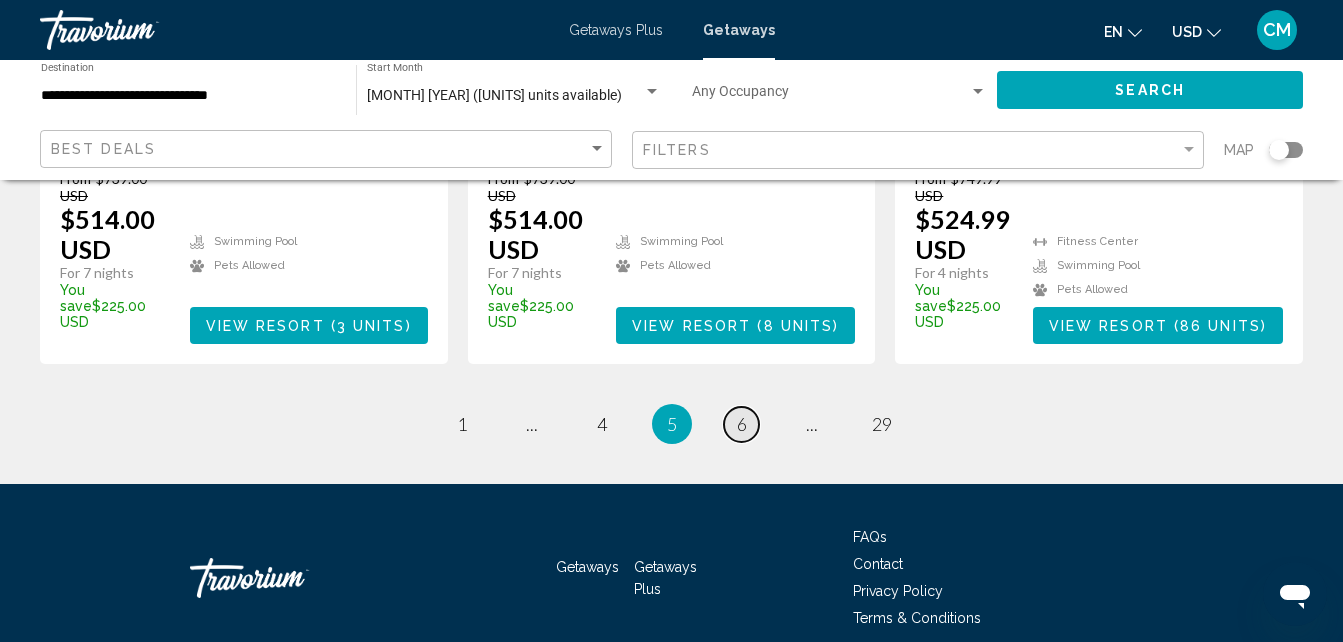 click on "page  6" at bounding box center [461, 424] 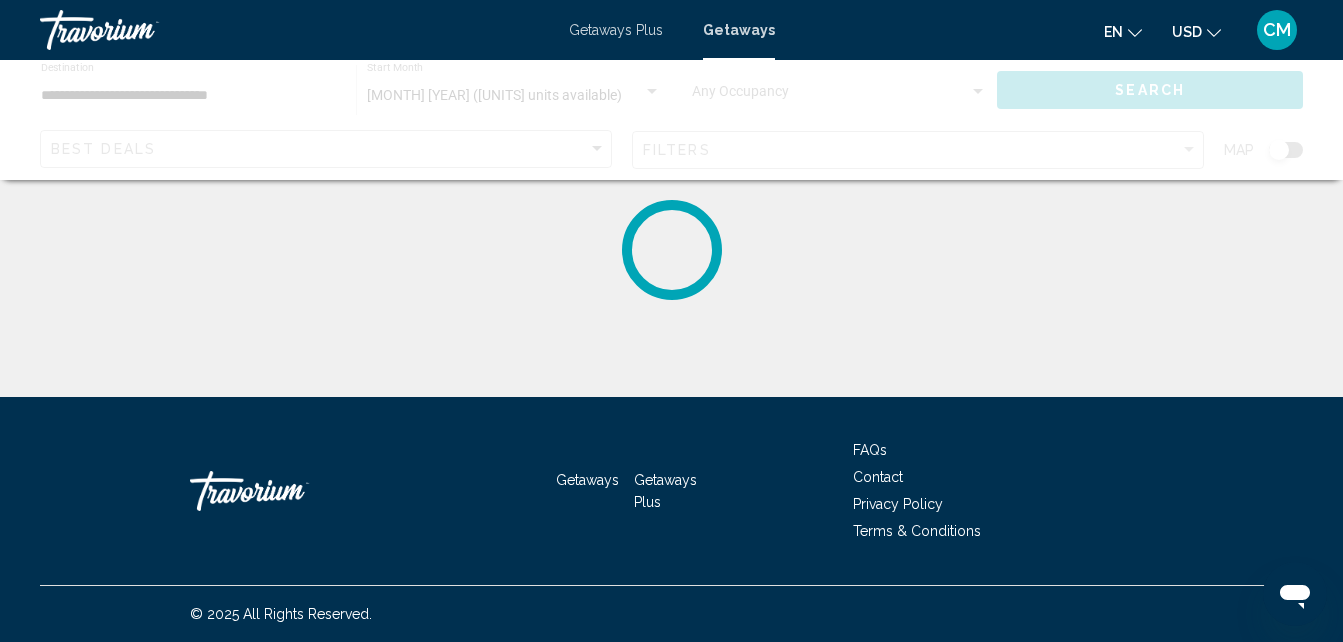 scroll, scrollTop: 0, scrollLeft: 0, axis: both 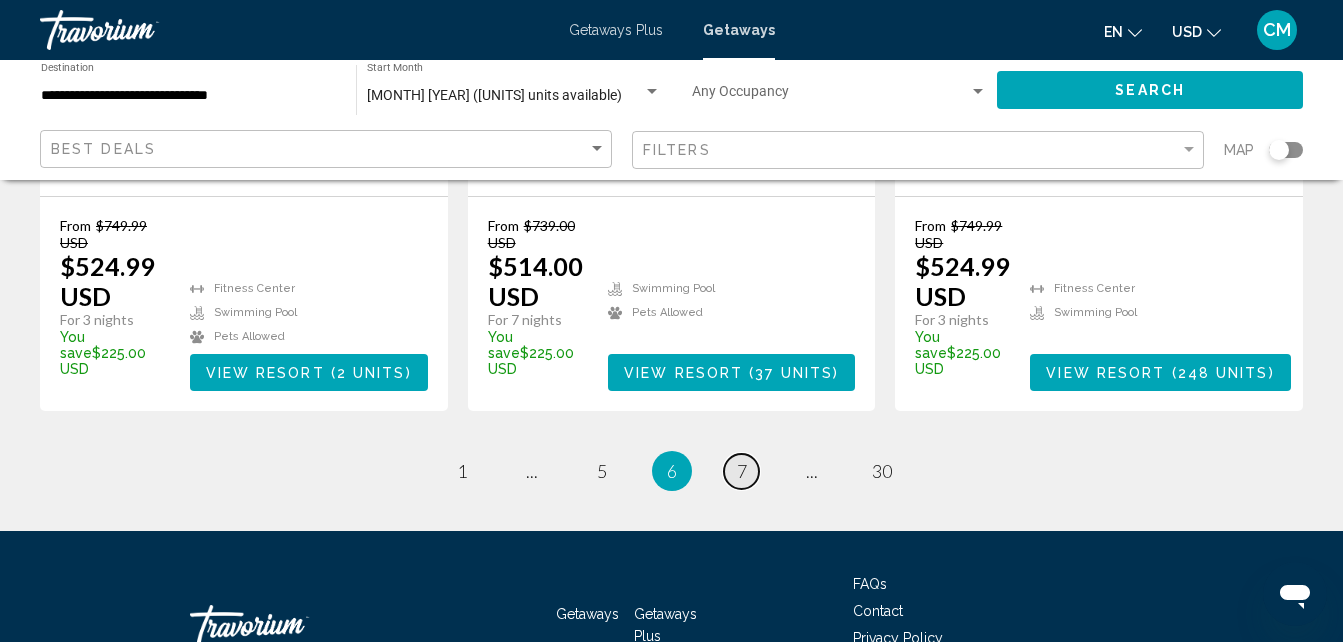 click on "page  7" at bounding box center [461, 471] 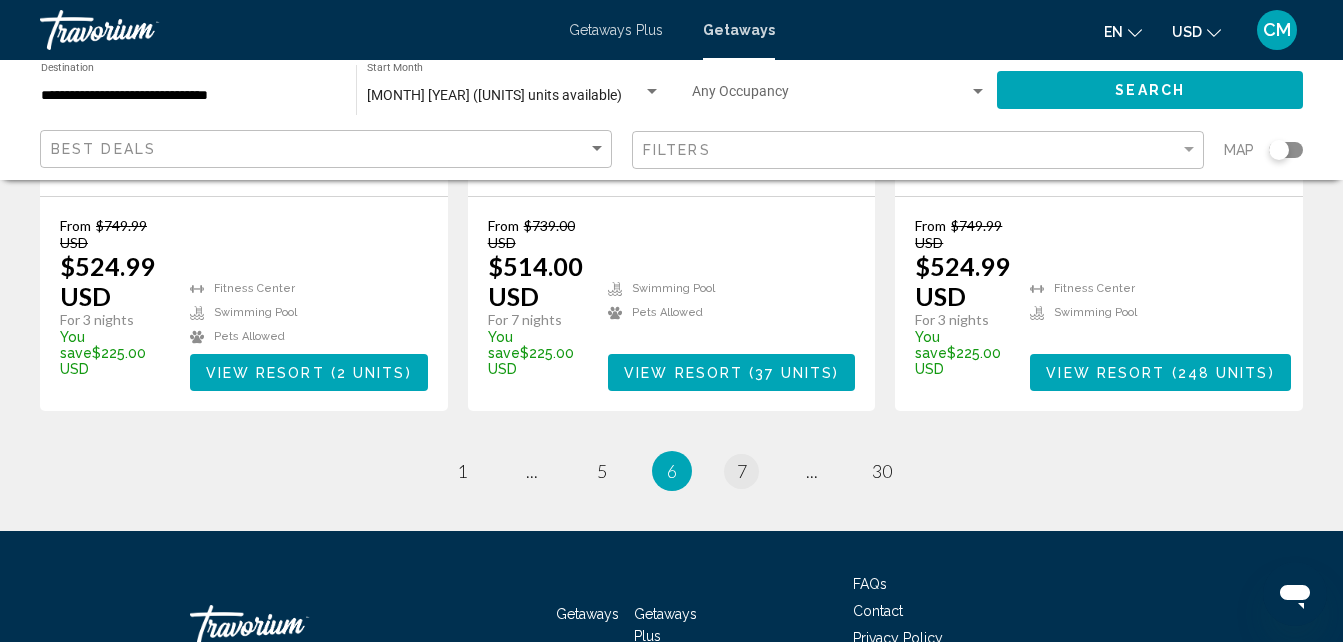 scroll, scrollTop: 0, scrollLeft: 0, axis: both 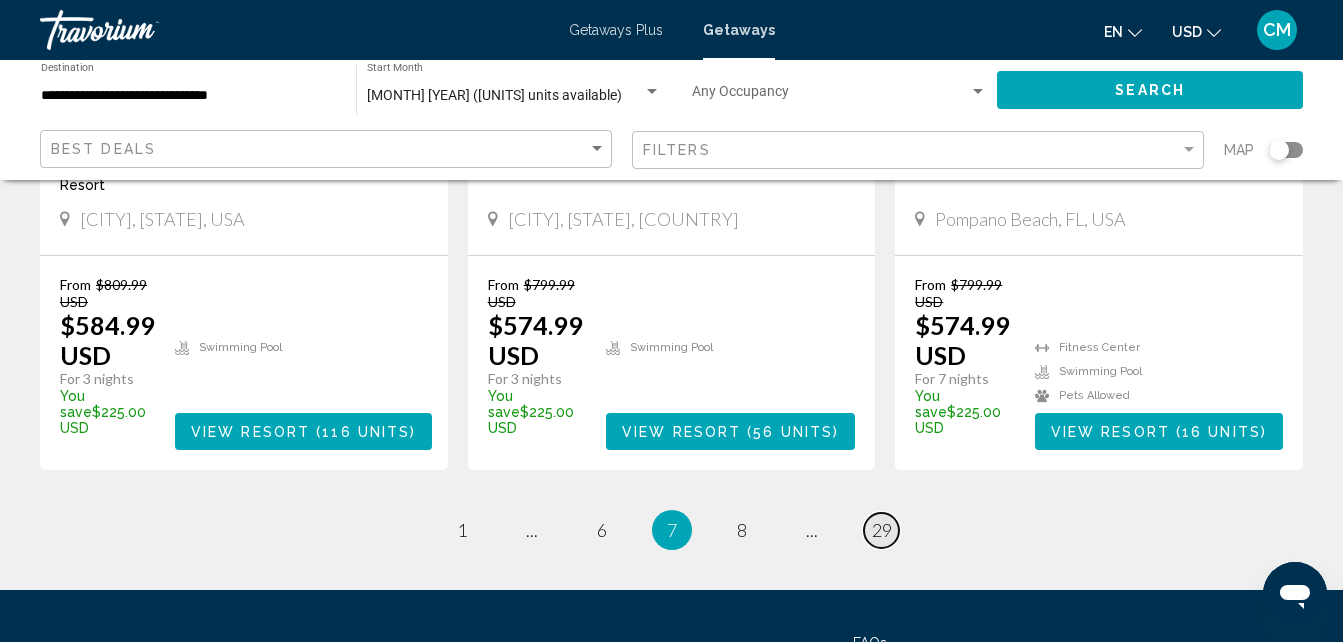 click on "29" at bounding box center [462, 530] 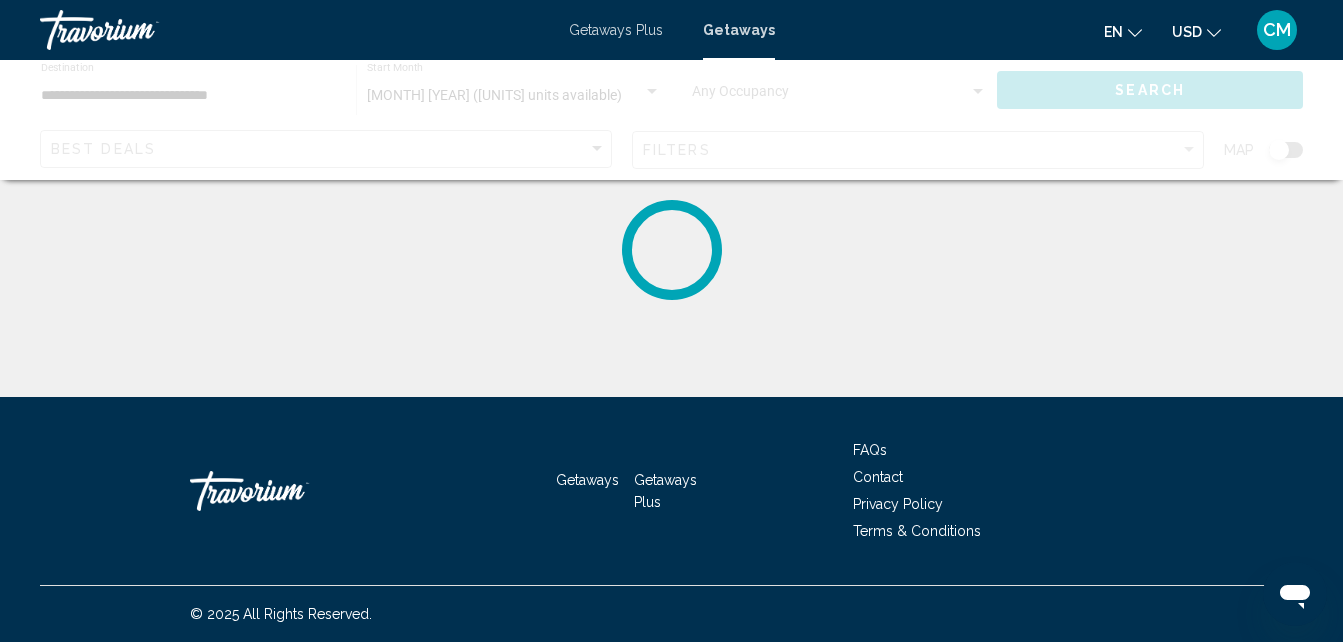 scroll, scrollTop: 0, scrollLeft: 0, axis: both 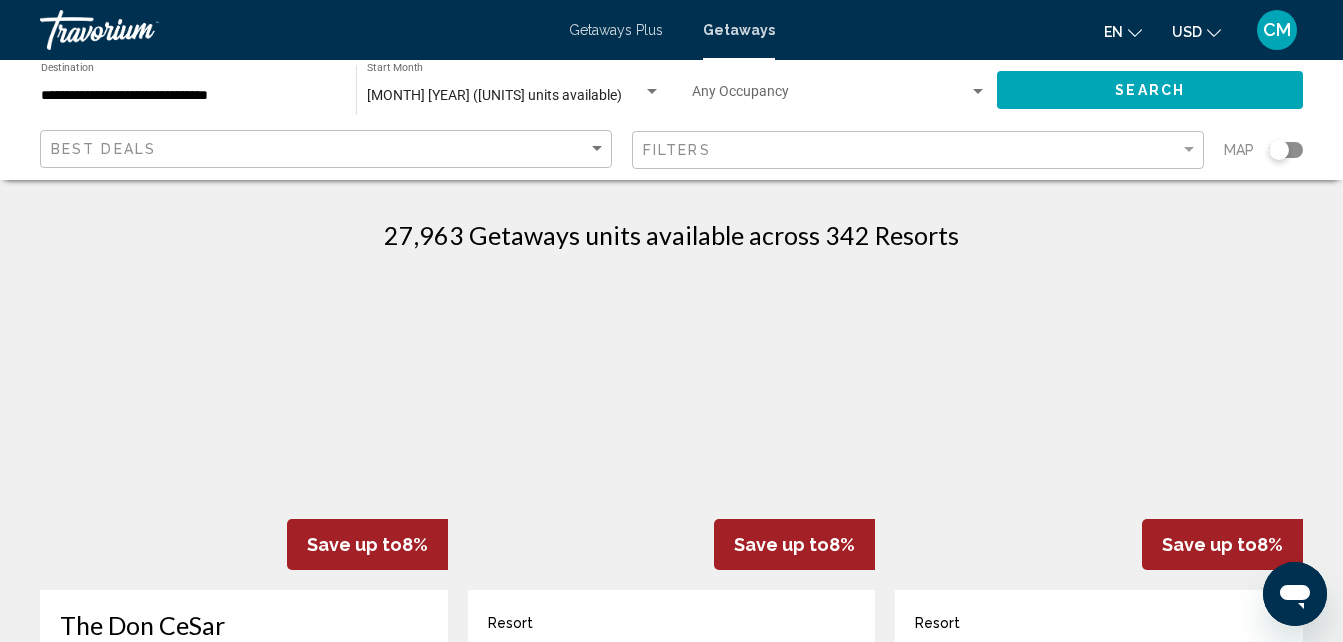 click on "**********" at bounding box center (671, 120) 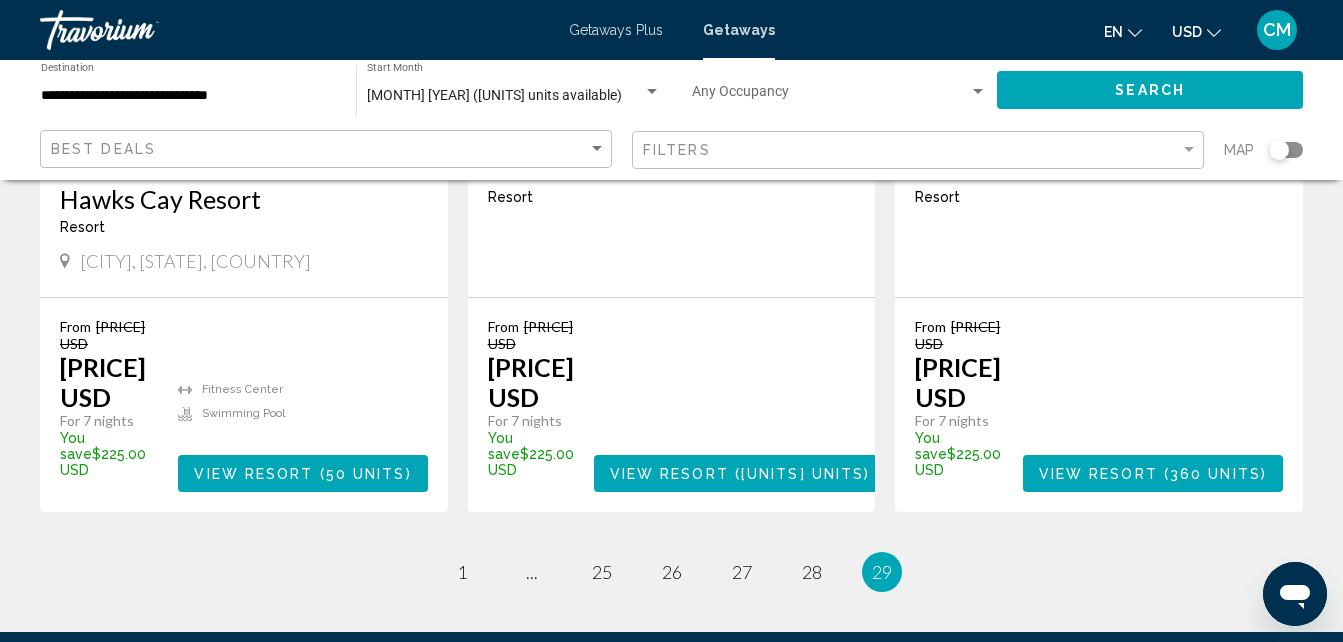 scroll, scrollTop: 1158, scrollLeft: 0, axis: vertical 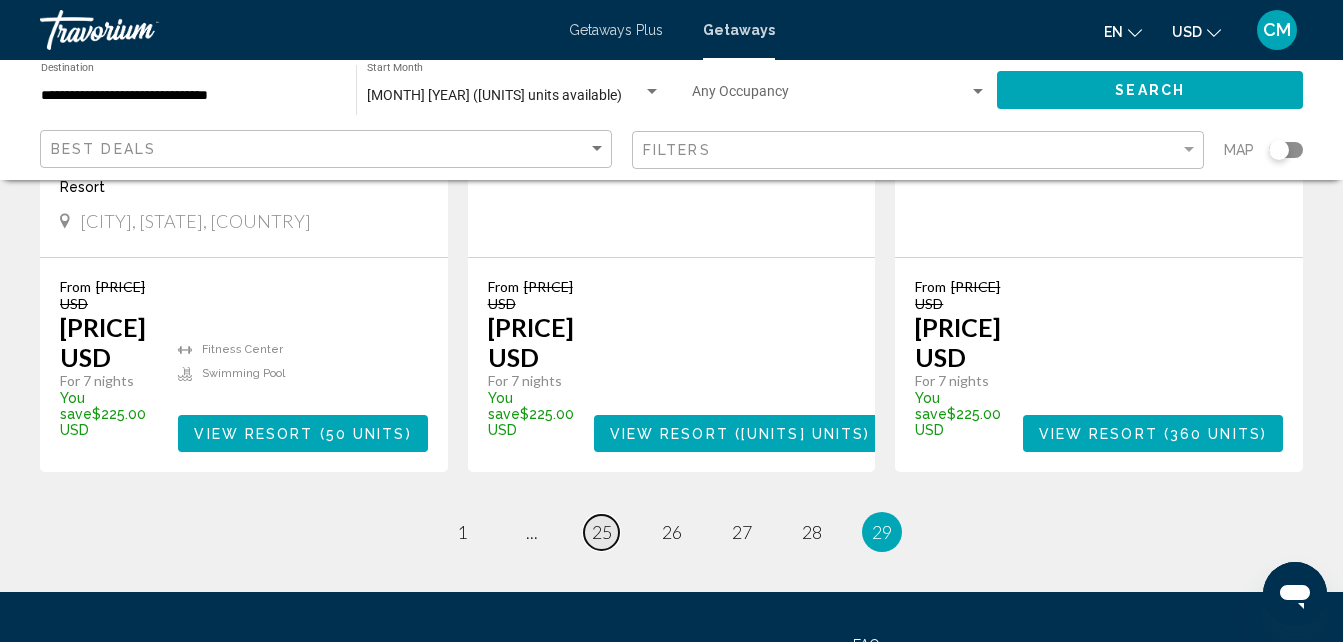 click on "25" at bounding box center (462, 532) 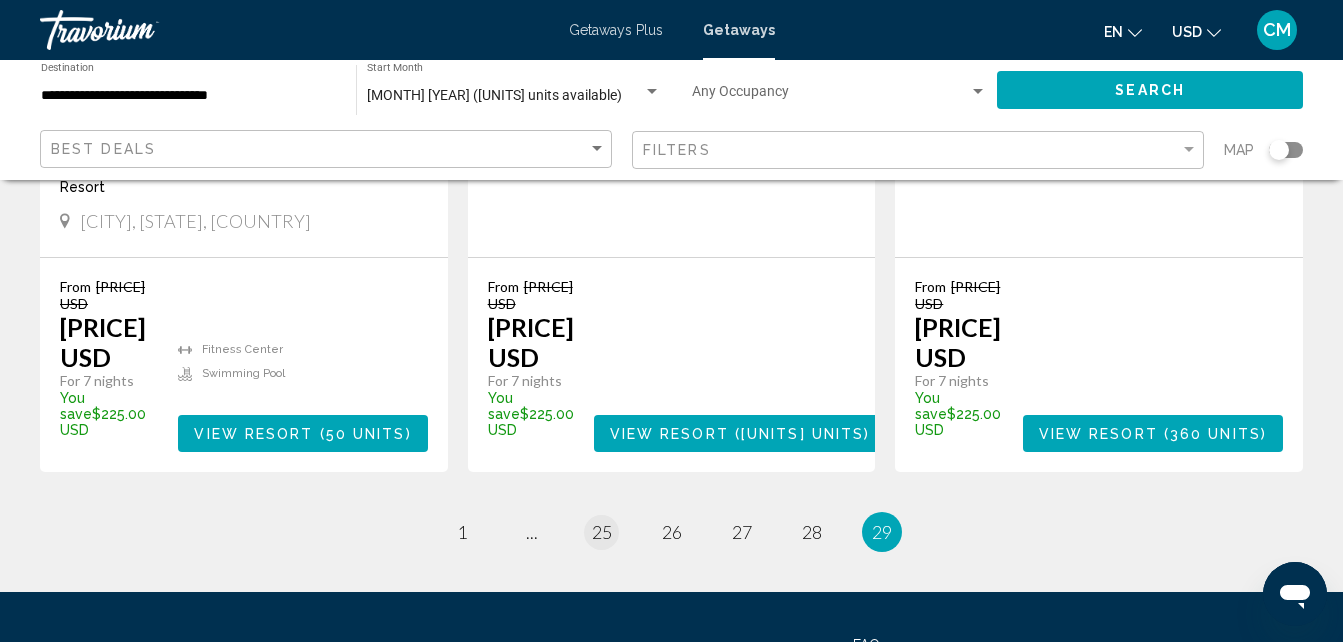 scroll, scrollTop: 0, scrollLeft: 0, axis: both 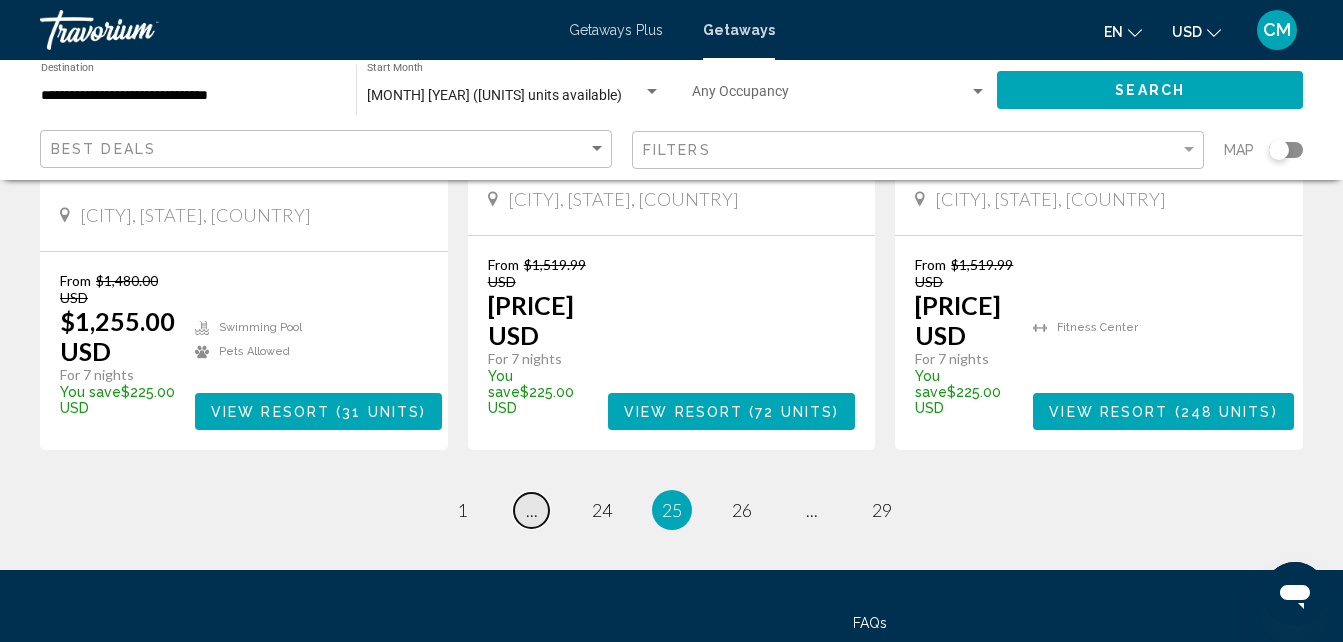 click on "..." at bounding box center (532, 510) 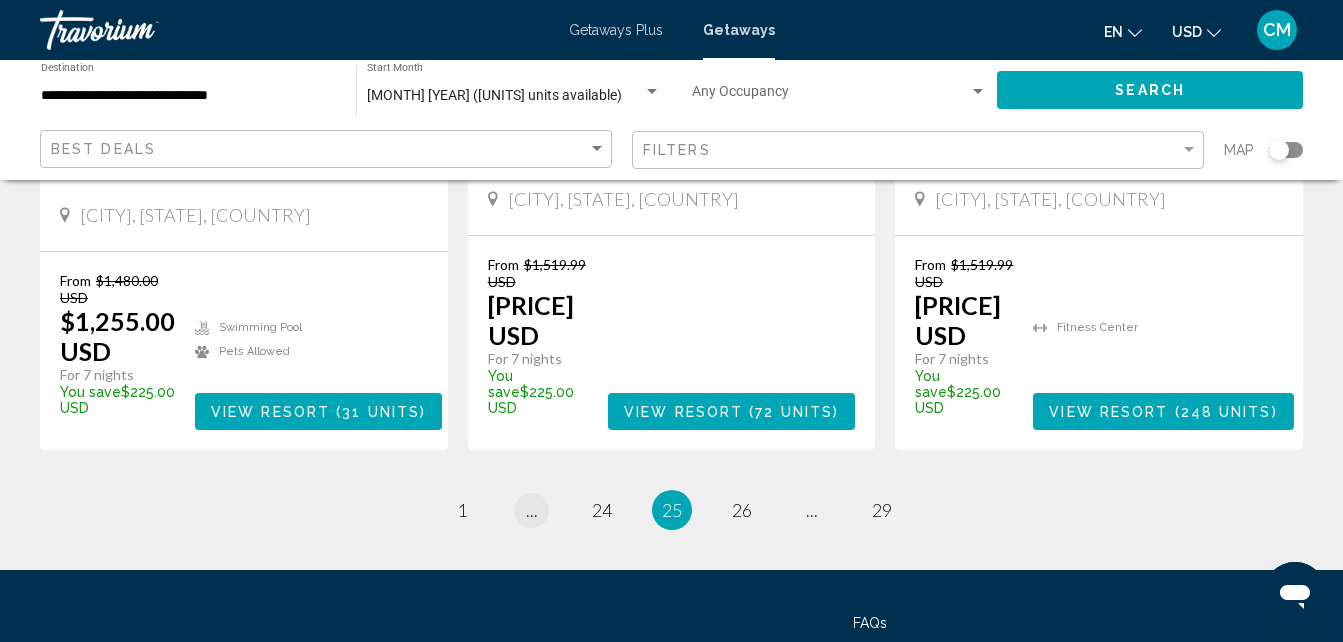 scroll, scrollTop: 0, scrollLeft: 0, axis: both 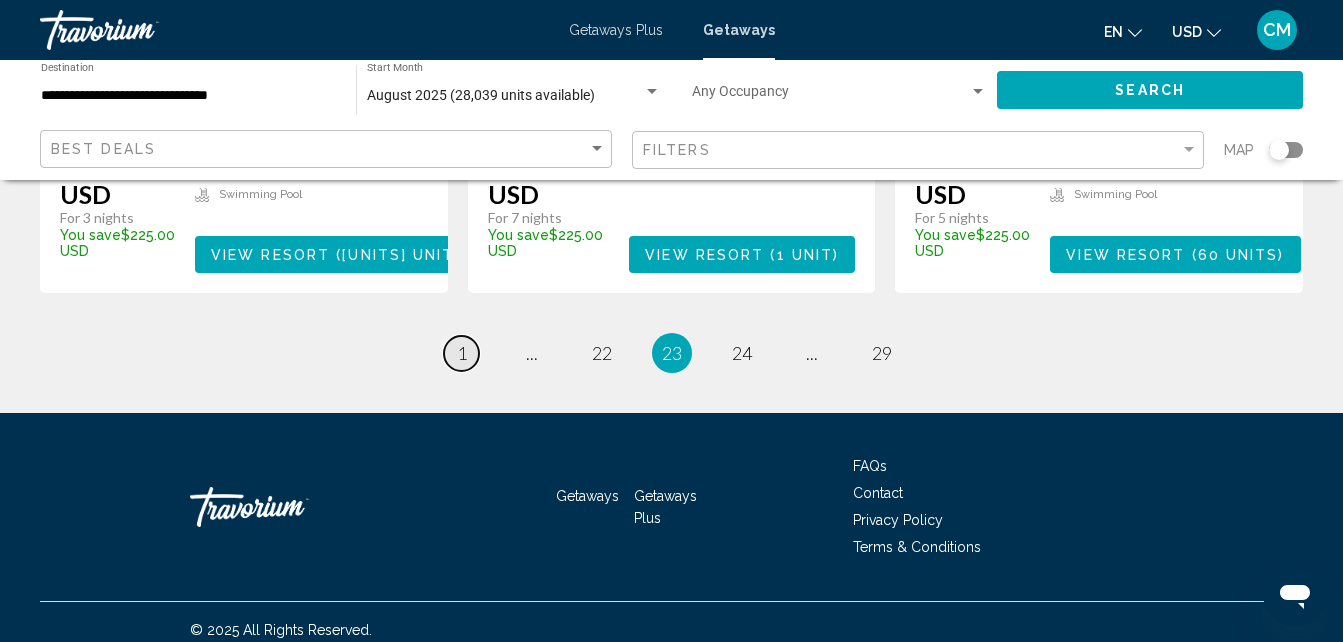 click on "1" at bounding box center (462, 353) 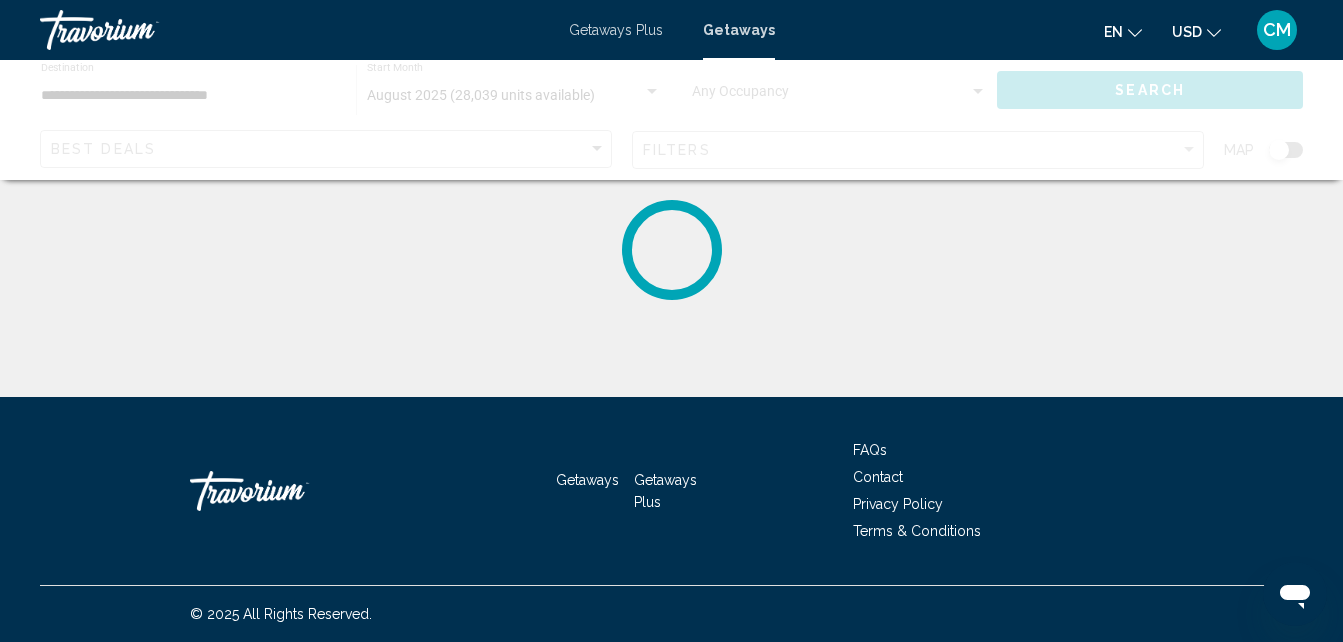 scroll, scrollTop: 0, scrollLeft: 0, axis: both 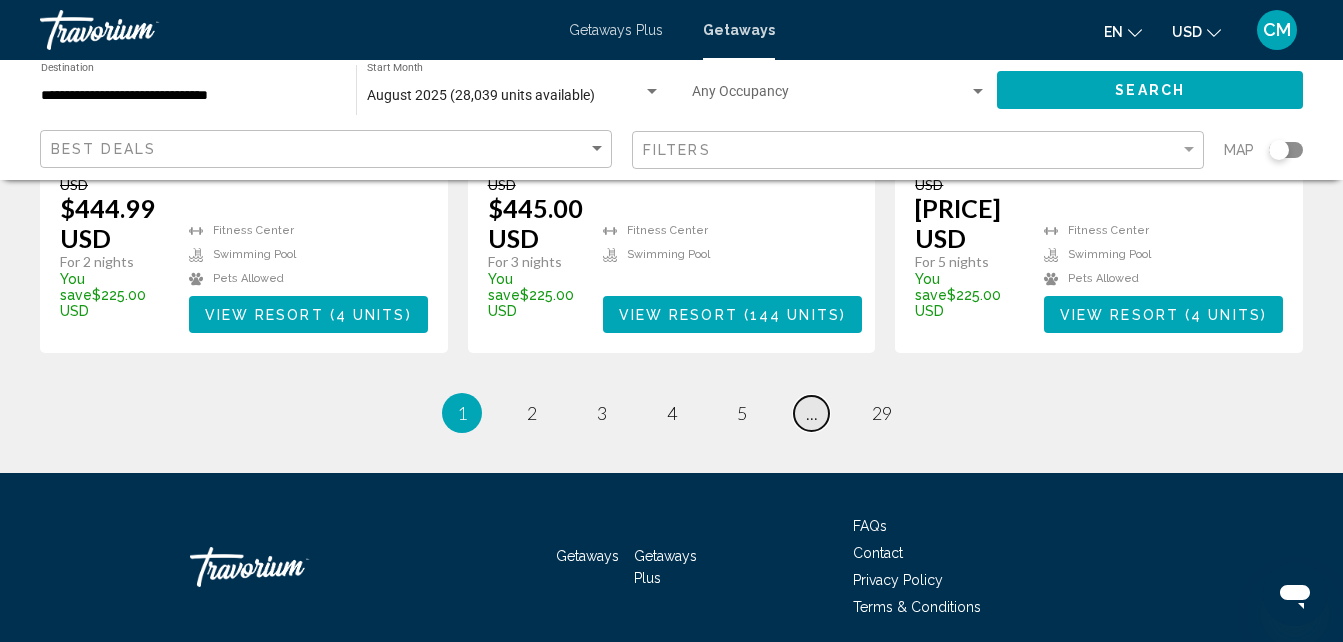 click on "page  ..." at bounding box center (811, 413) 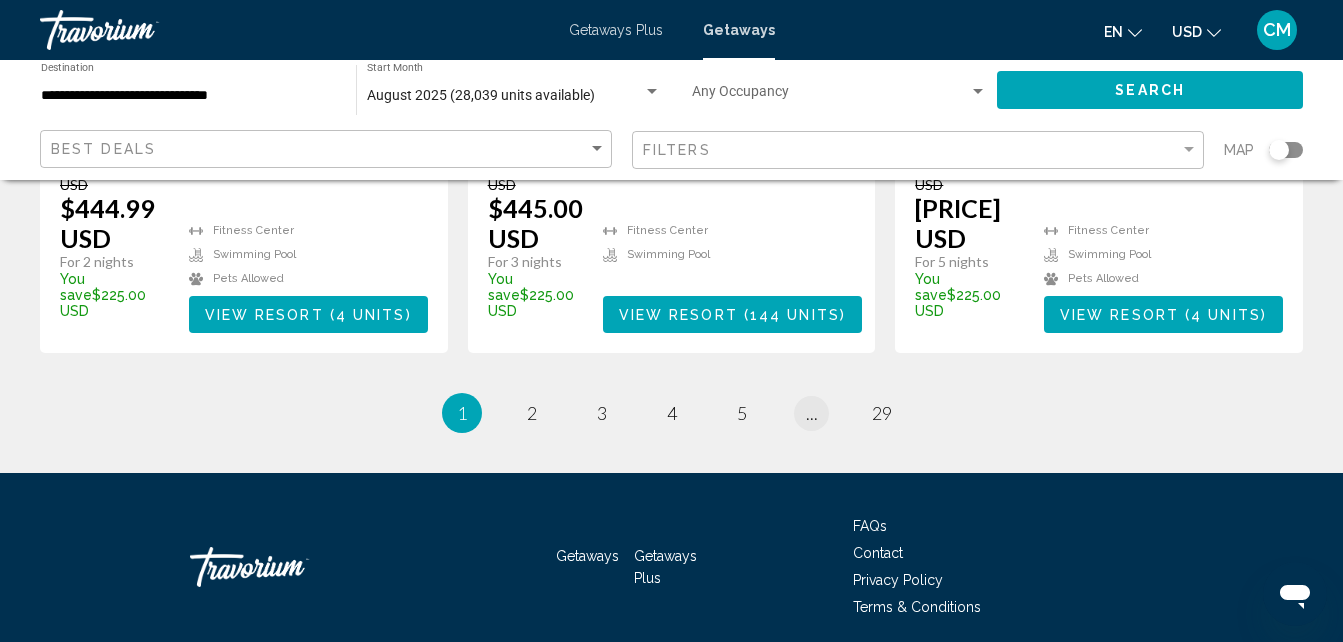 scroll, scrollTop: 0, scrollLeft: 0, axis: both 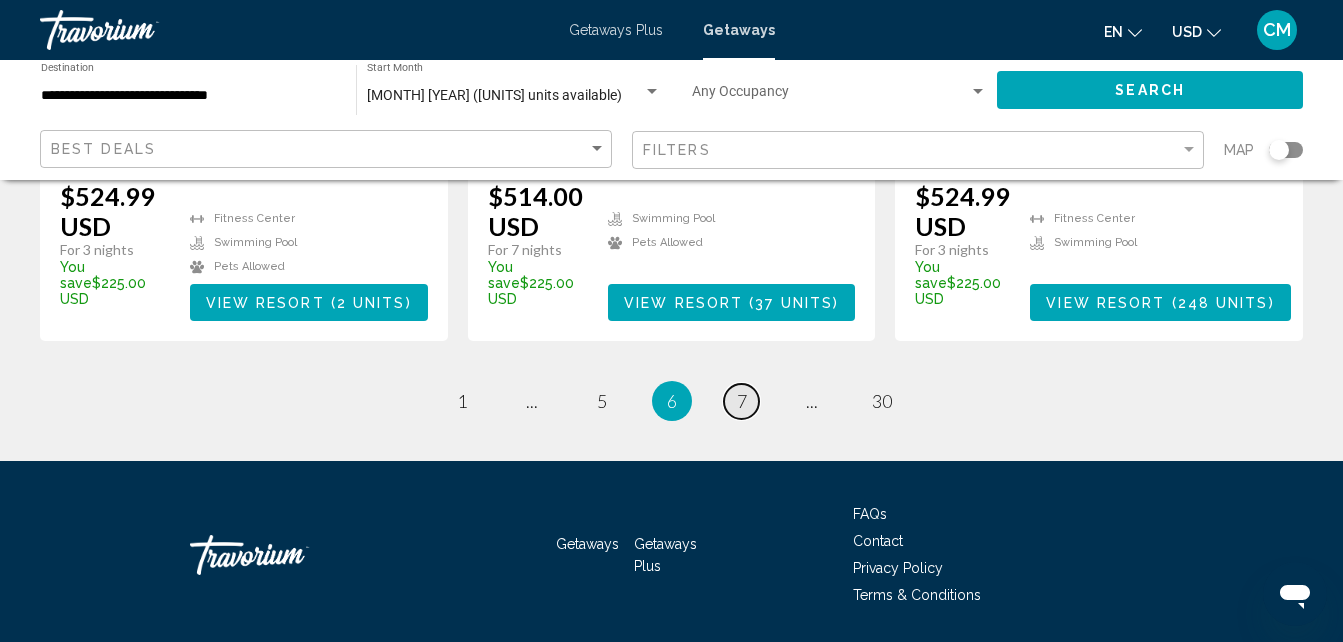 click on "7" at bounding box center (462, 401) 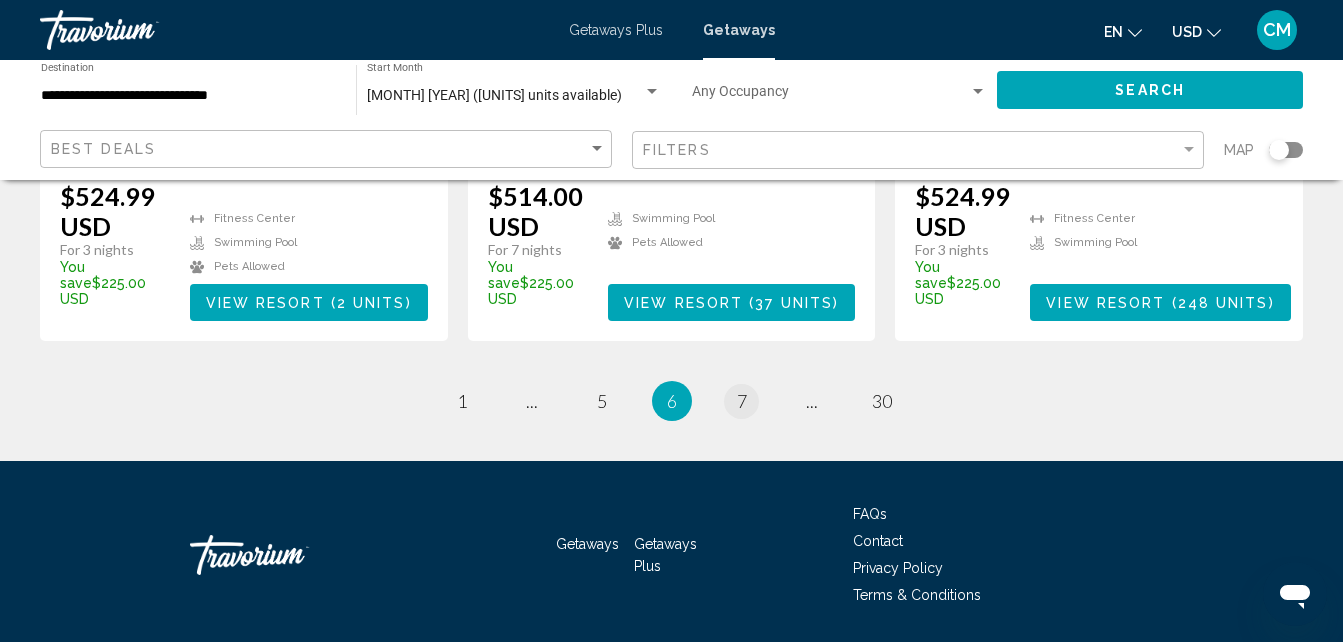 scroll, scrollTop: 0, scrollLeft: 0, axis: both 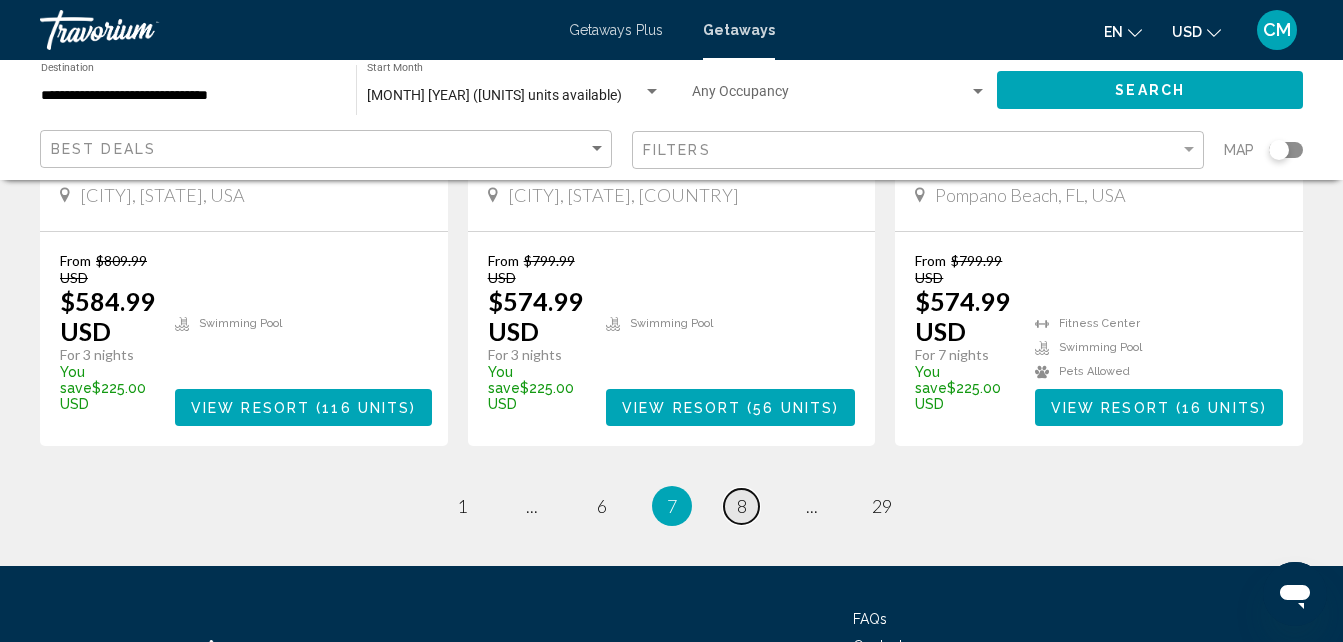 click on "page  8" at bounding box center (461, 506) 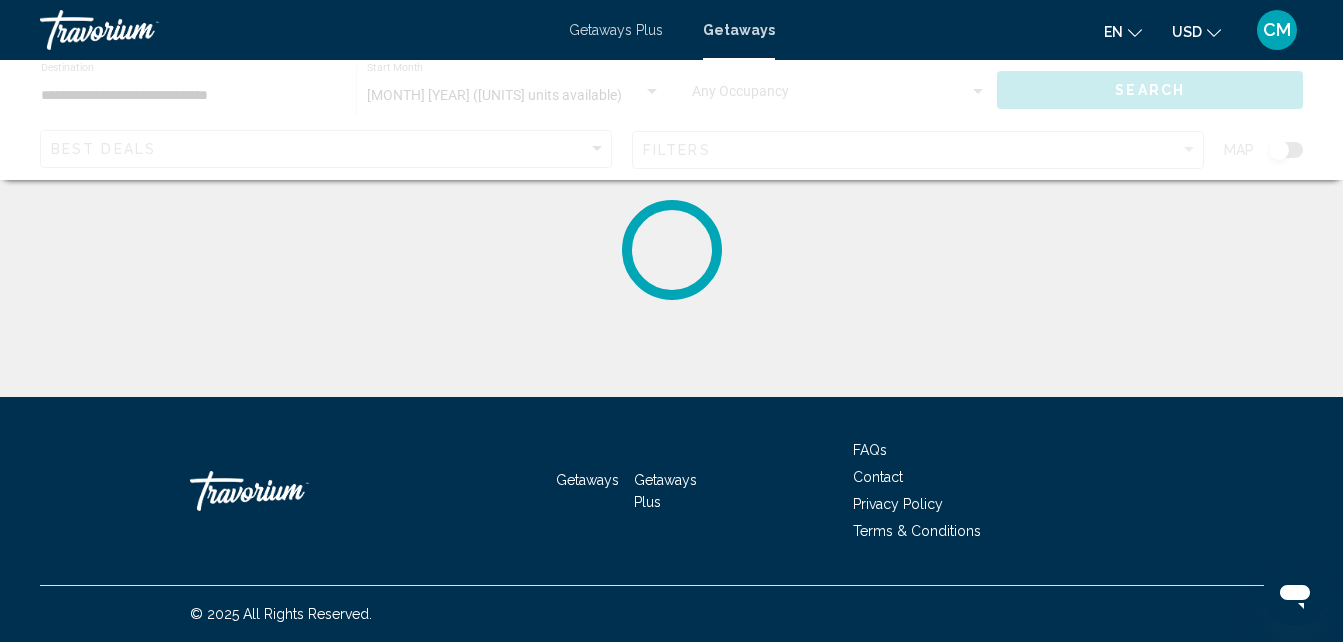 scroll, scrollTop: 0, scrollLeft: 0, axis: both 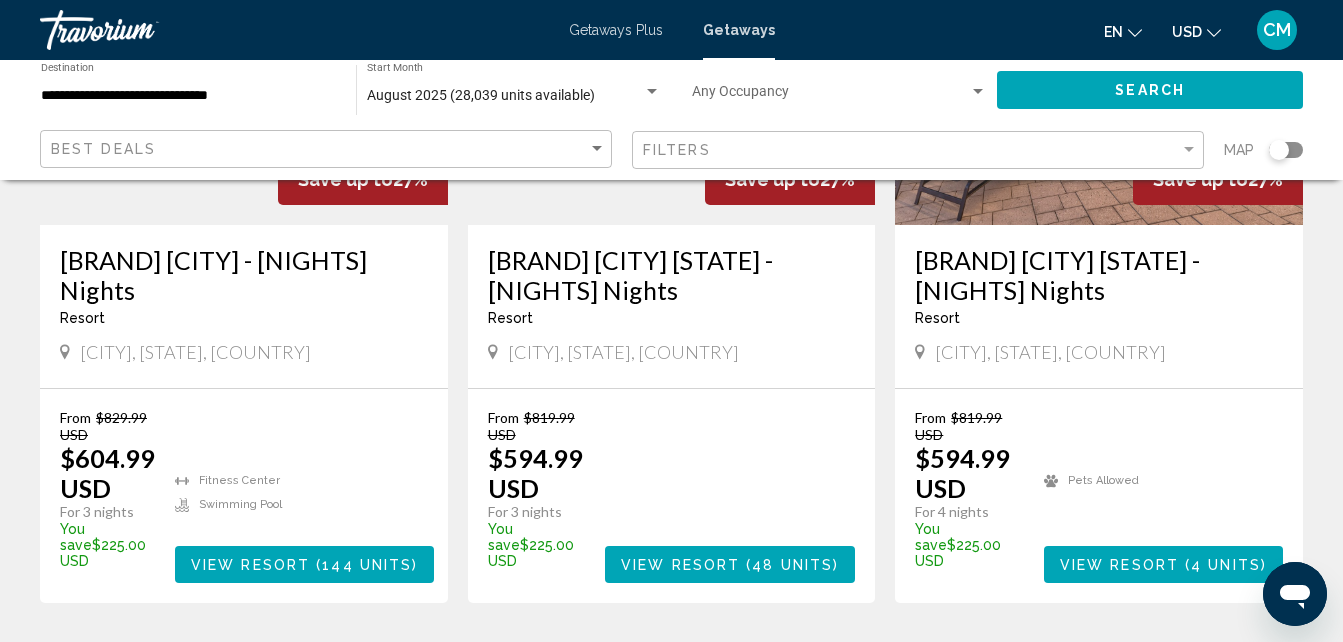click on "[UNITS] Getaways units available across [RESORTS] Resorts Save up to  [PERCENTAGE]%   [BRAND]  Resort  -  This is an adults only resort
[CITY], [STATE], [COUNTRY] From [PRICE] USD [PRICE] USD For [NIGHTS] nights You save  [SAVINGS] USD   temp
Fitness Center
Swimming Pool
Pets Allowed View Resort    ( [UNITS] units )  Save up to  [PERCENTAGE]%   [BRAND] [CITY] [STATE] - [NIGHTS] Nights  Resort  -  This is an adults only resort
[CITY], [STATE], [COUNTRY] From [PRICE] USD [PRICE] USD For [NIGHTS] nights You save  [SAVINGS] USD   temp
Fitness Center
Swimming Pool View Resort    ( [UNITS] units )  Save up to  [PERCENTAGE]%   [BRAND] [CITY] [STATE]/[STATE] - [NIGHTS] Nights  Resort  -  This is an adults only resort" at bounding box center [671, -848] 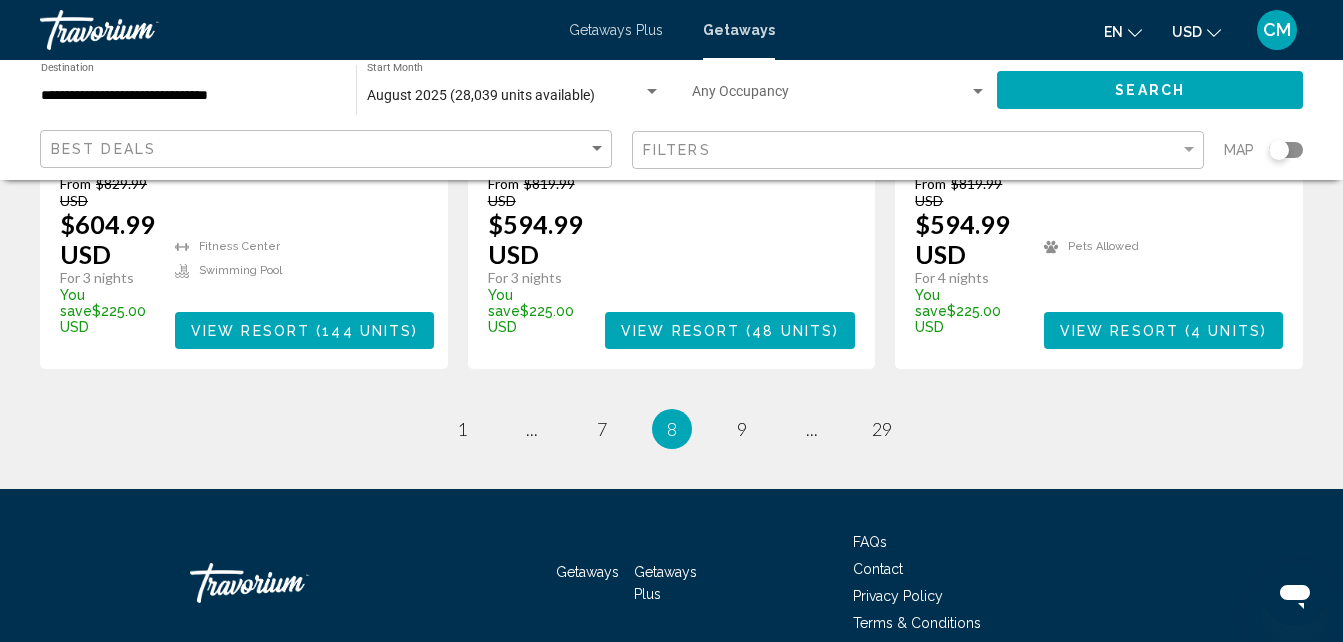 scroll, scrollTop: 2824, scrollLeft: 0, axis: vertical 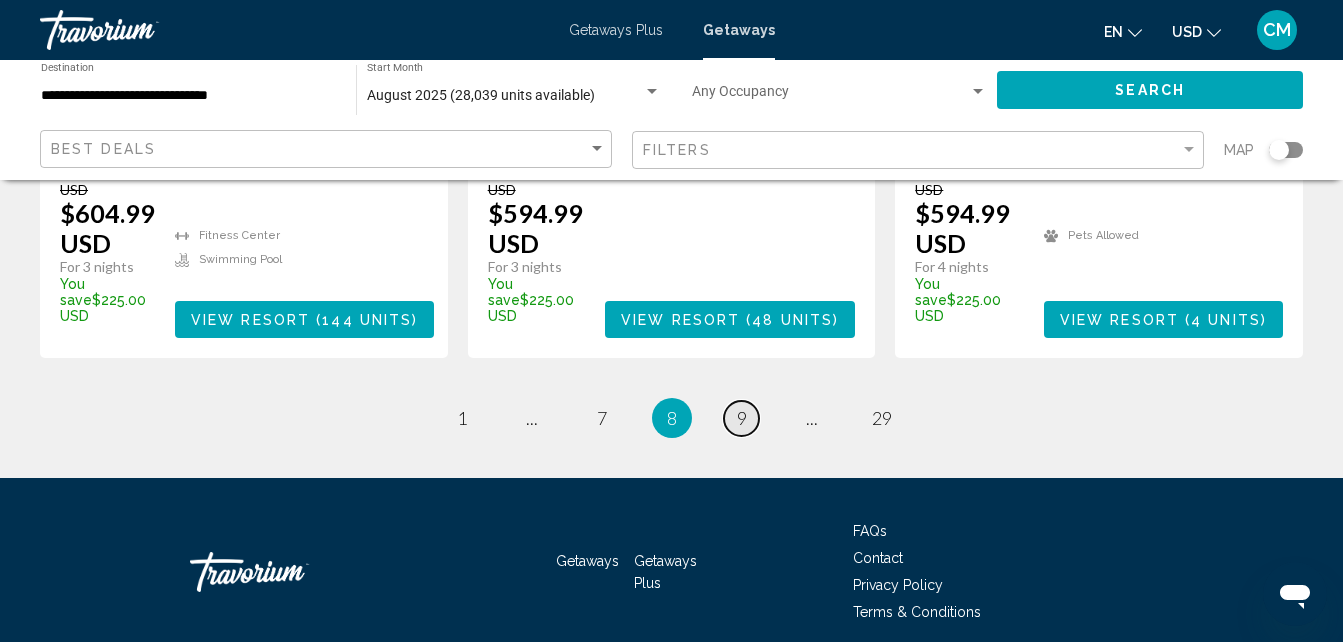click on "page  9" at bounding box center (461, 418) 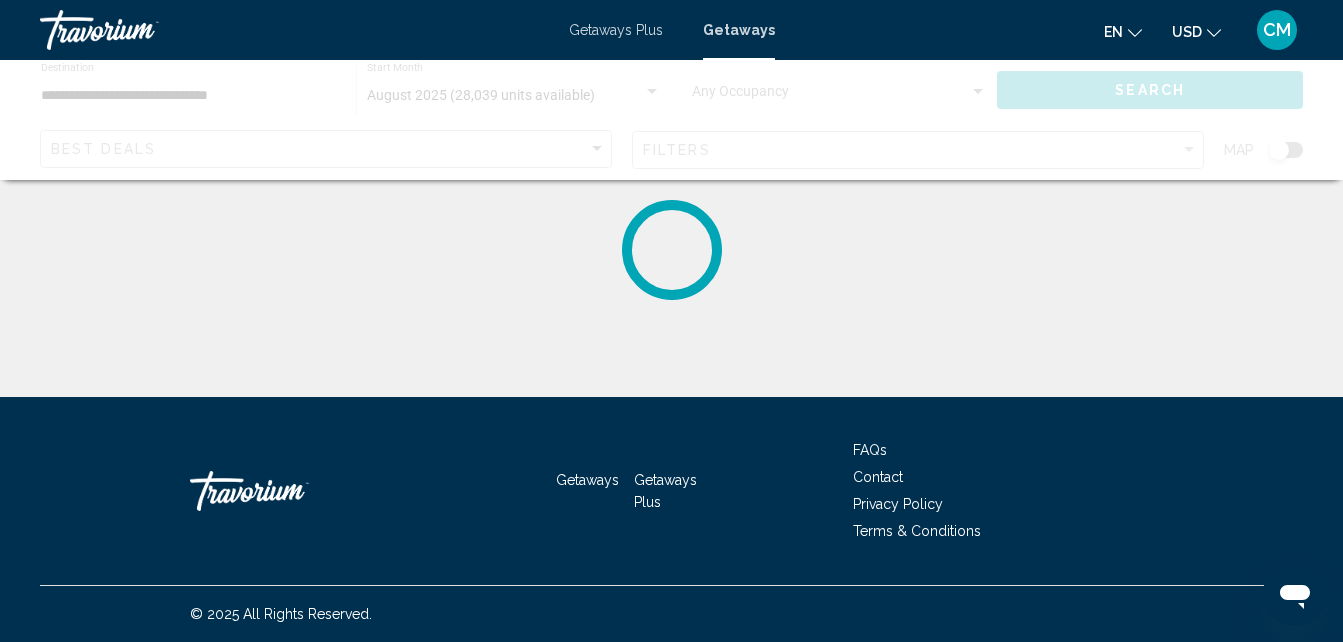 scroll, scrollTop: 0, scrollLeft: 0, axis: both 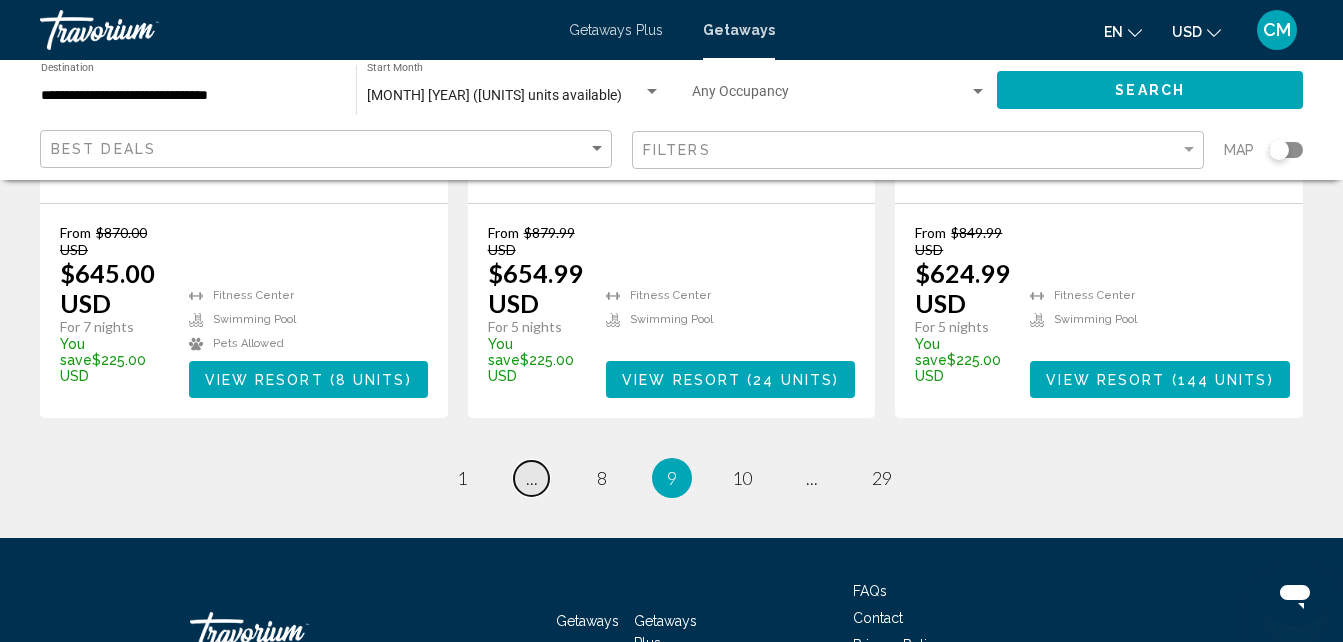 click on "..." at bounding box center [532, 478] 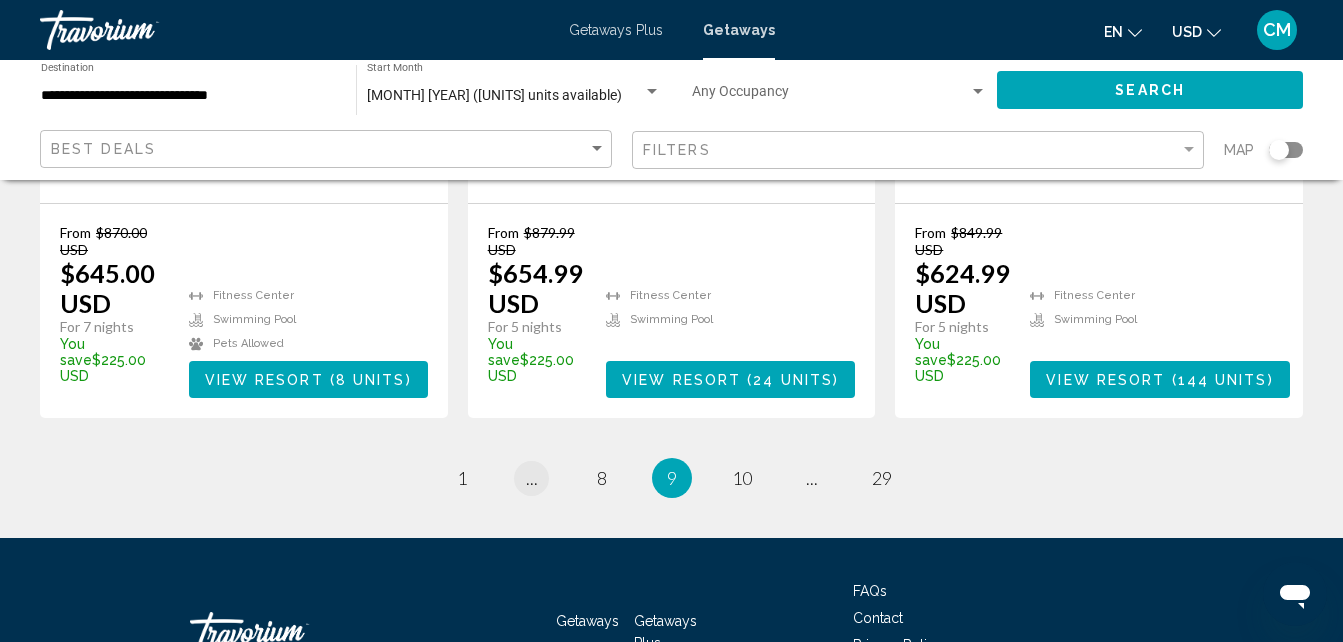 scroll, scrollTop: 0, scrollLeft: 0, axis: both 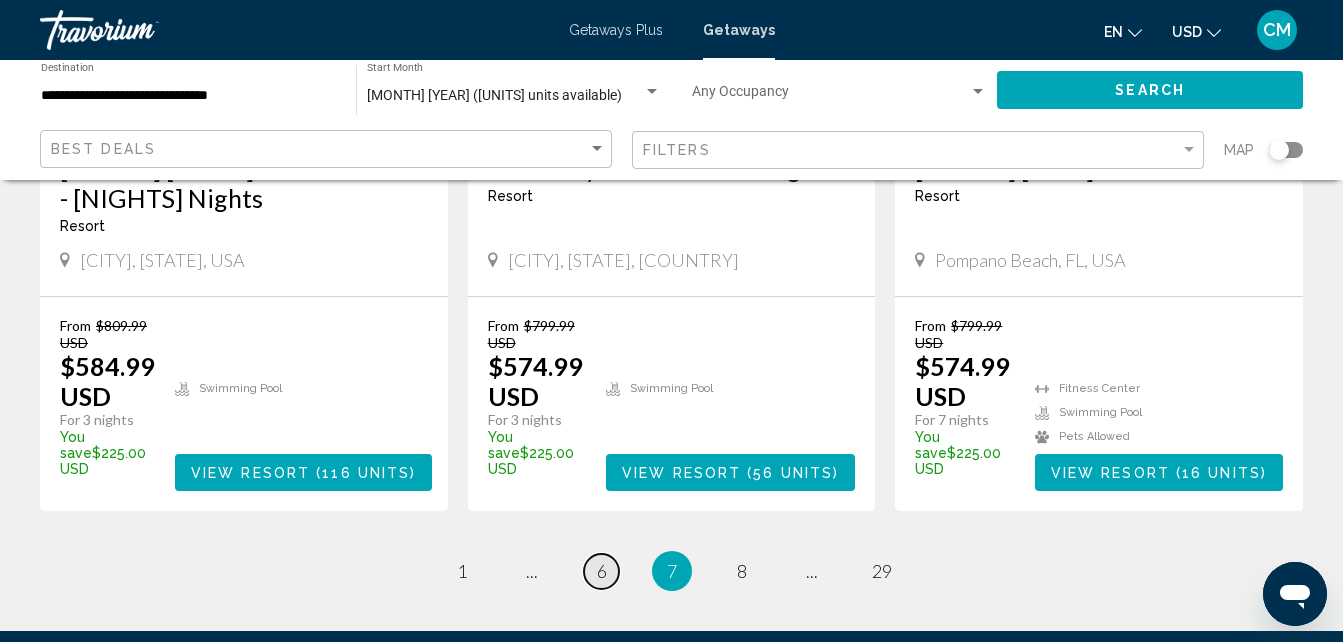 click on "6" at bounding box center [462, 571] 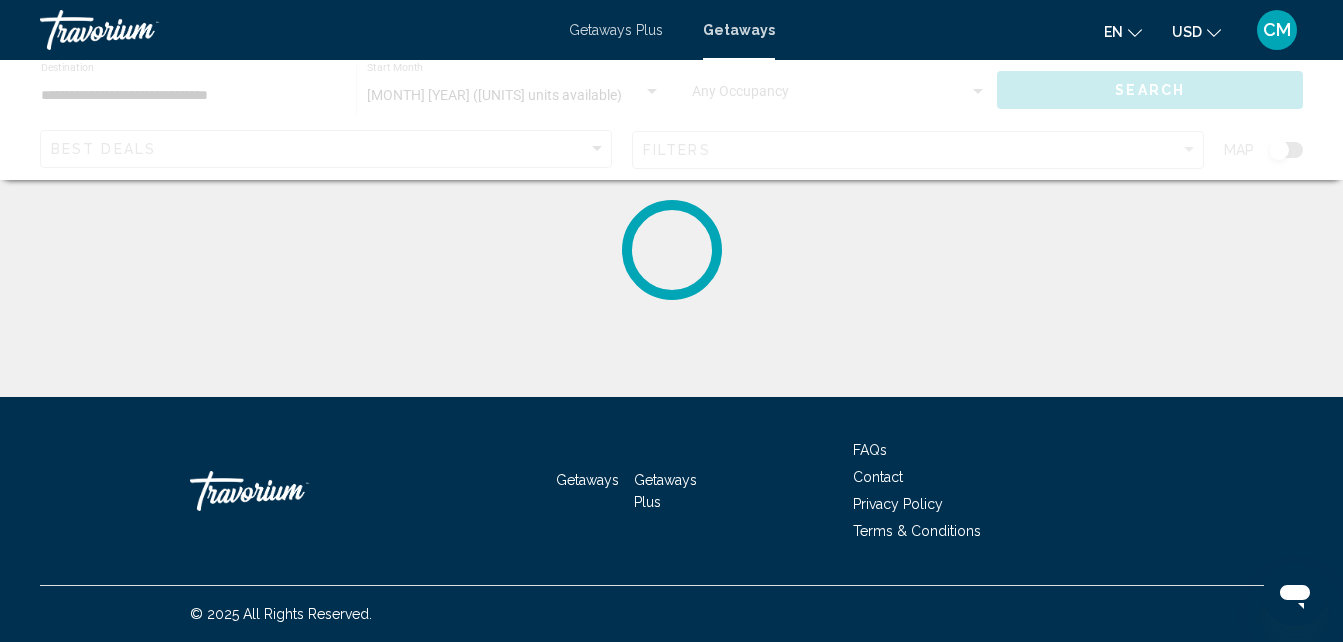 scroll, scrollTop: 0, scrollLeft: 0, axis: both 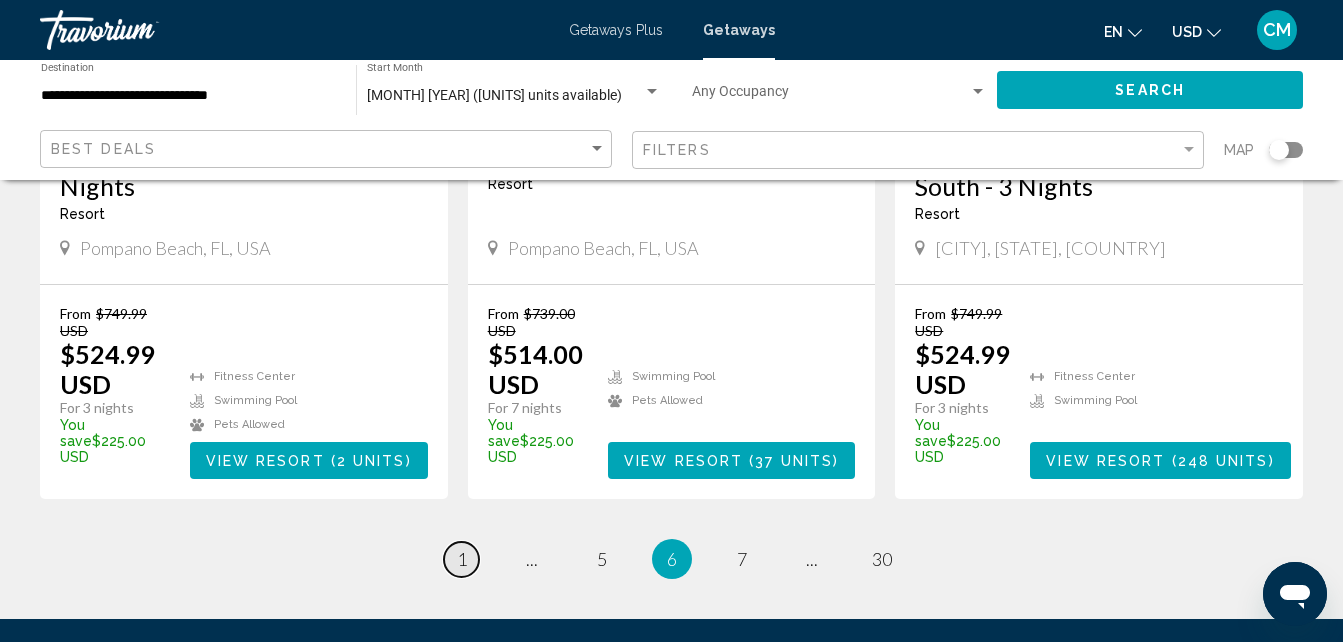 click on "page  1" at bounding box center [461, 559] 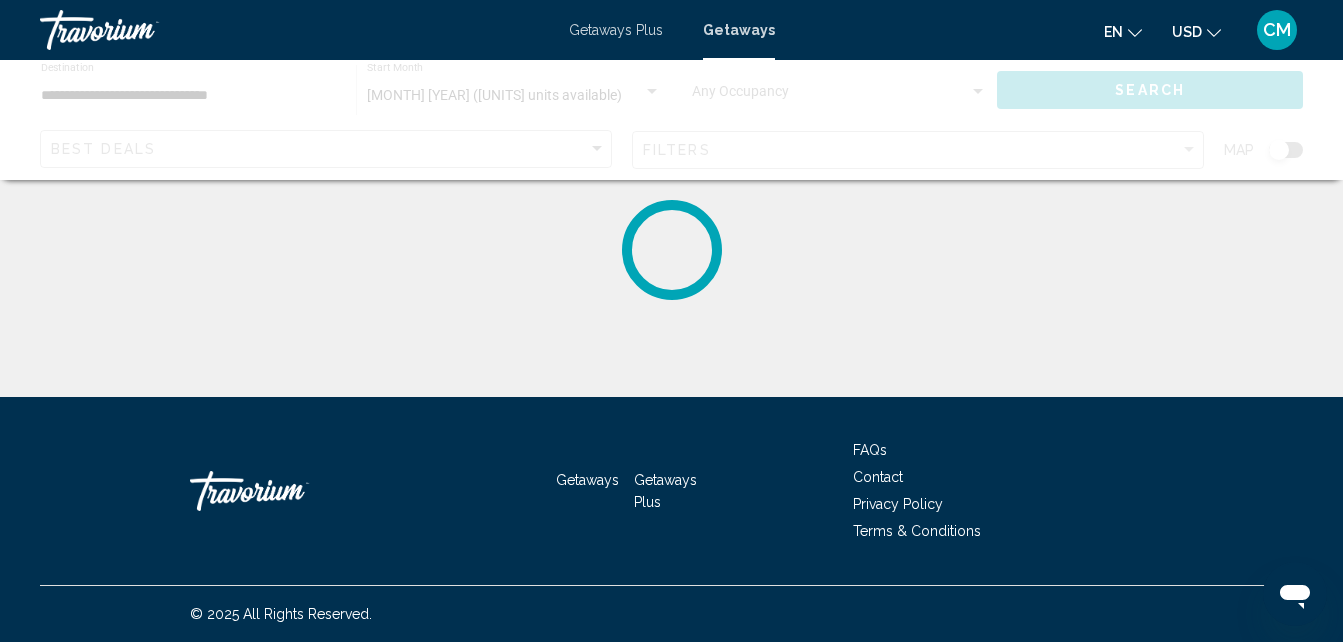 scroll, scrollTop: 0, scrollLeft: 0, axis: both 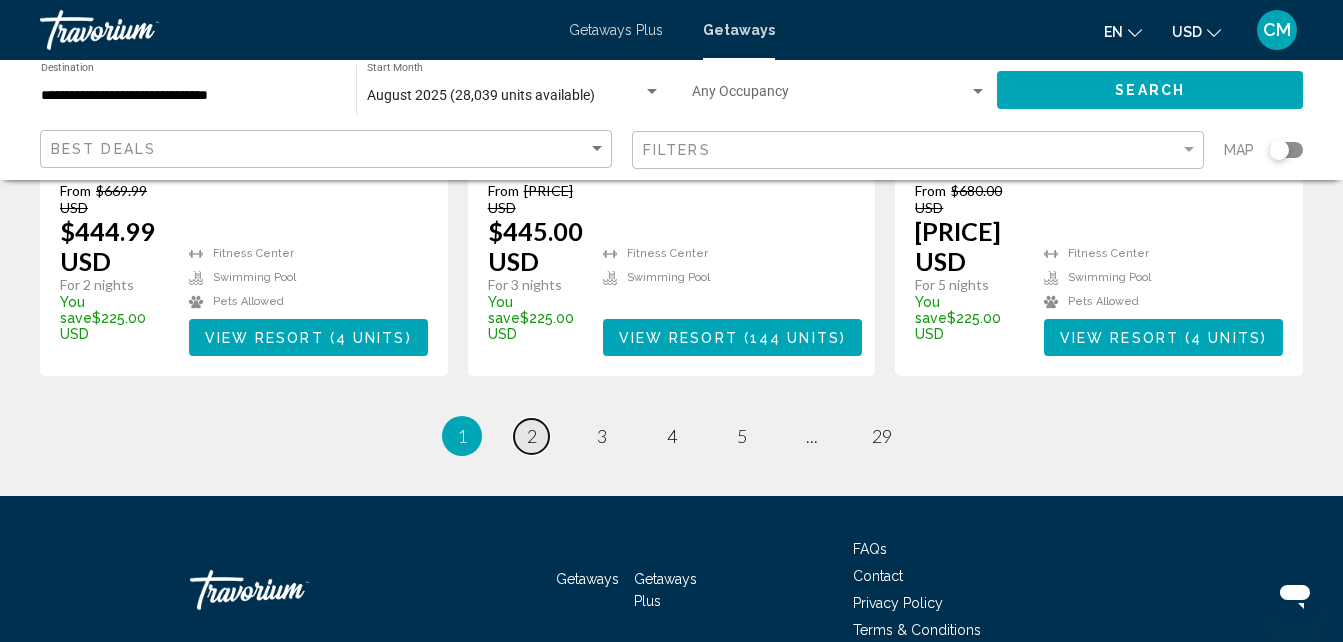 click on "2" at bounding box center (532, 436) 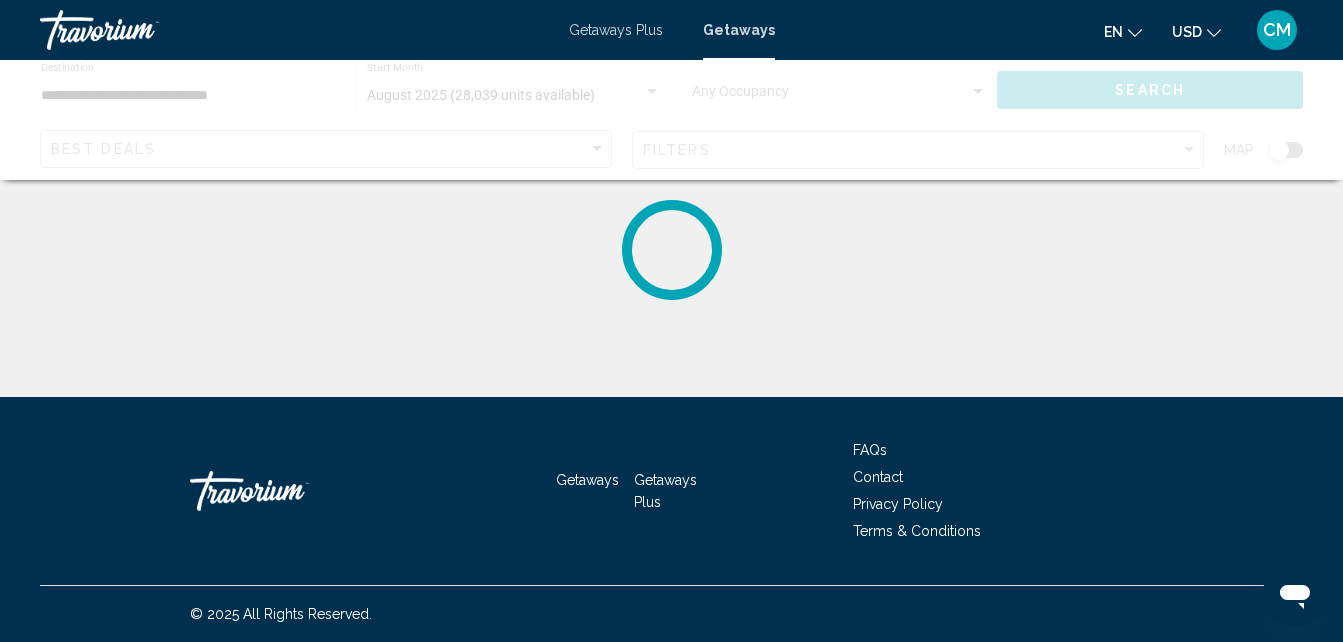 scroll, scrollTop: 0, scrollLeft: 0, axis: both 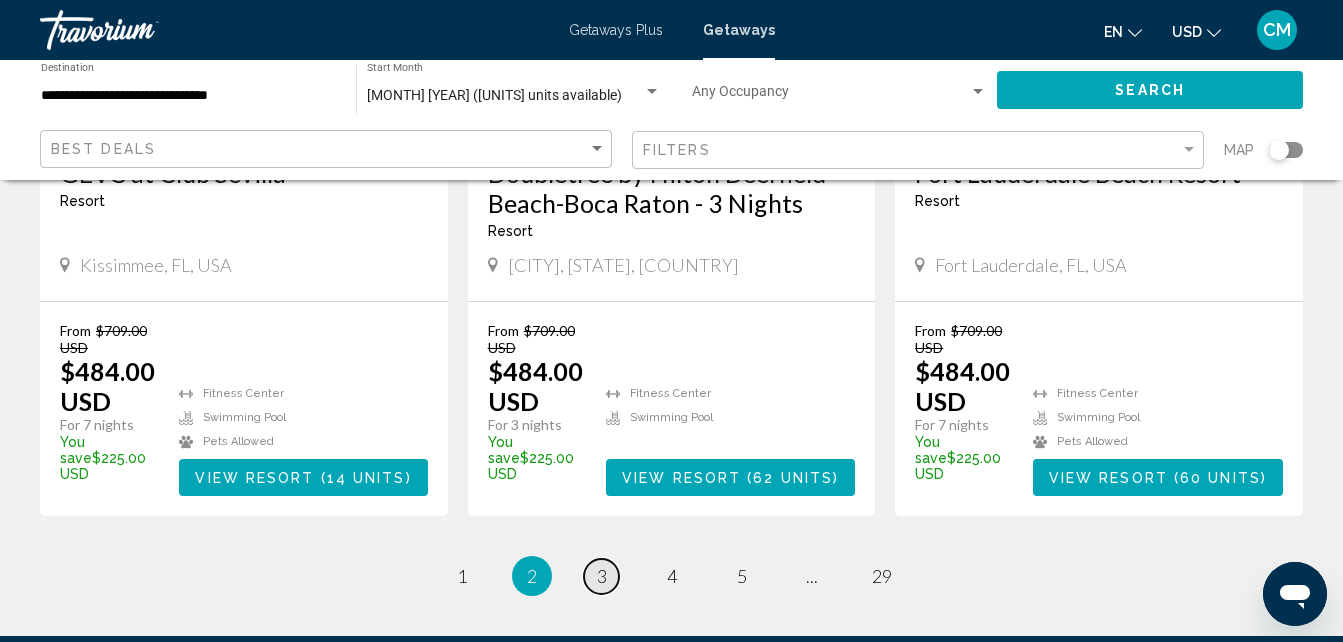 click on "3" at bounding box center [462, 576] 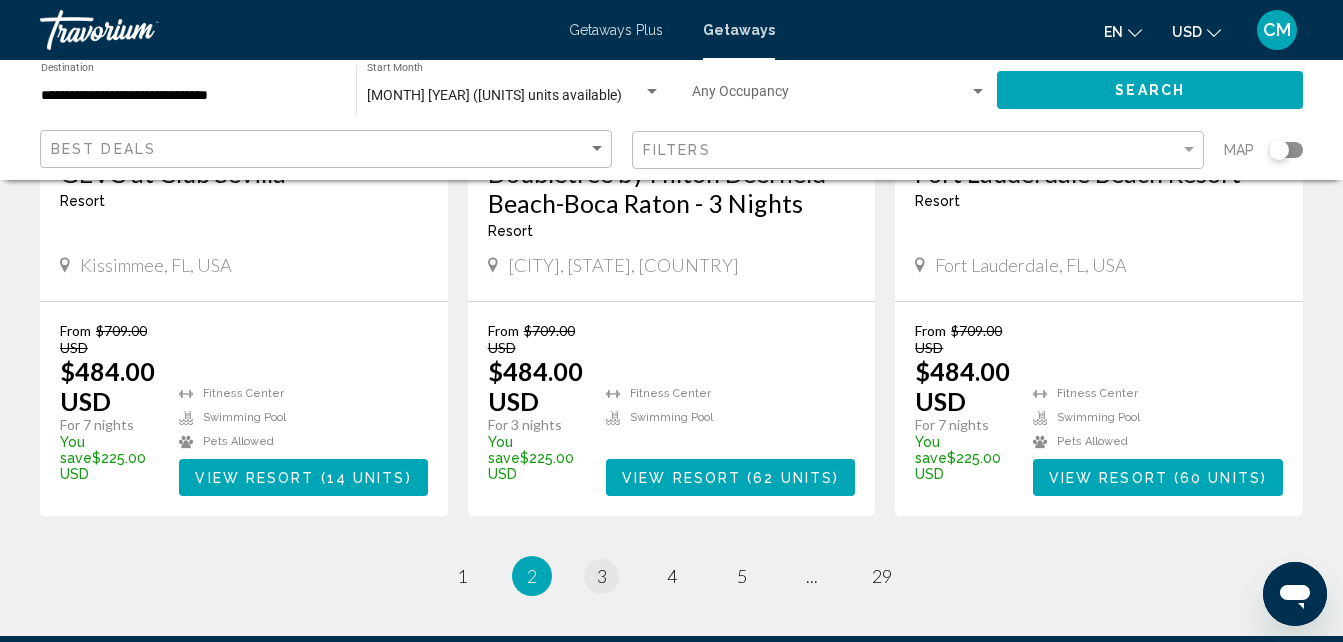 scroll, scrollTop: 0, scrollLeft: 0, axis: both 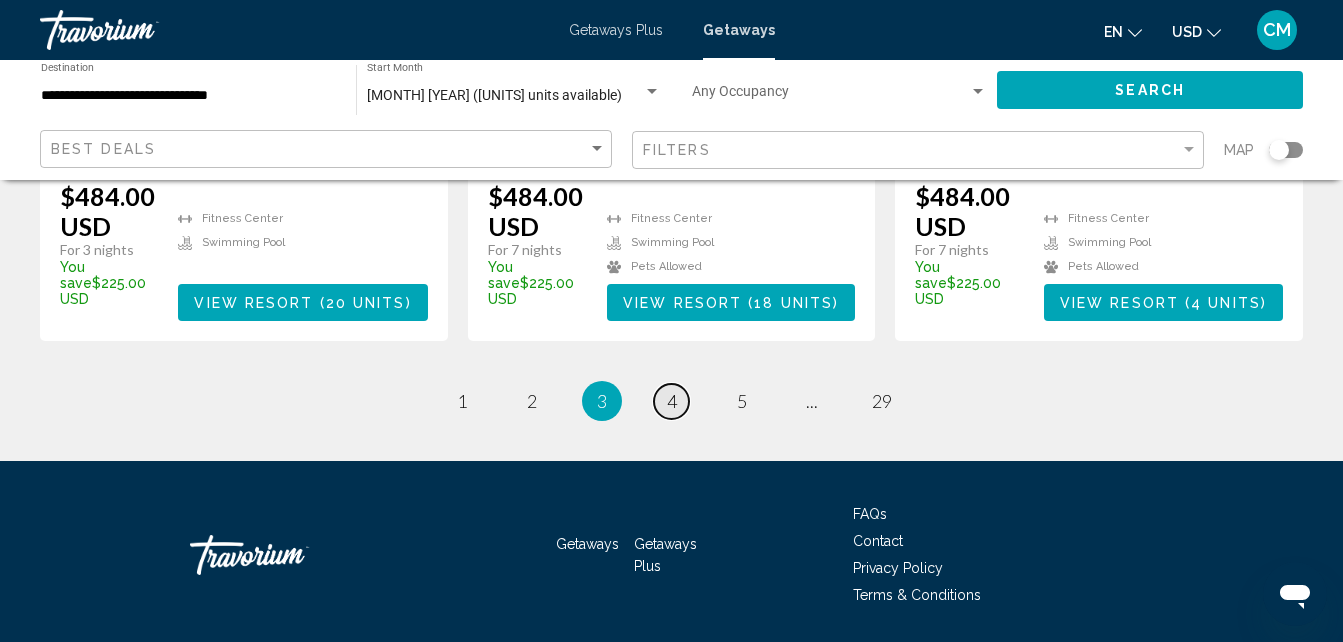 click on "page  4" at bounding box center (461, 401) 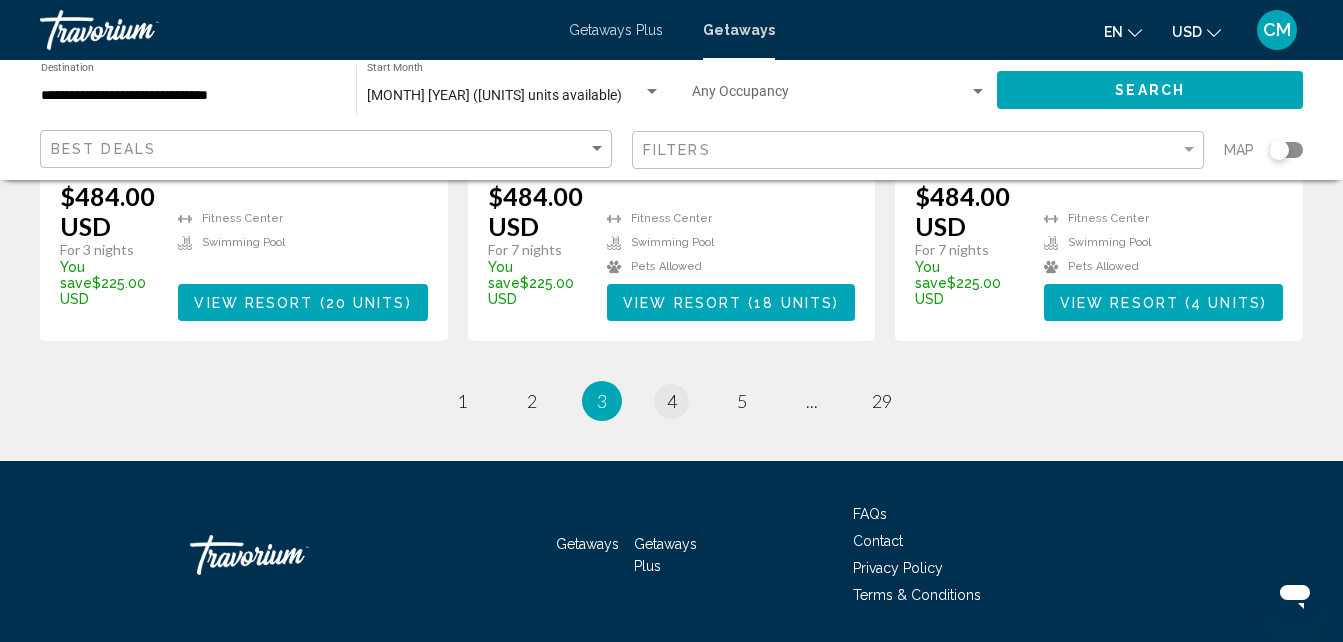 scroll, scrollTop: 0, scrollLeft: 0, axis: both 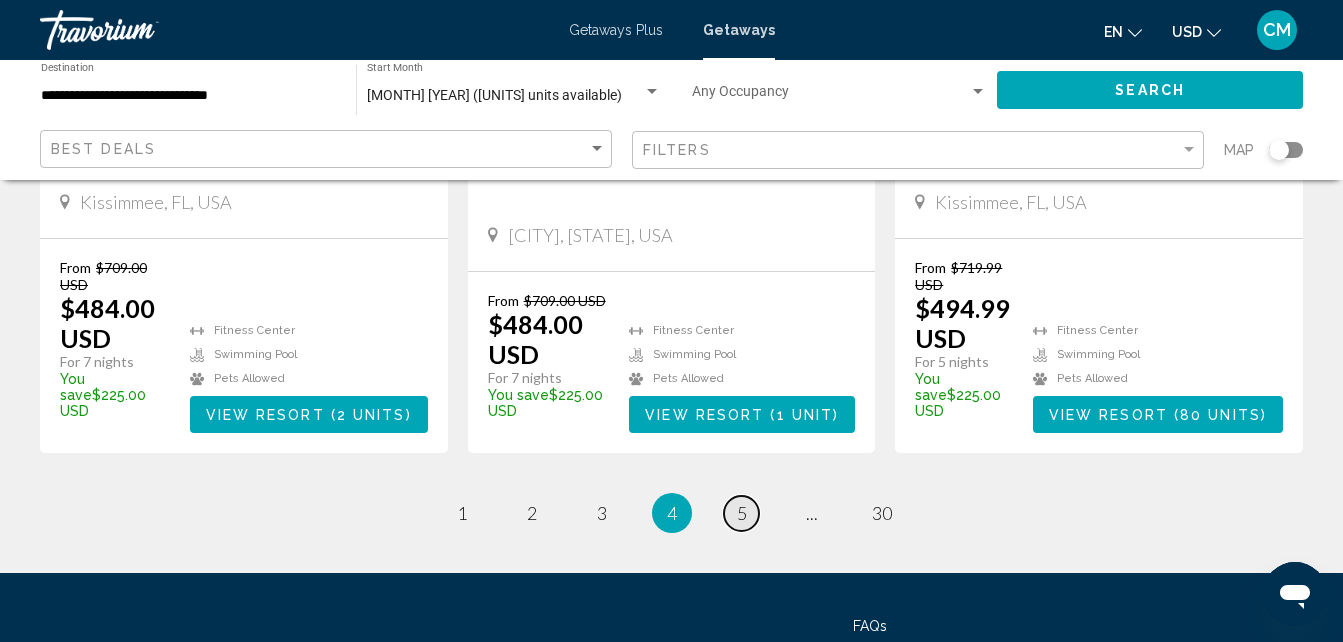 click on "page  5" at bounding box center (461, 513) 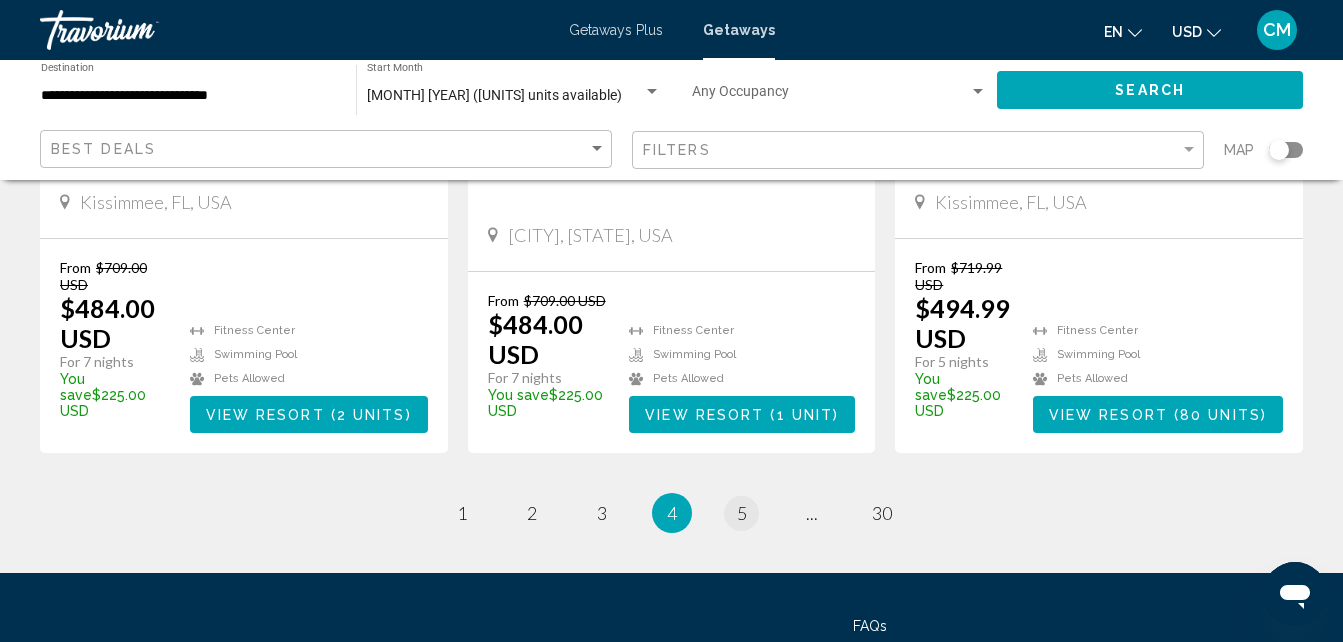 scroll, scrollTop: 0, scrollLeft: 0, axis: both 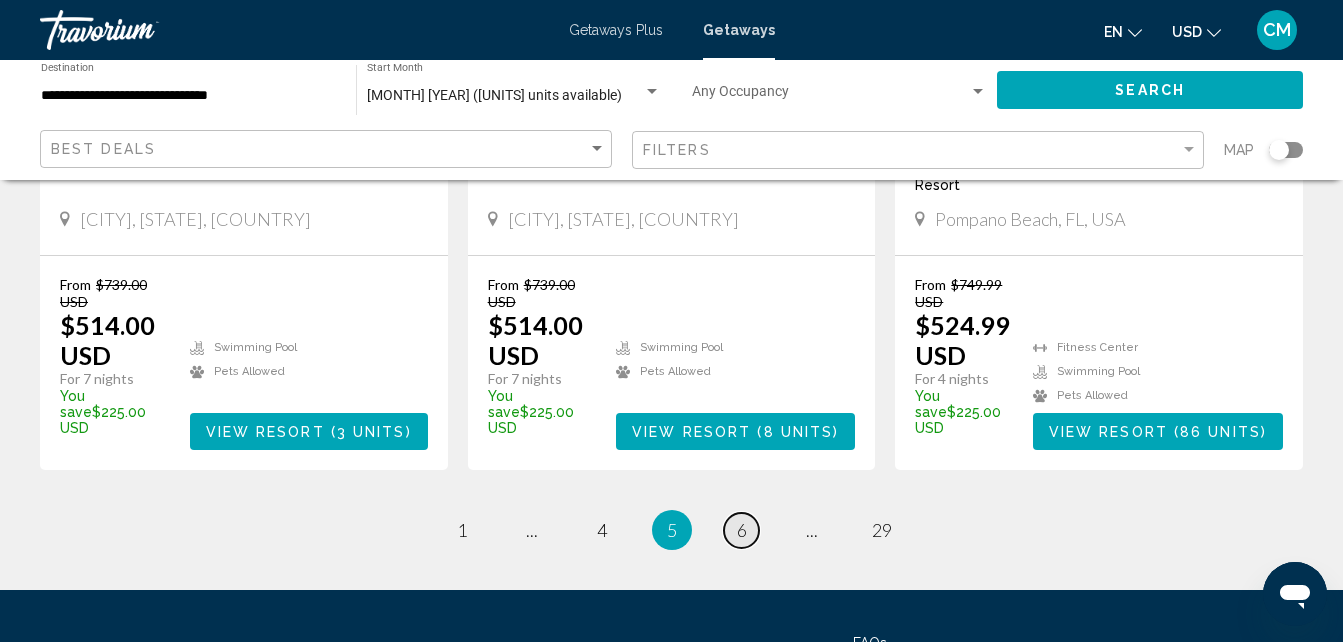 click on "page  6" at bounding box center [461, 530] 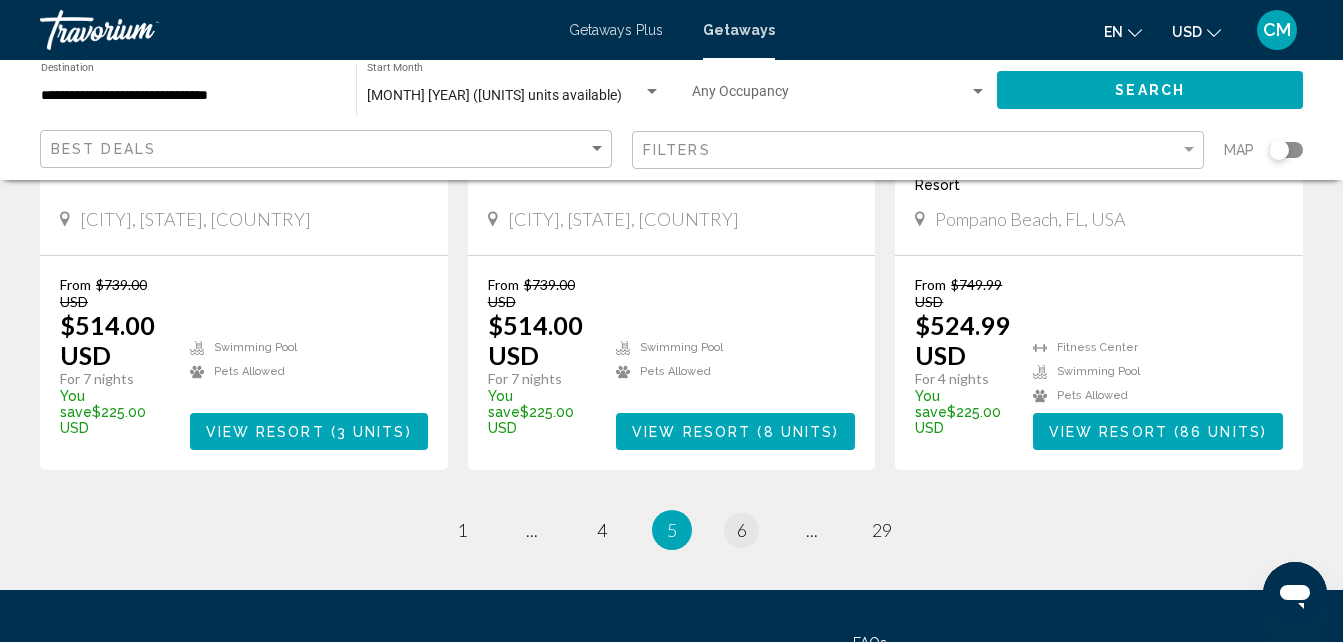 scroll, scrollTop: 0, scrollLeft: 0, axis: both 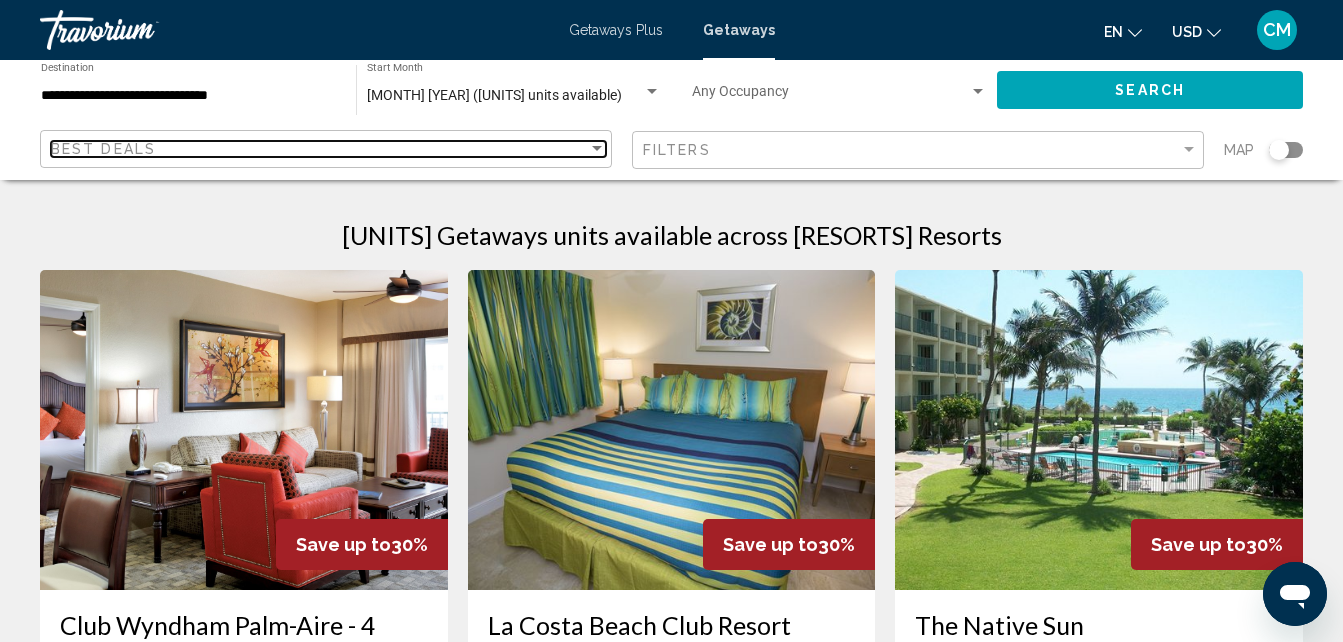click at bounding box center (597, 148) 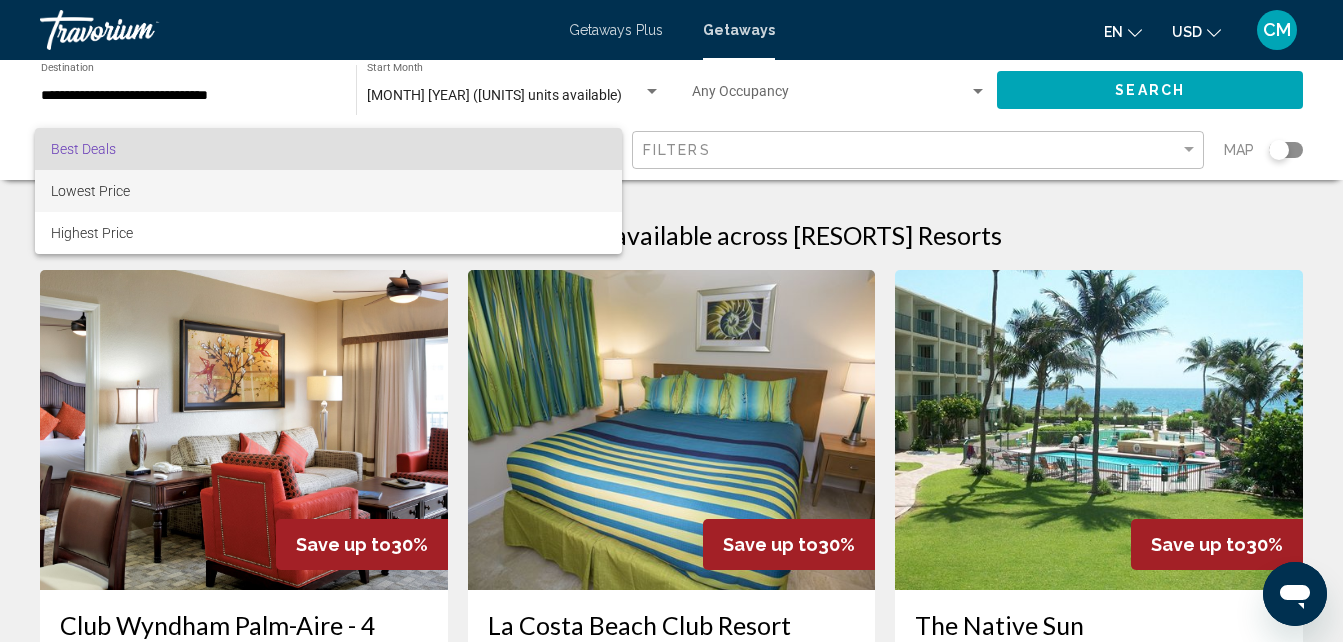 click on "Lowest Price" at bounding box center (328, 191) 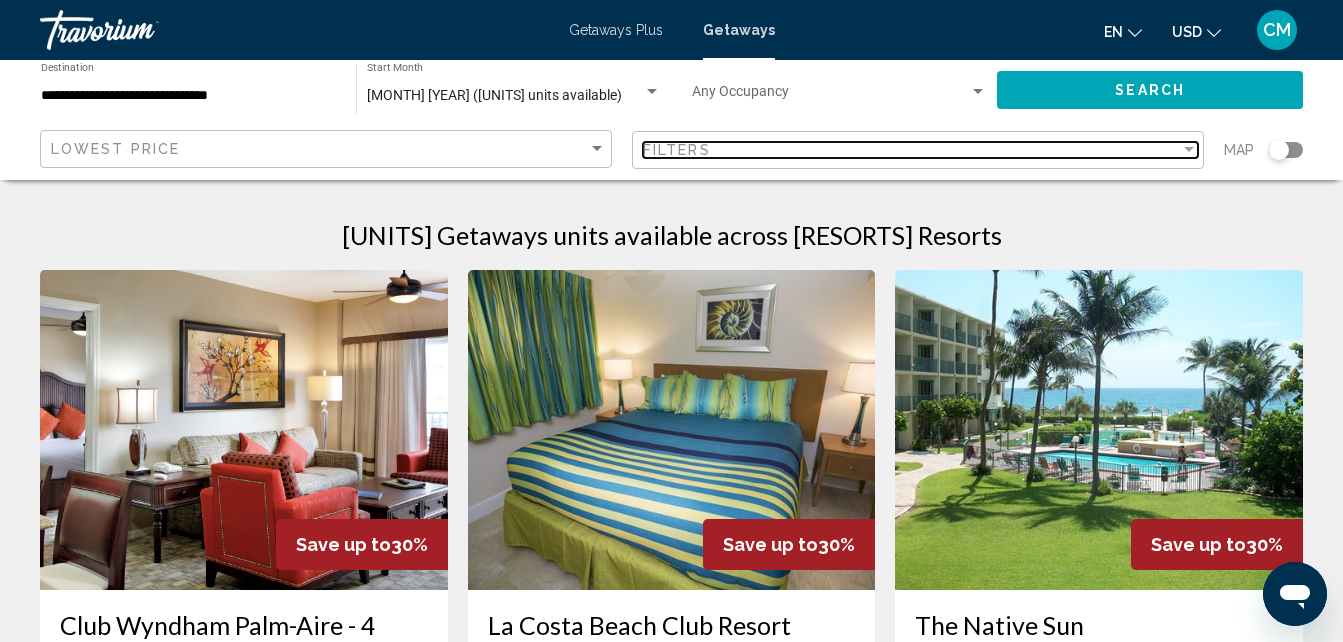 click on "Filters" at bounding box center (920, 150) 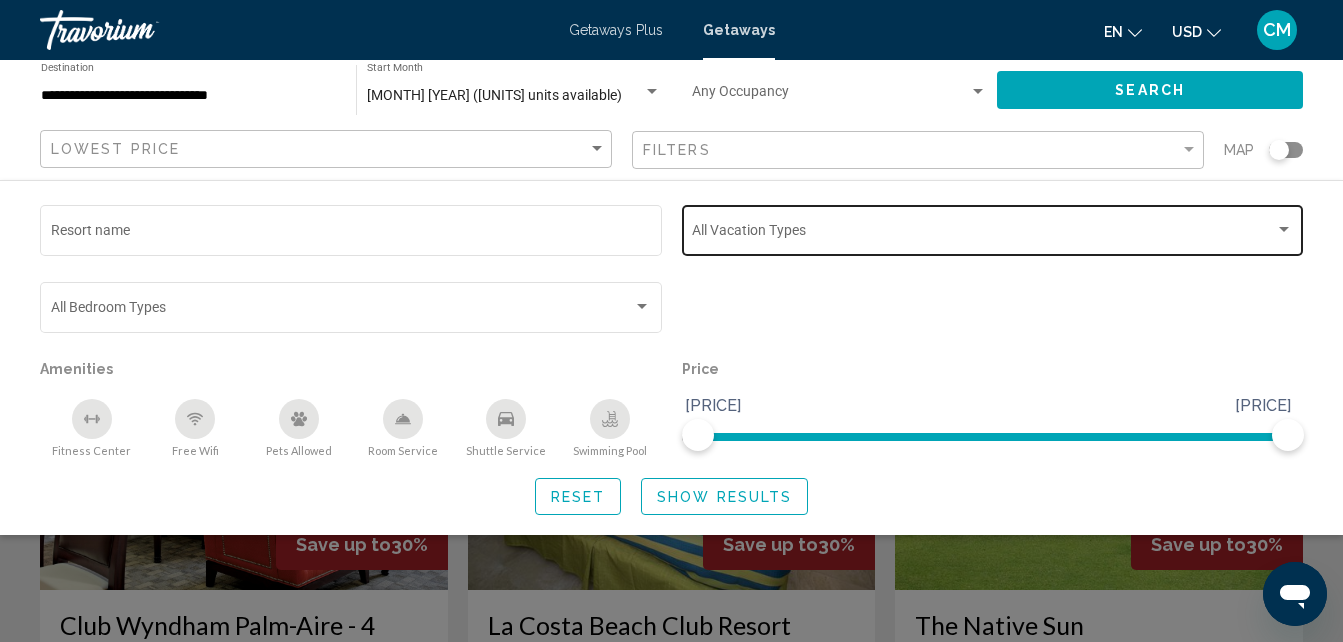 click at bounding box center (992, 234) 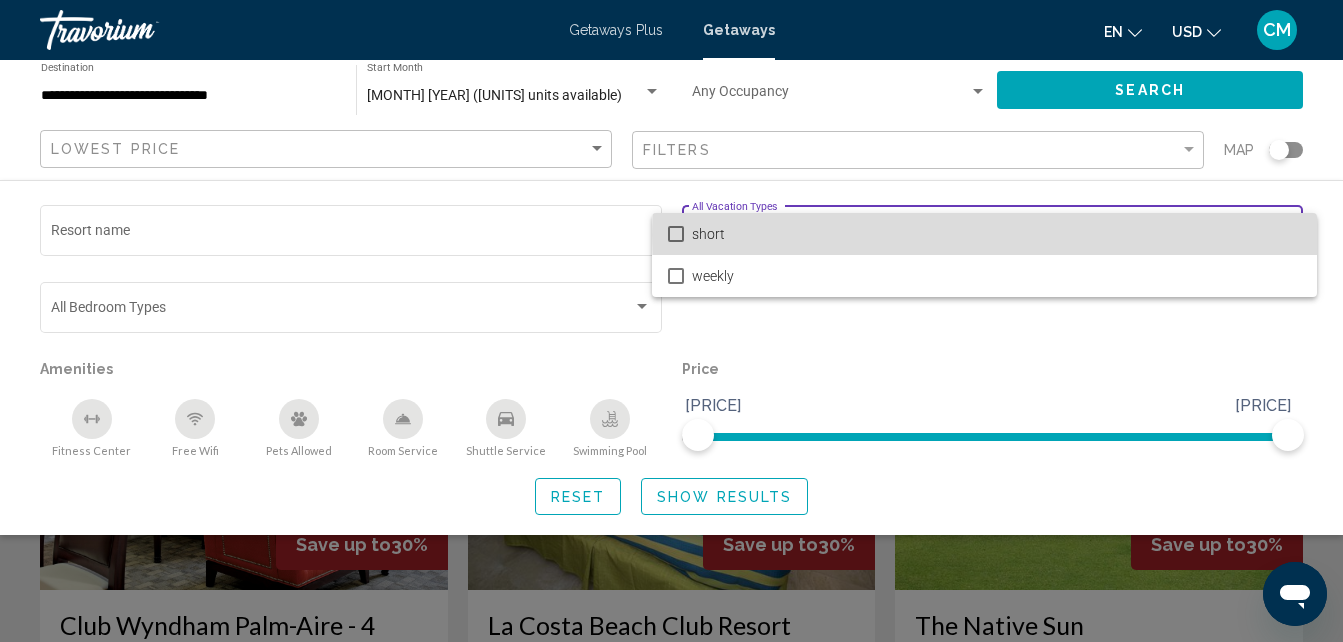 click on "short" at bounding box center (996, 234) 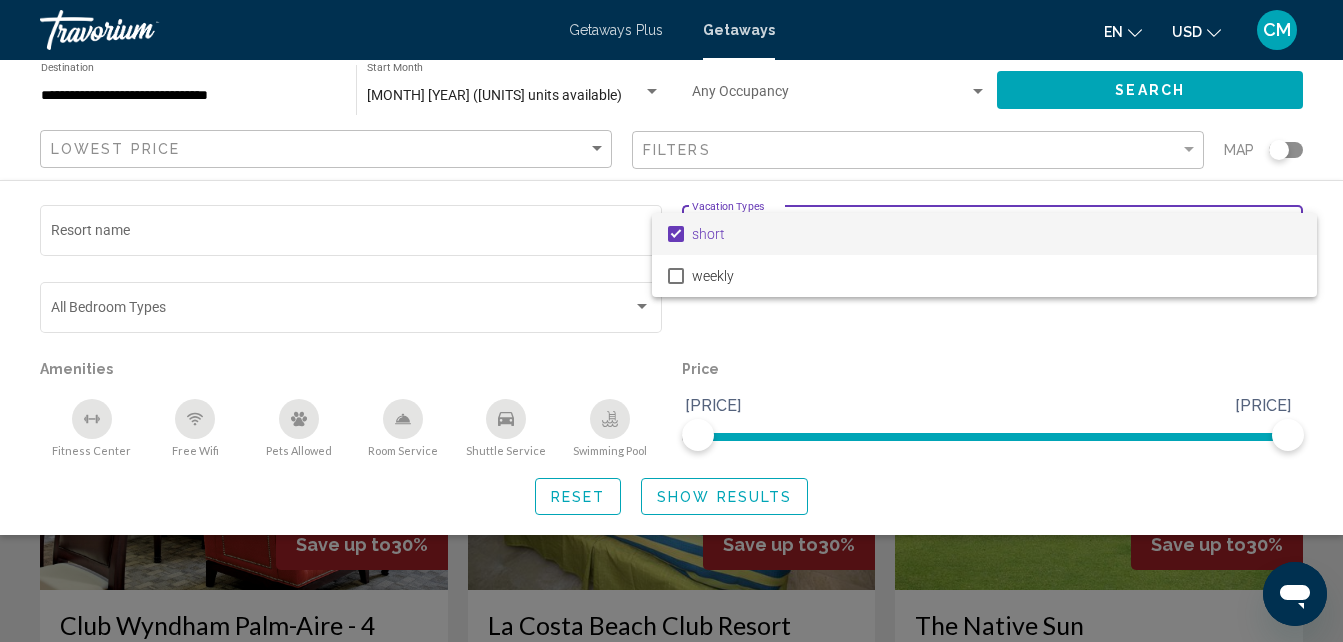 click at bounding box center (671, 321) 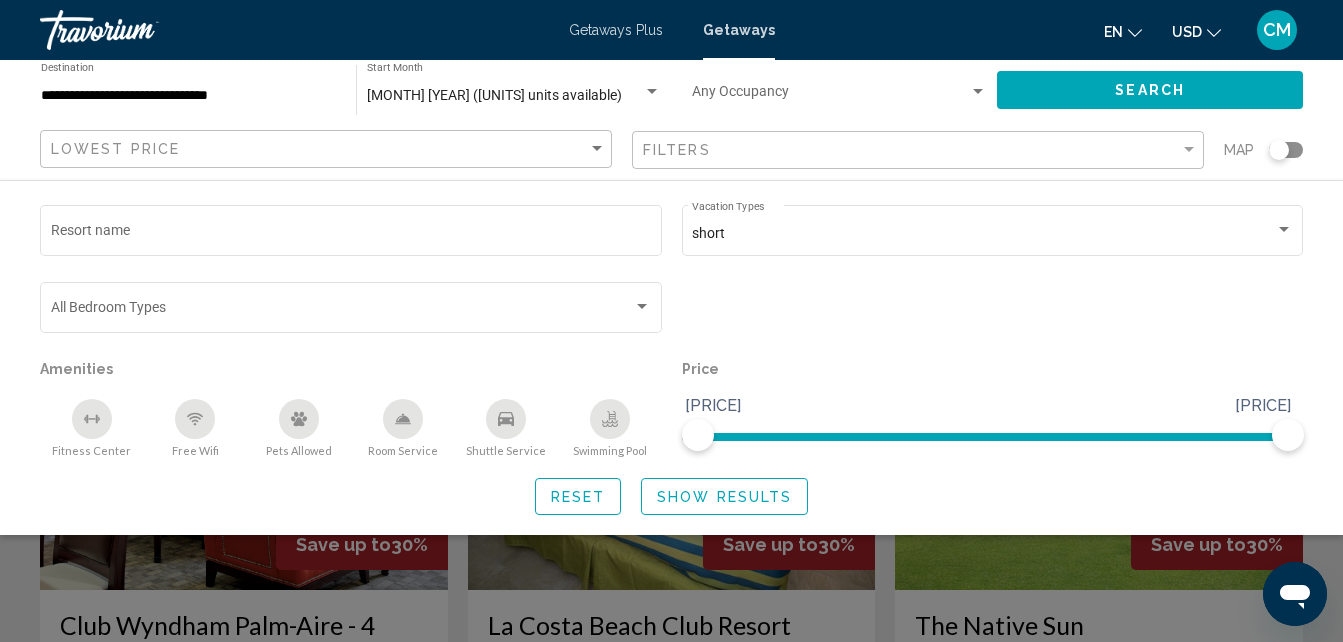 click on "Show Results" at bounding box center [724, 497] 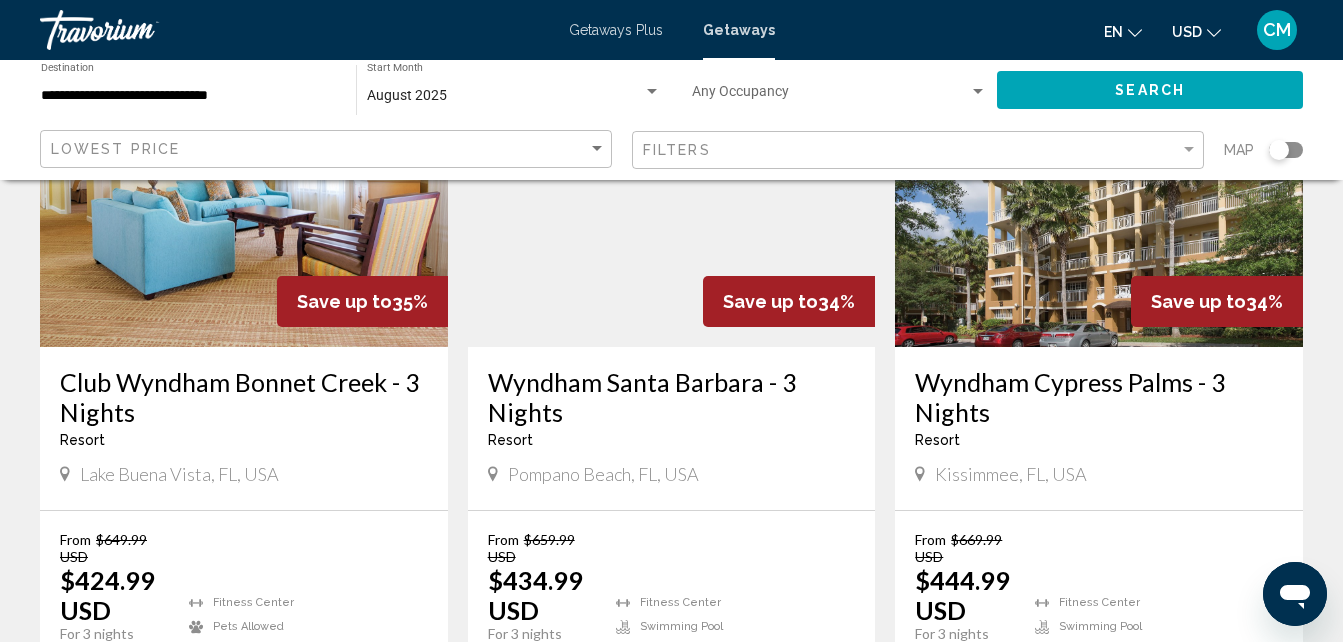 scroll, scrollTop: 1796, scrollLeft: 0, axis: vertical 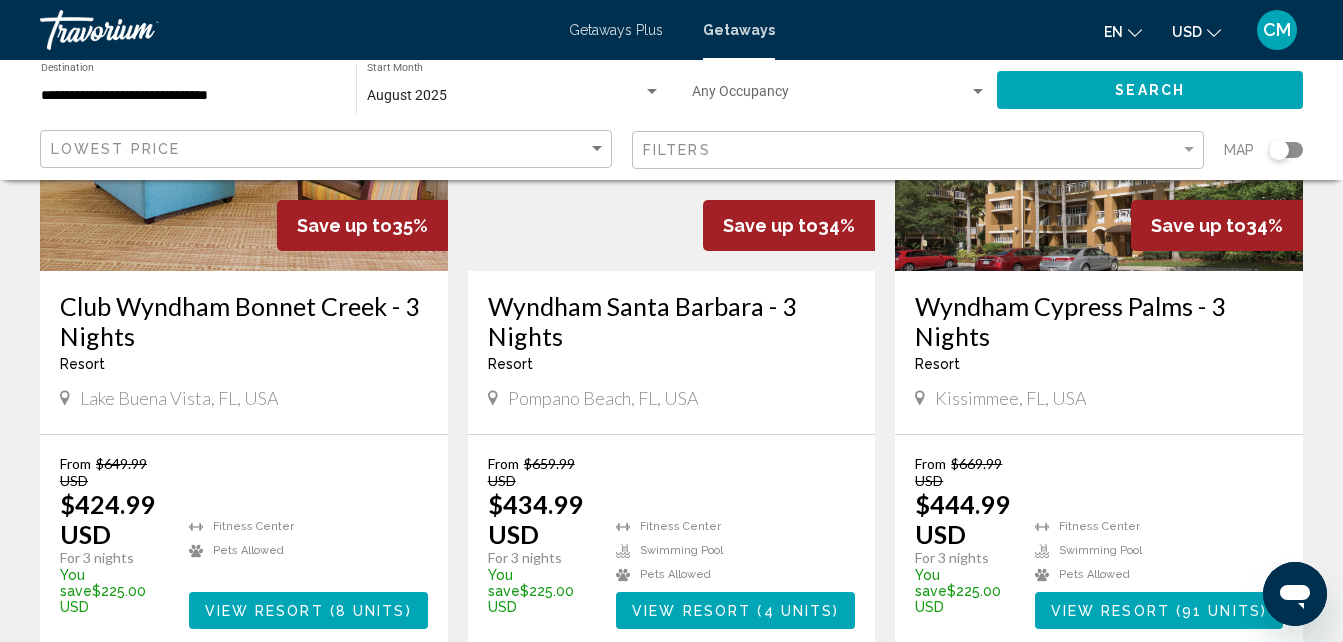 click on "( [UNITS] units )" at bounding box center [795, 611] 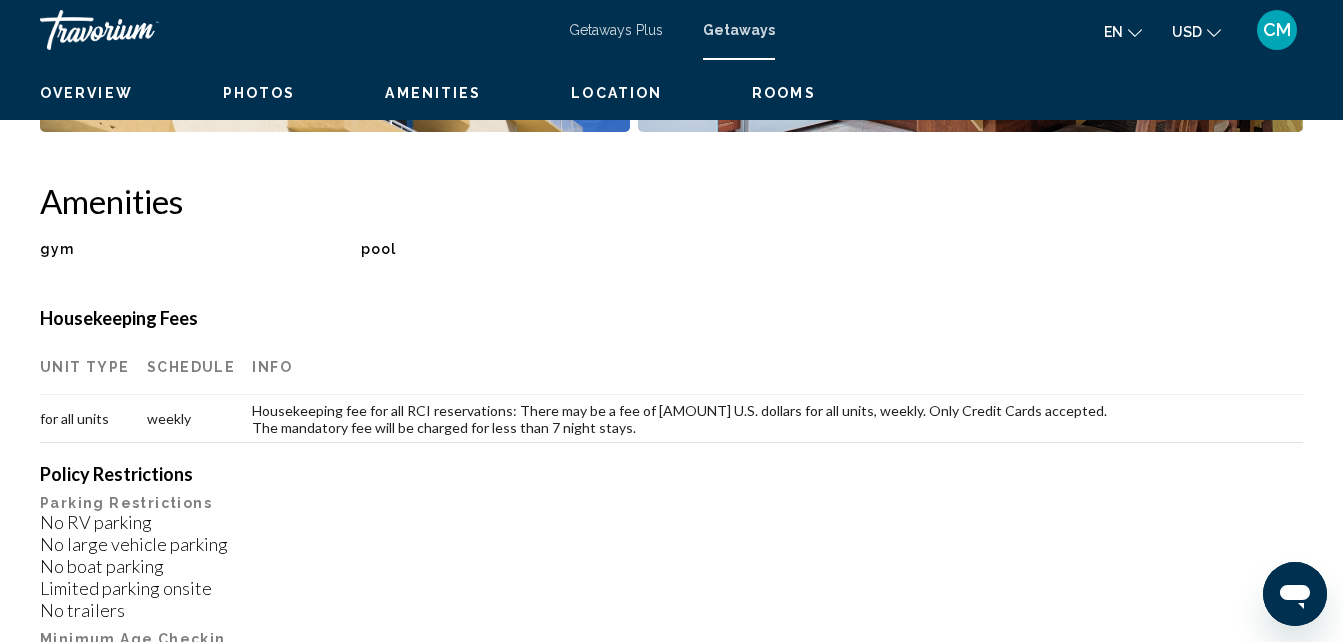 scroll, scrollTop: 214, scrollLeft: 0, axis: vertical 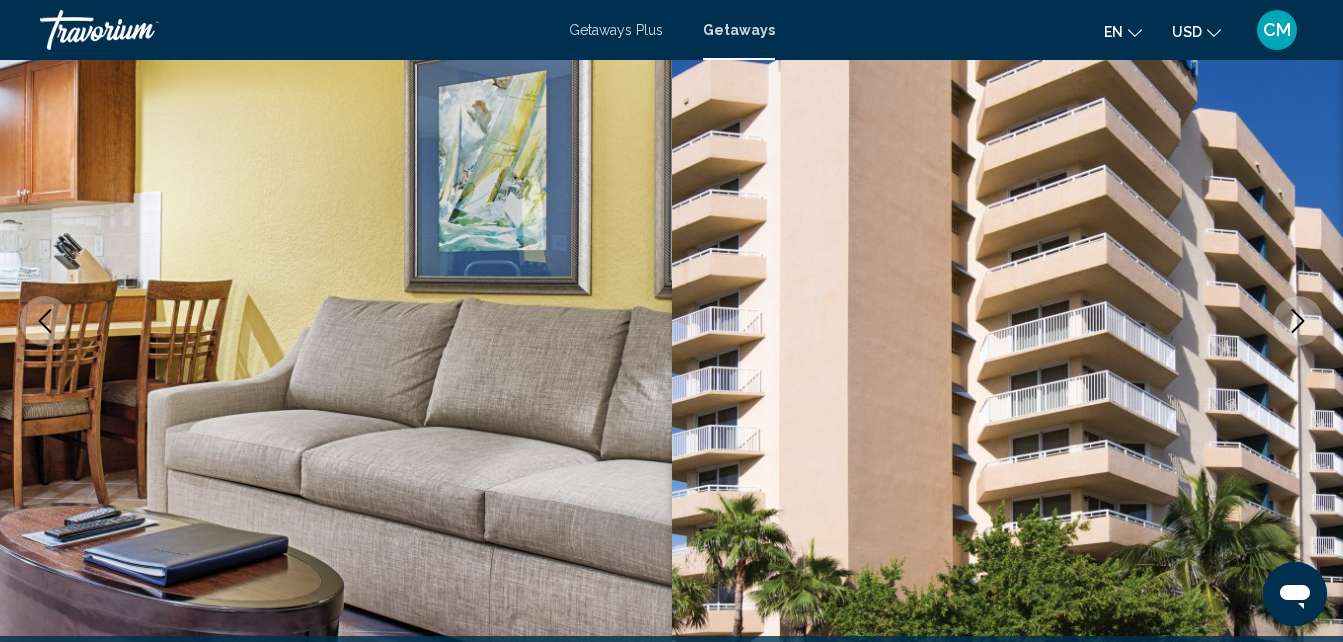 click at bounding box center [1298, 321] 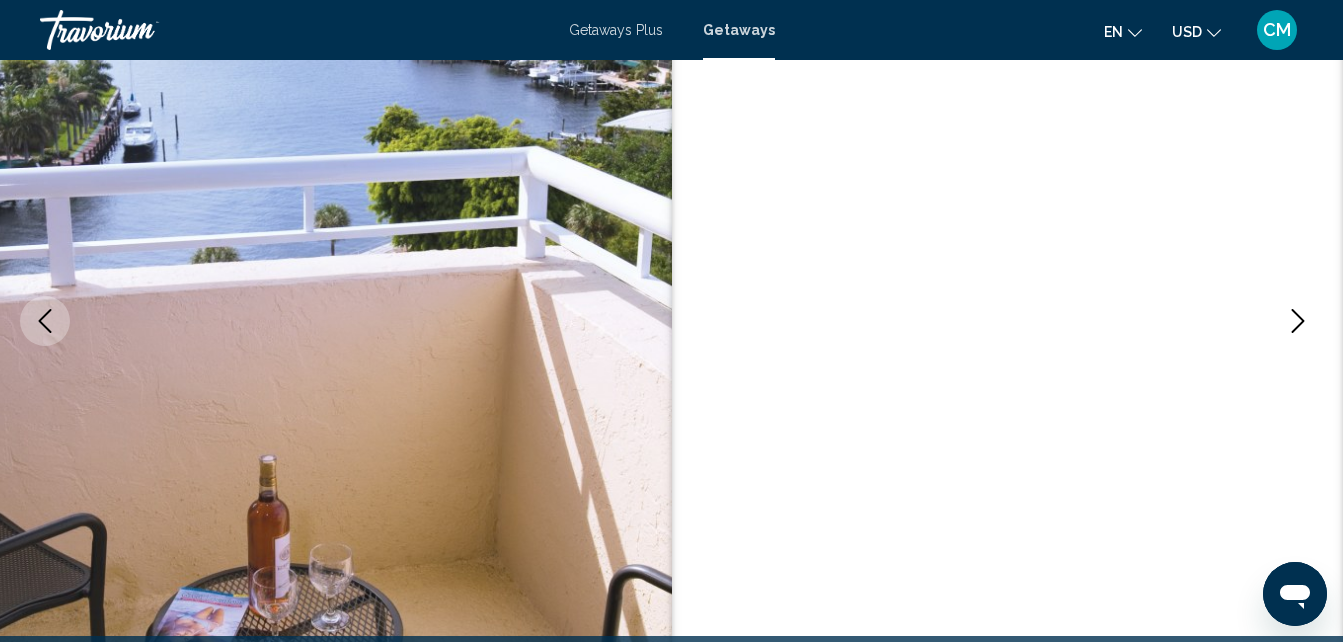 click at bounding box center (1298, 321) 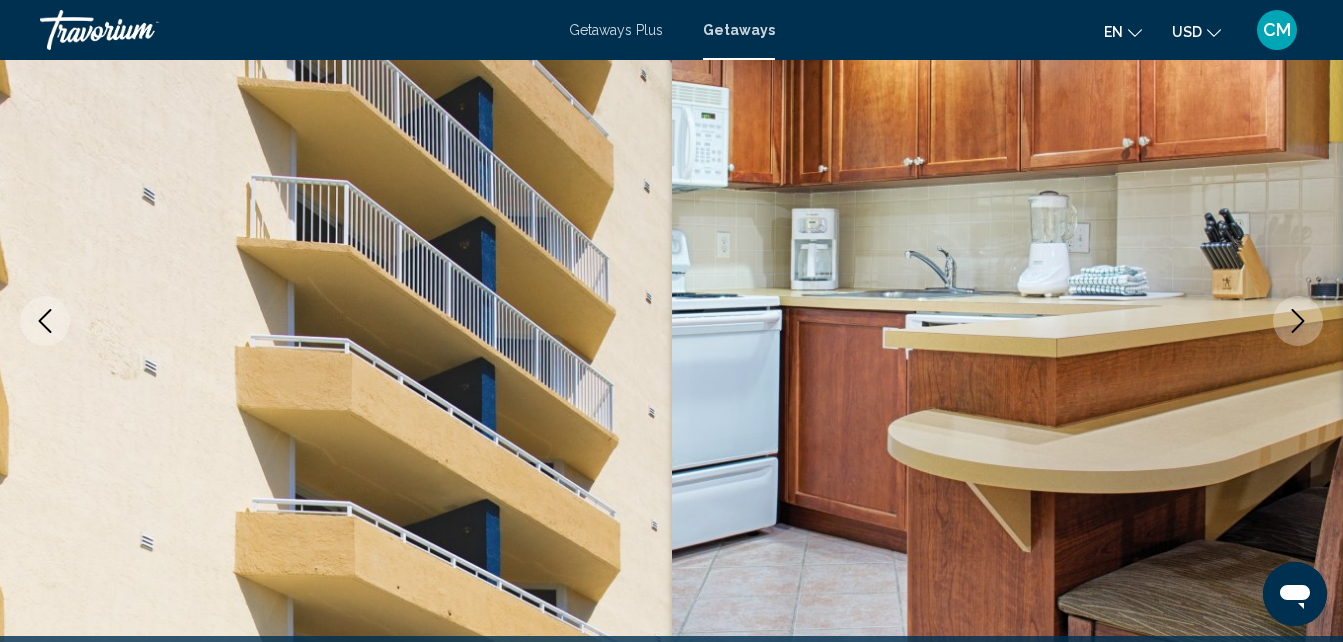 click at bounding box center (1298, 321) 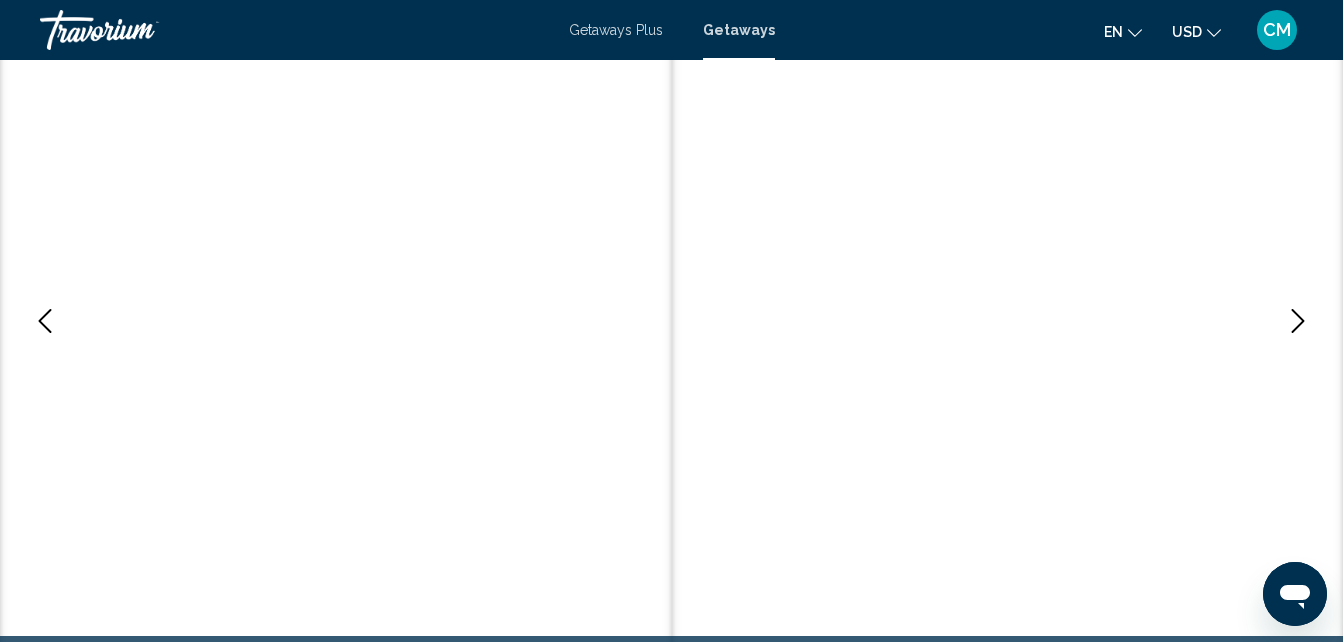 click at bounding box center [1298, 321] 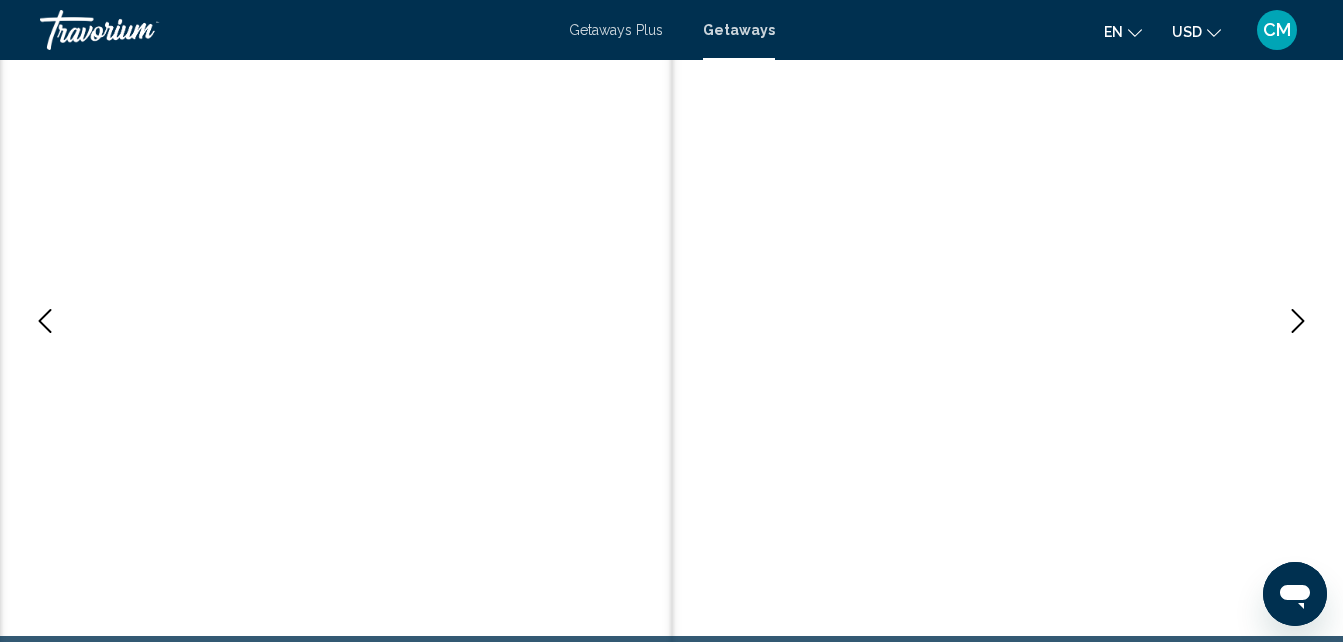 click at bounding box center [1298, 321] 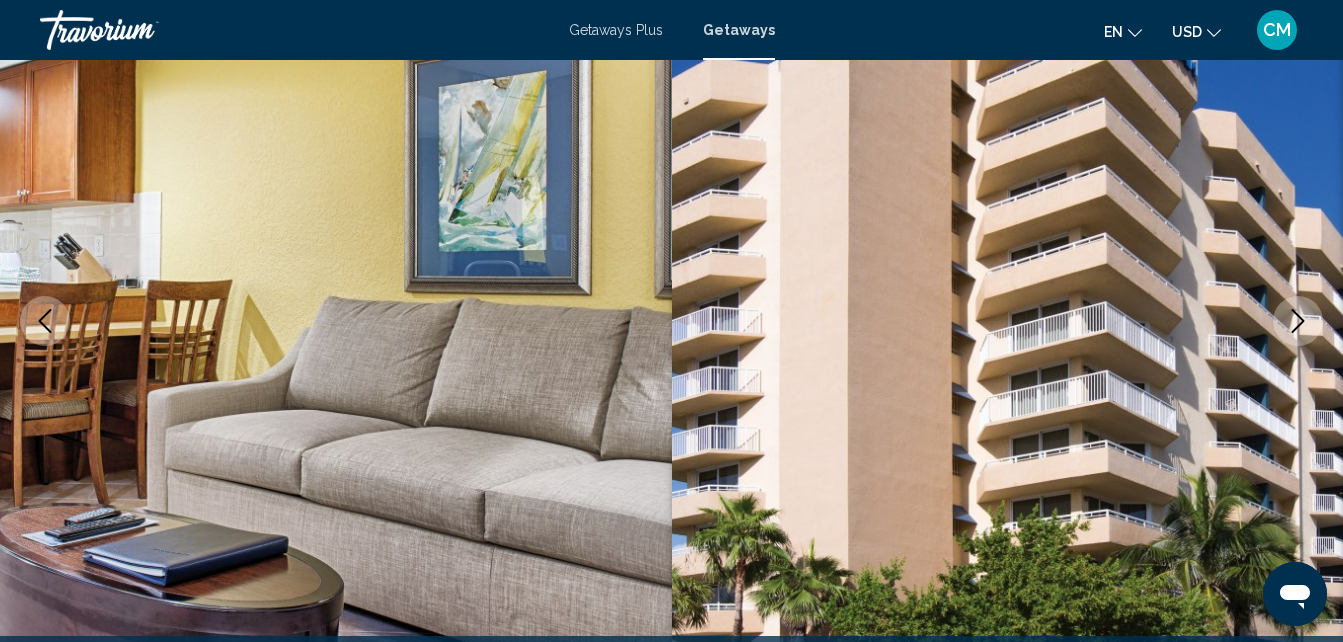click at bounding box center [1298, 321] 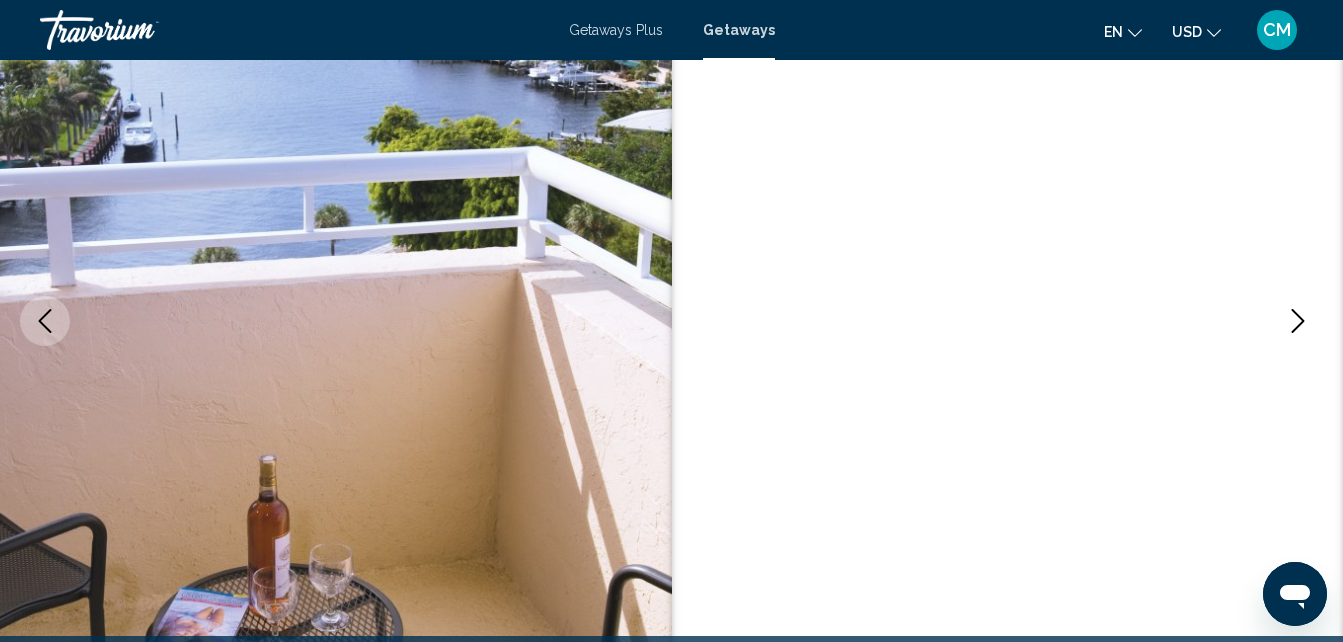 click at bounding box center [1298, 321] 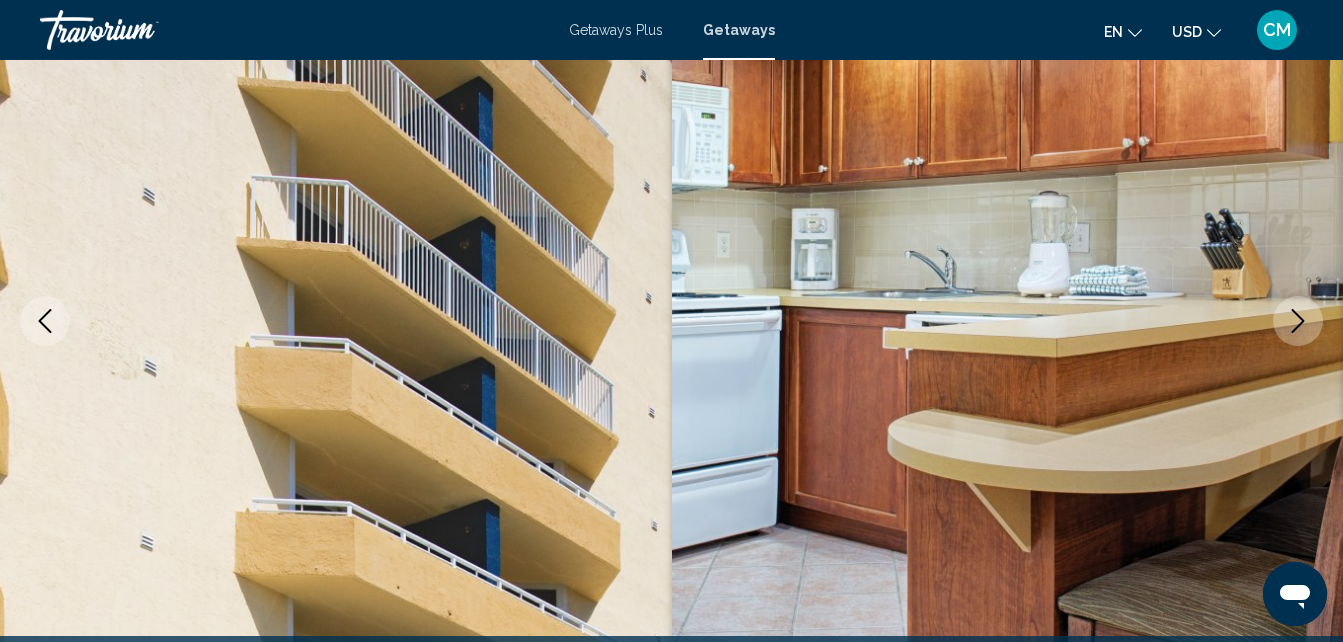 click at bounding box center (1298, 321) 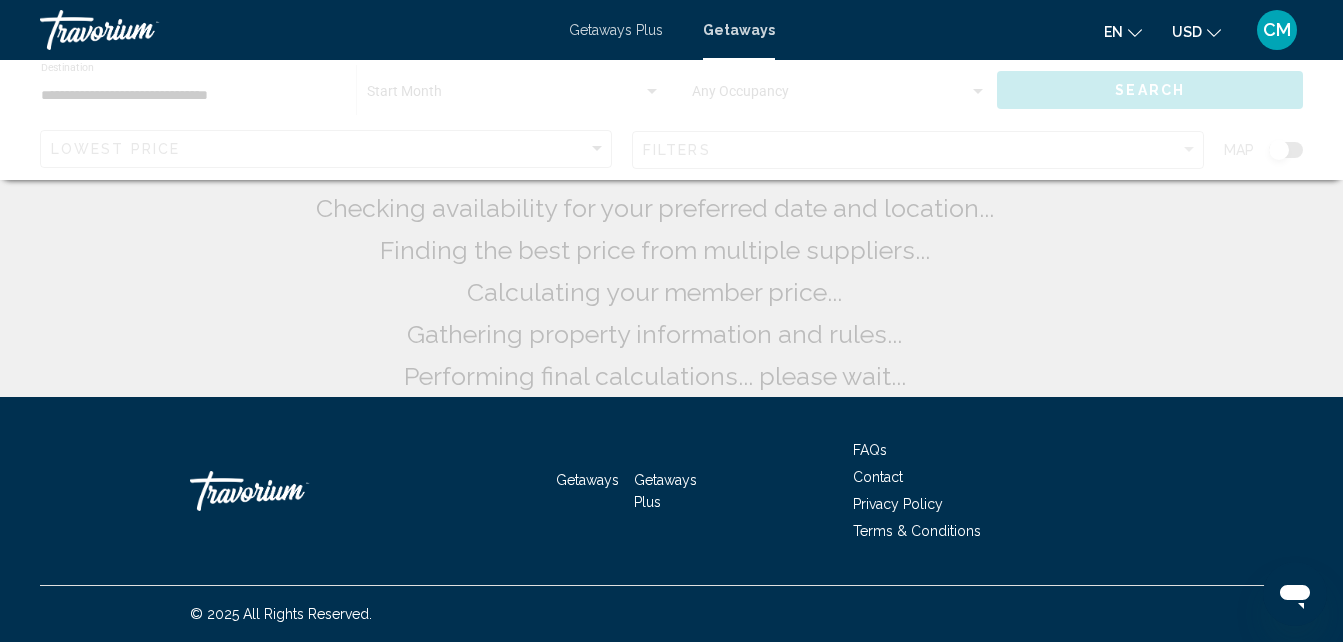 scroll, scrollTop: 0, scrollLeft: 0, axis: both 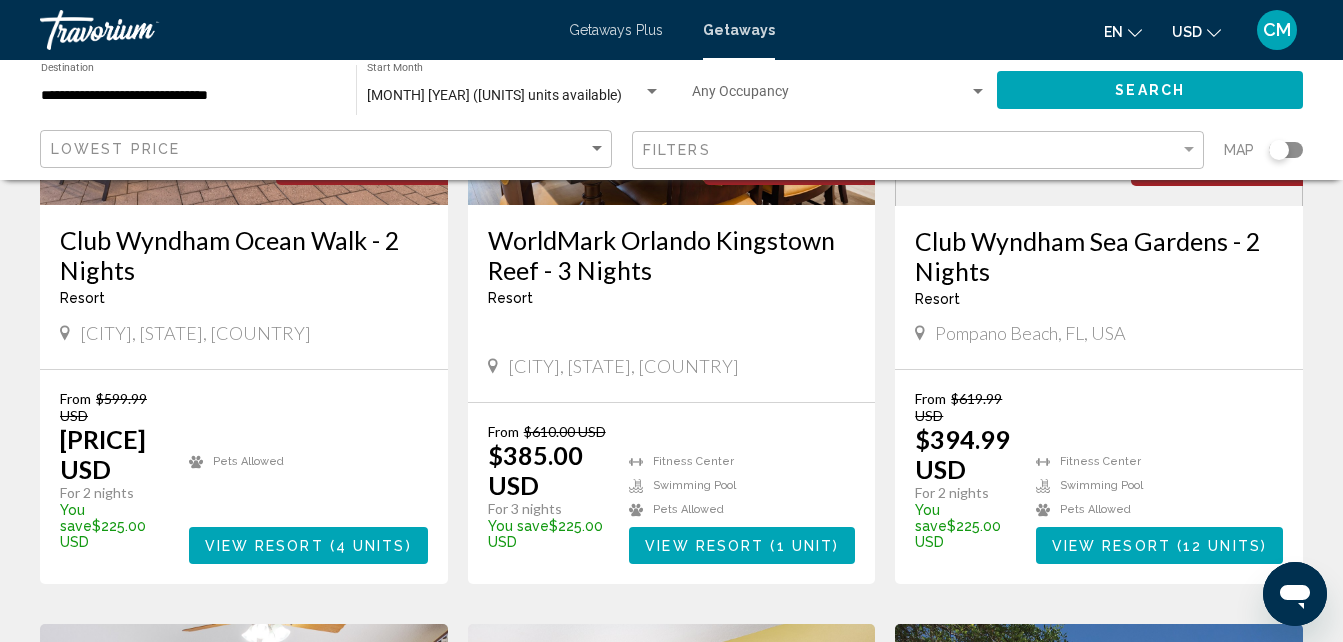 click on "WorldMark Orlando Kingstown Reef - 3 Nights" at bounding box center (672, 255) 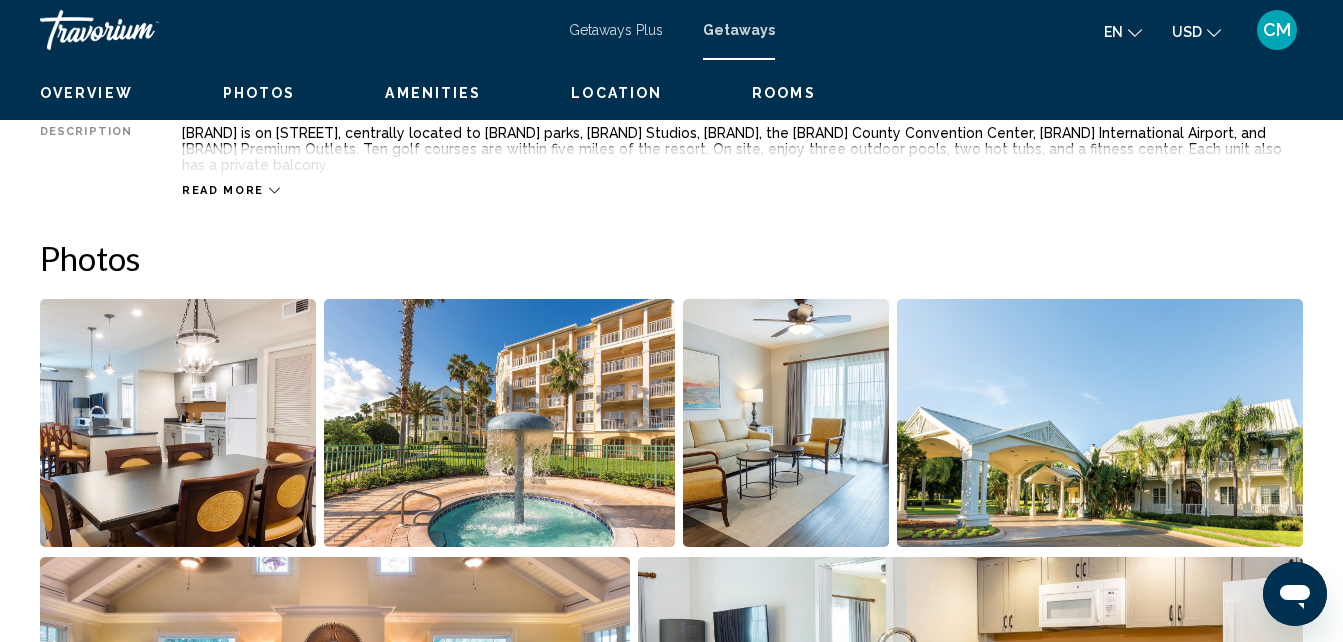 scroll, scrollTop: 214, scrollLeft: 0, axis: vertical 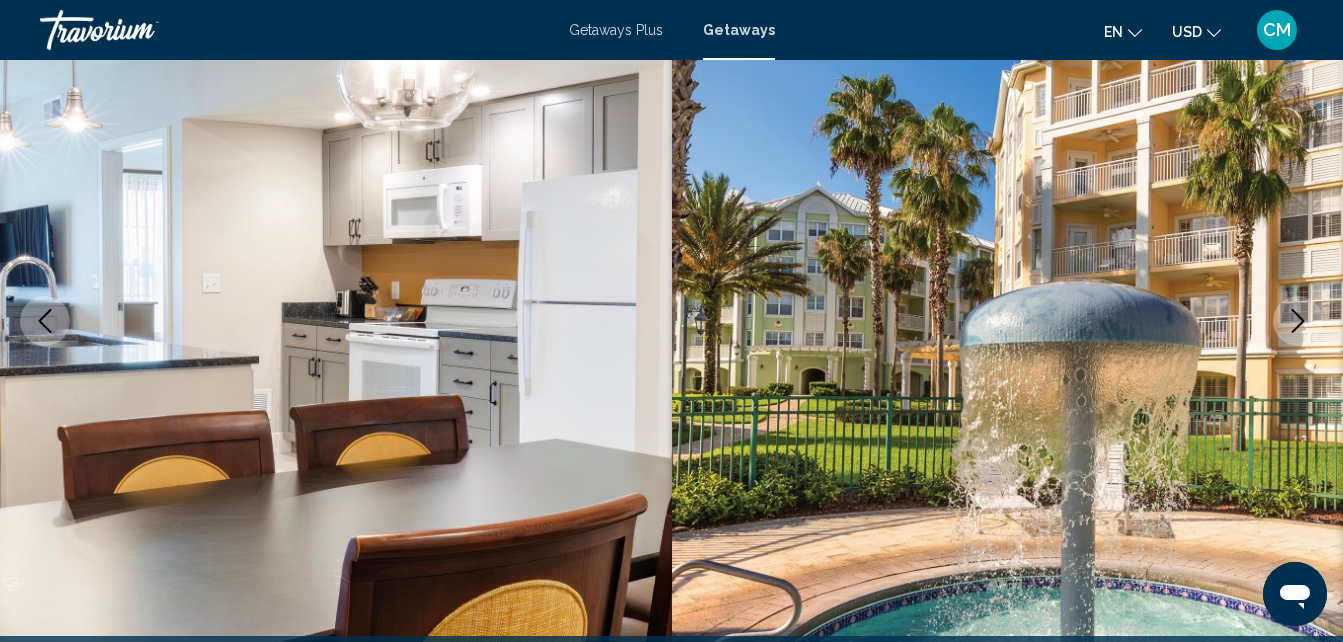 click at bounding box center (1298, 321) 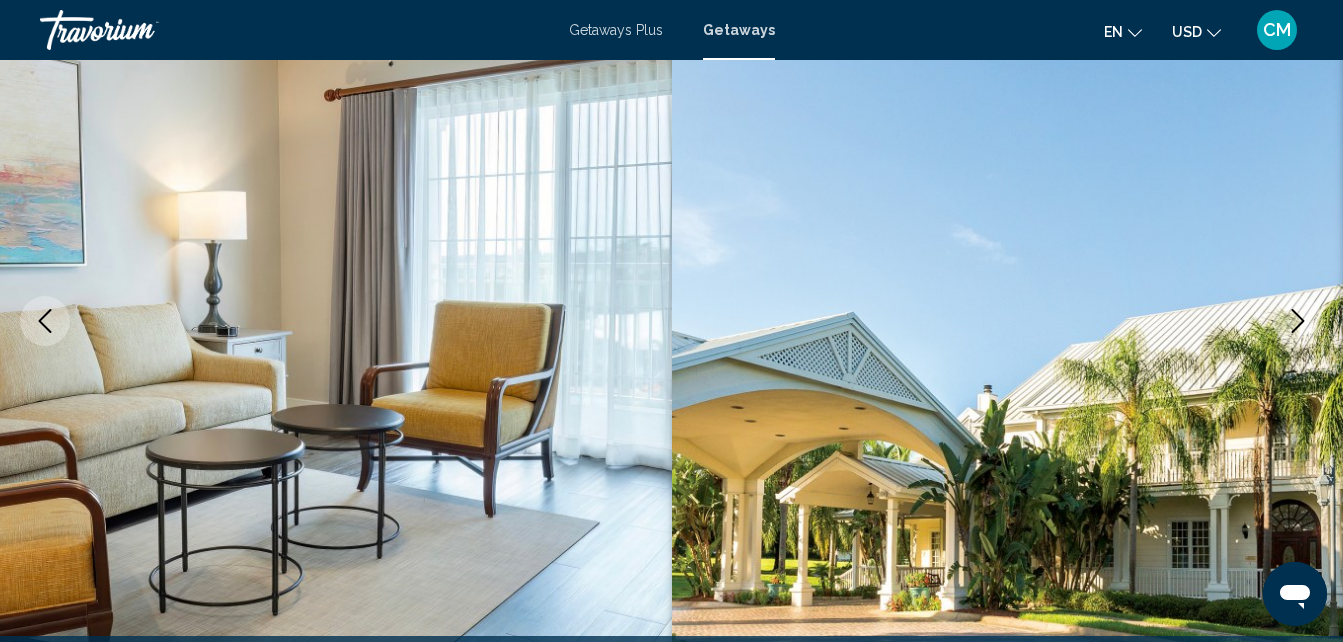 click at bounding box center (1298, 321) 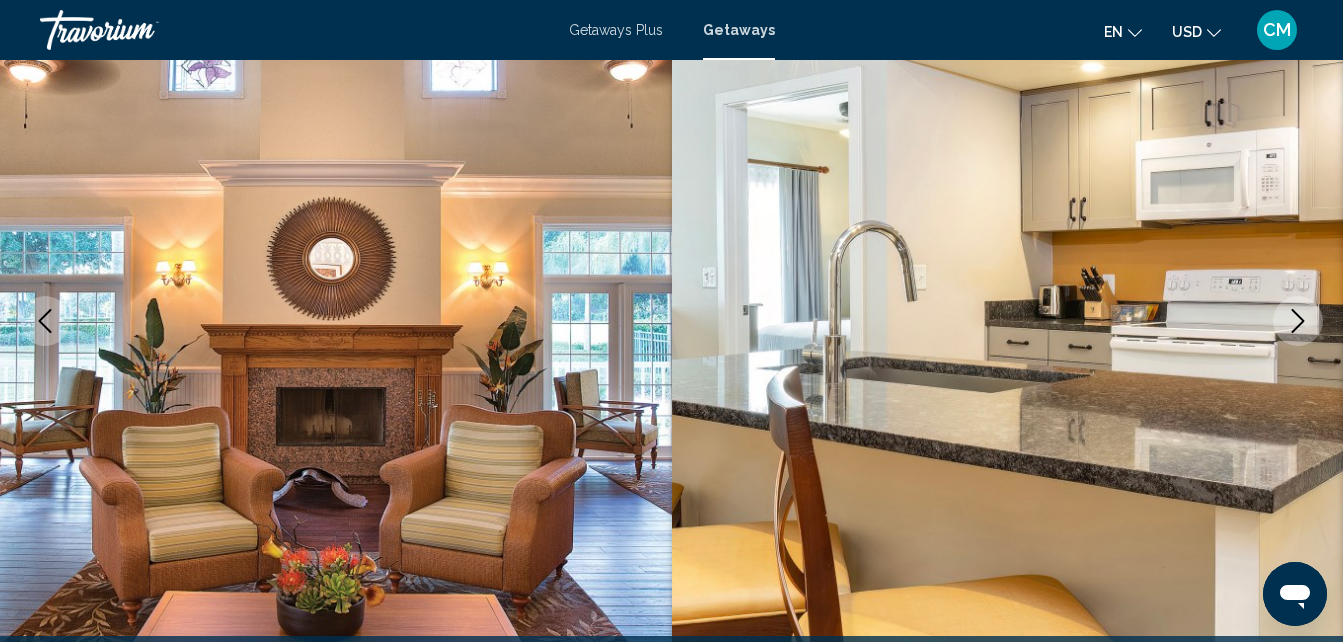 click at bounding box center (1298, 321) 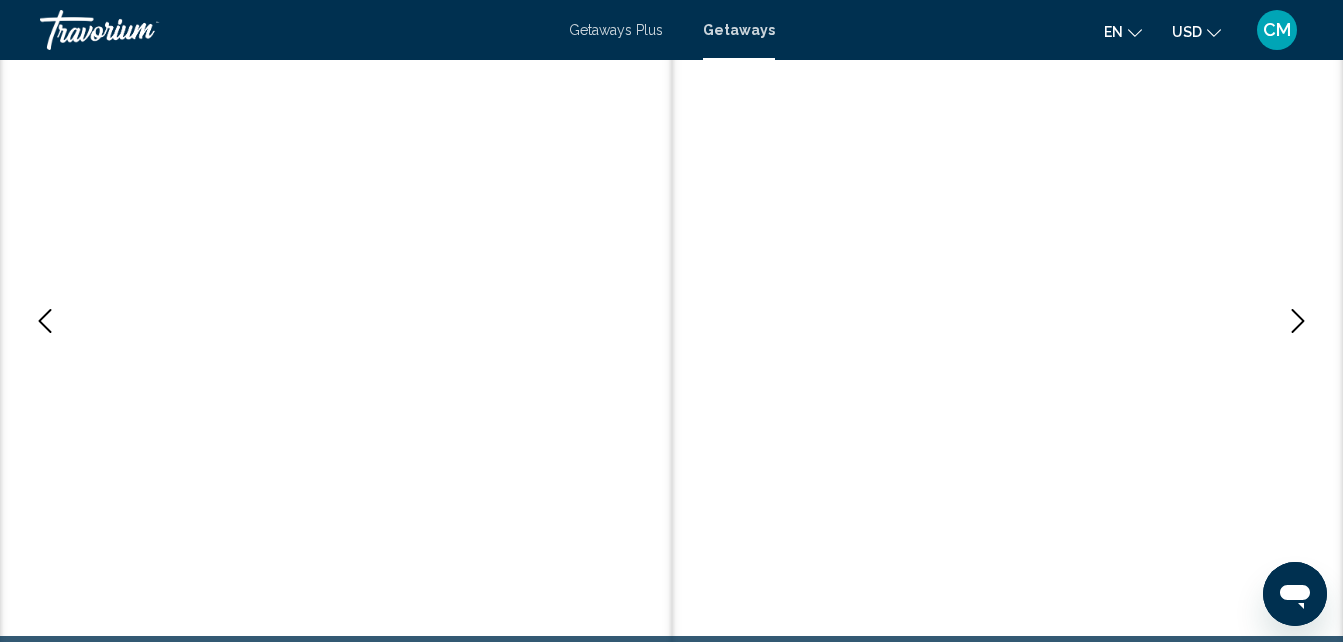 click at bounding box center (1298, 321) 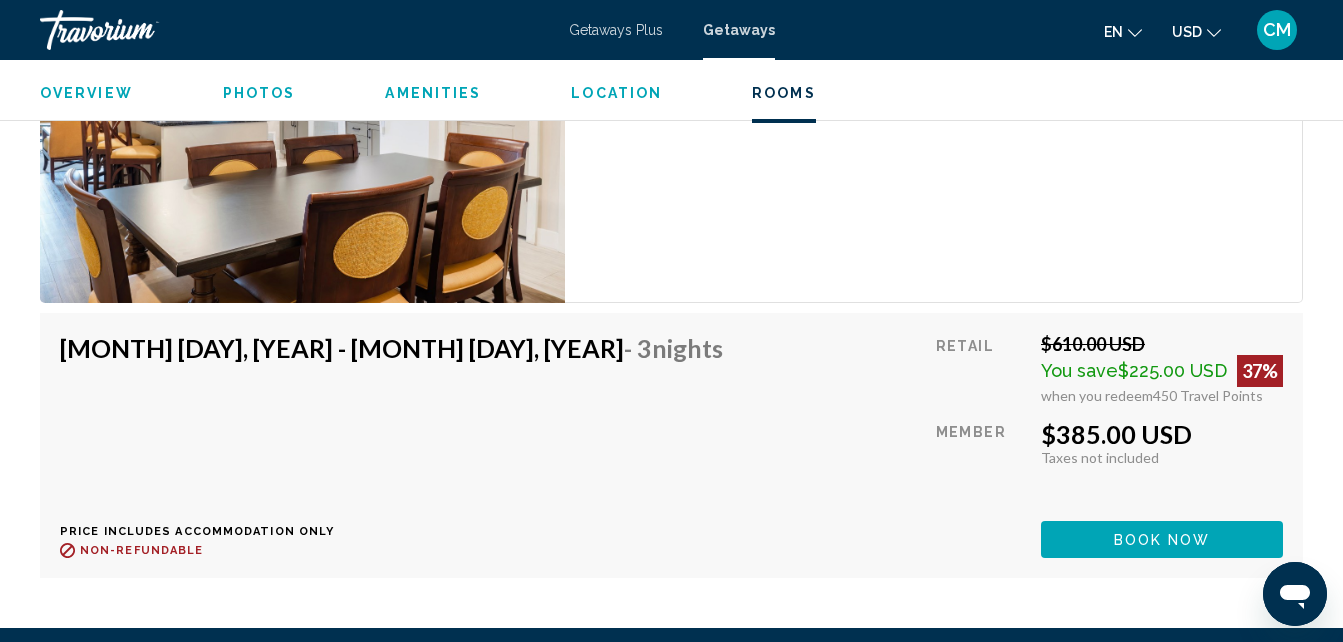 scroll, scrollTop: 4152, scrollLeft: 0, axis: vertical 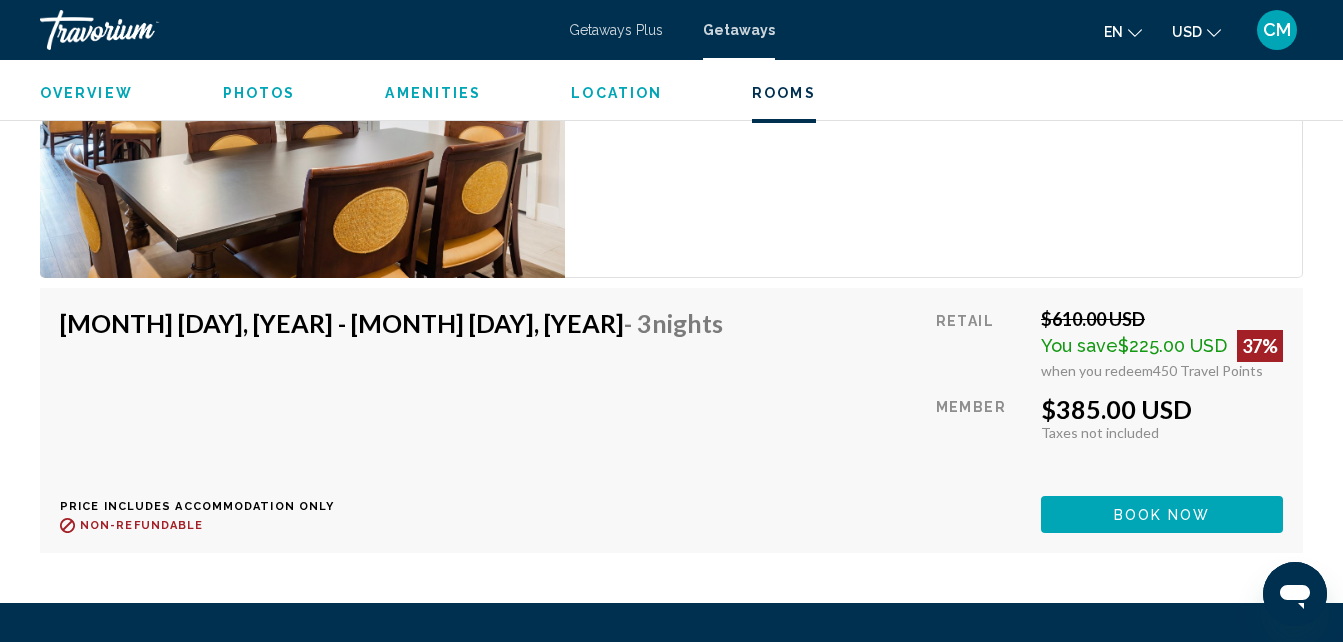 click on "CM" at bounding box center (1277, 30) 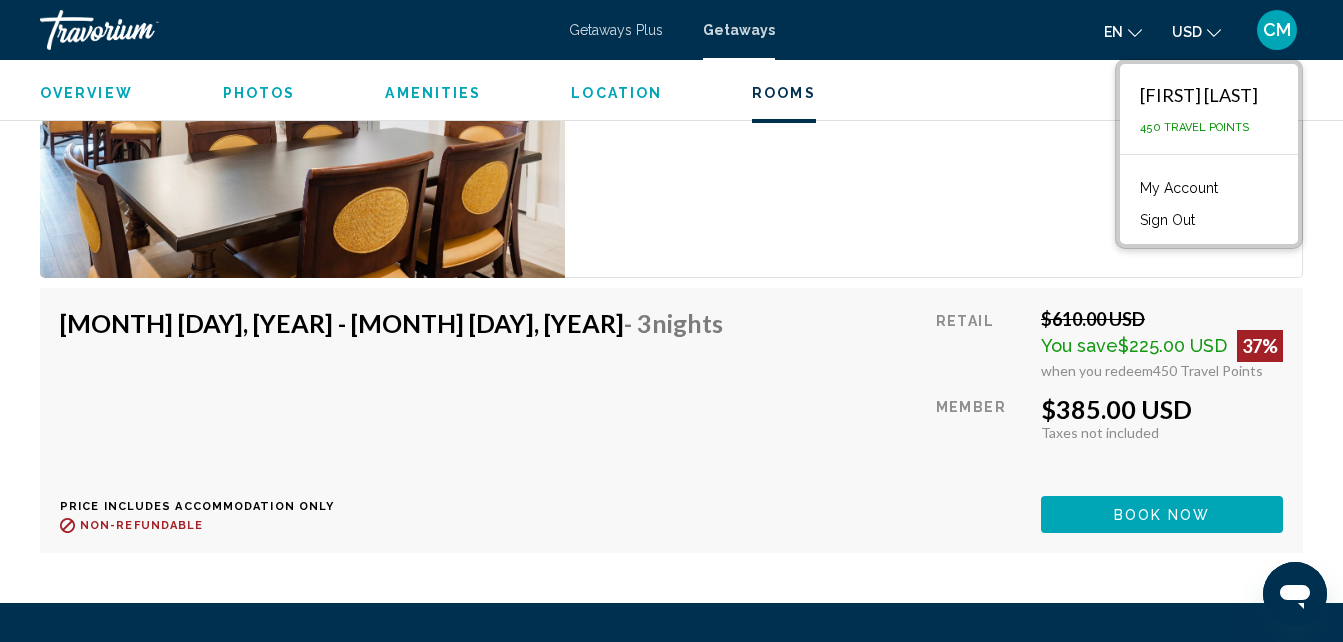 click on "1 Bedroom Unit (Full Kitchen) Bedrooms 1 Max Occupancy 4 Kitchen
Full Kitchen" at bounding box center (934, 78) 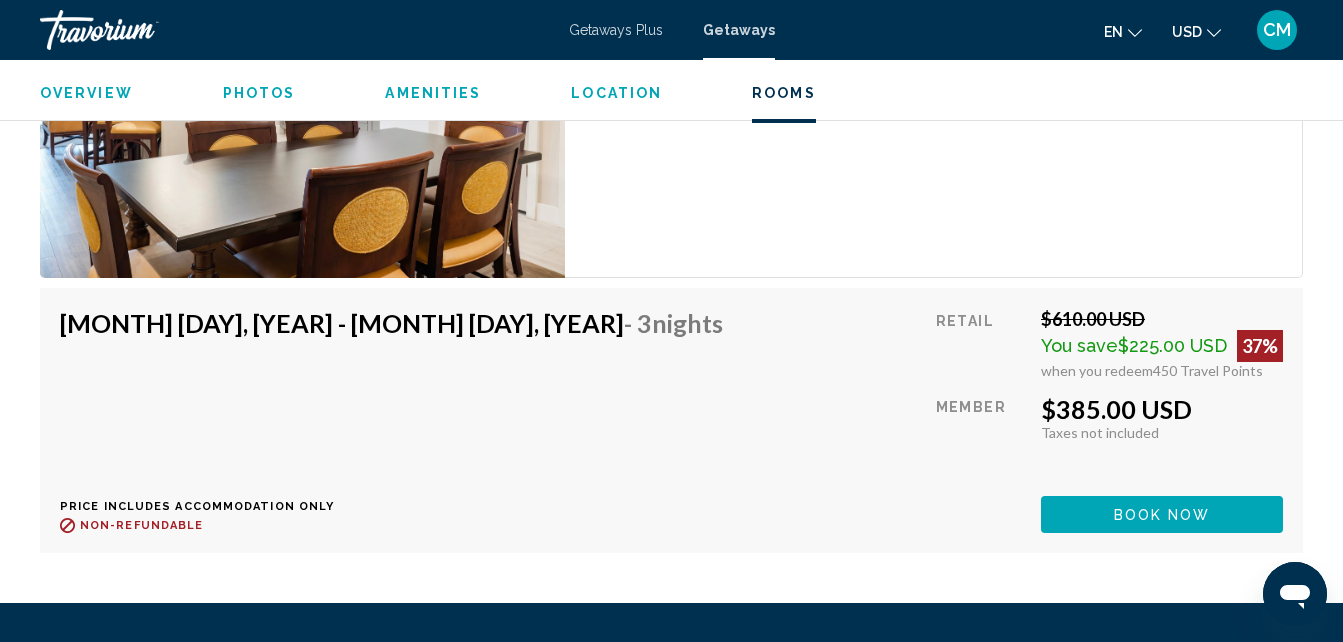 click on "CM" at bounding box center (1277, 30) 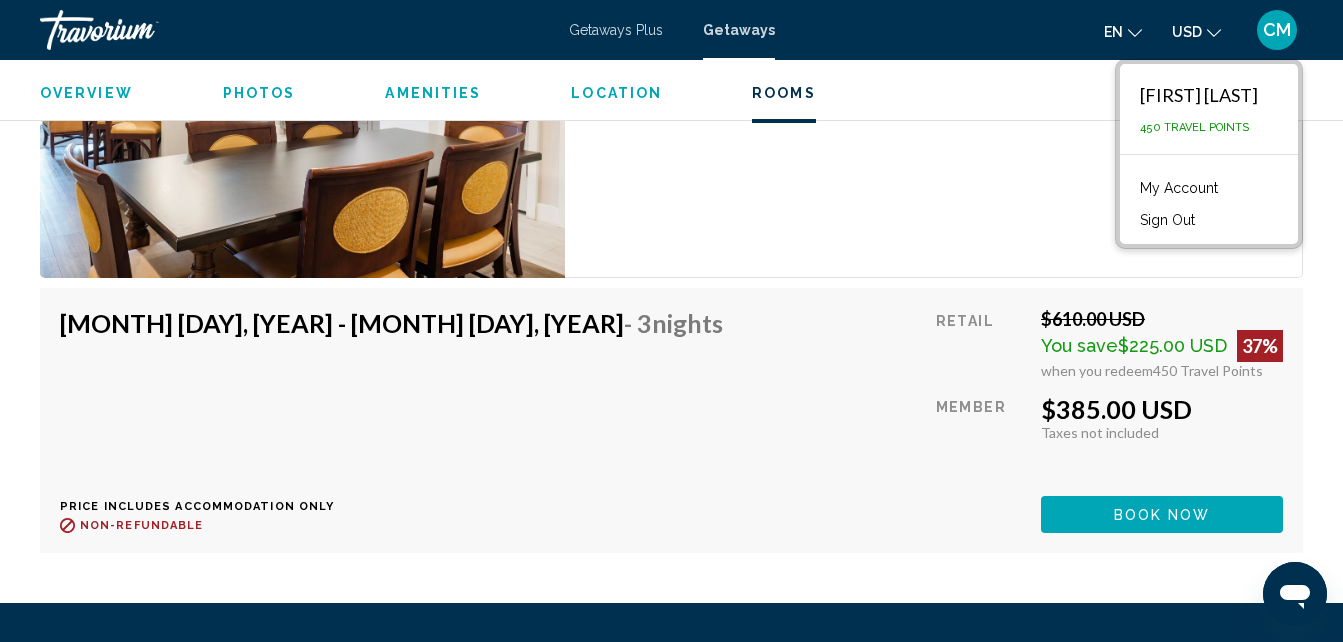 click on "Sign Out" at bounding box center [1167, 220] 